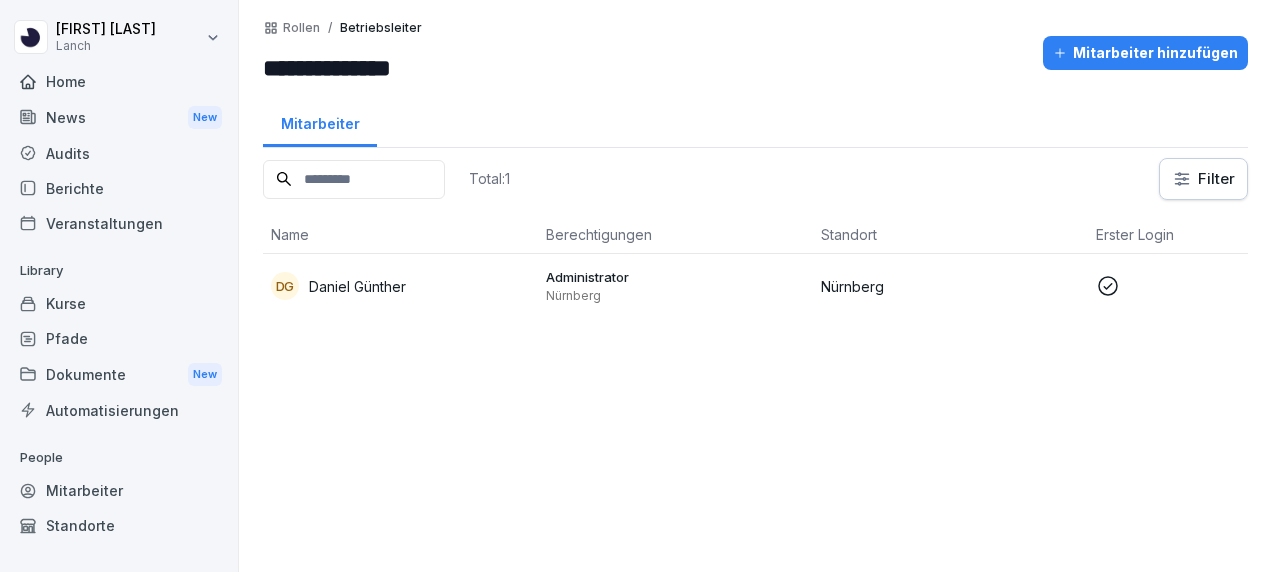 scroll, scrollTop: 0, scrollLeft: 0, axis: both 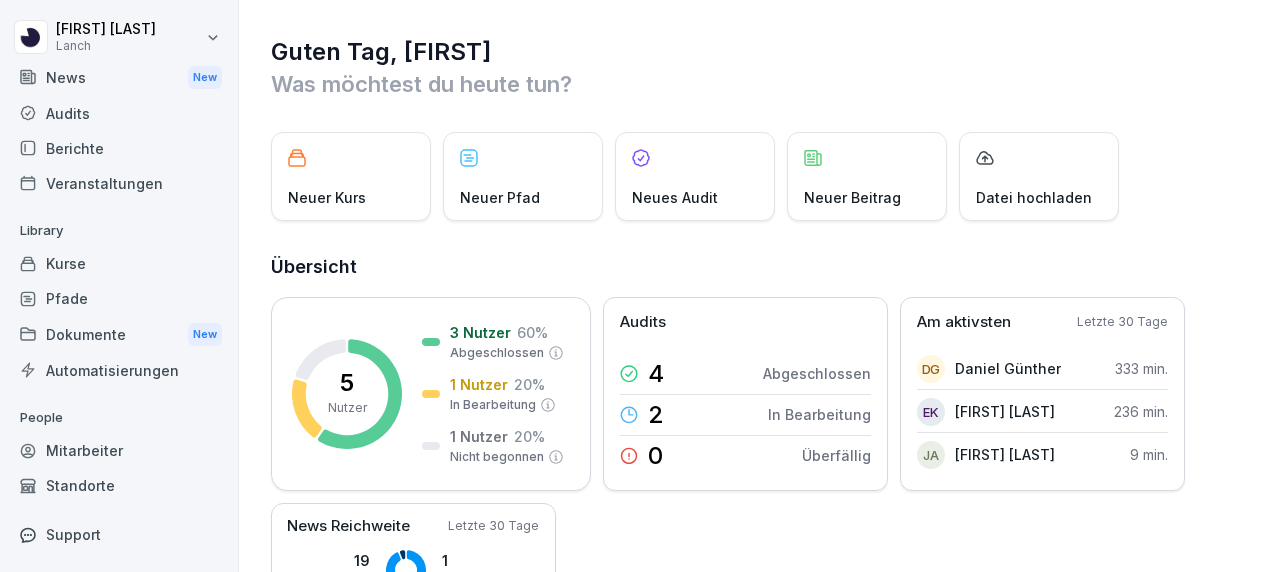 click on "Übersicht" at bounding box center [756, 267] 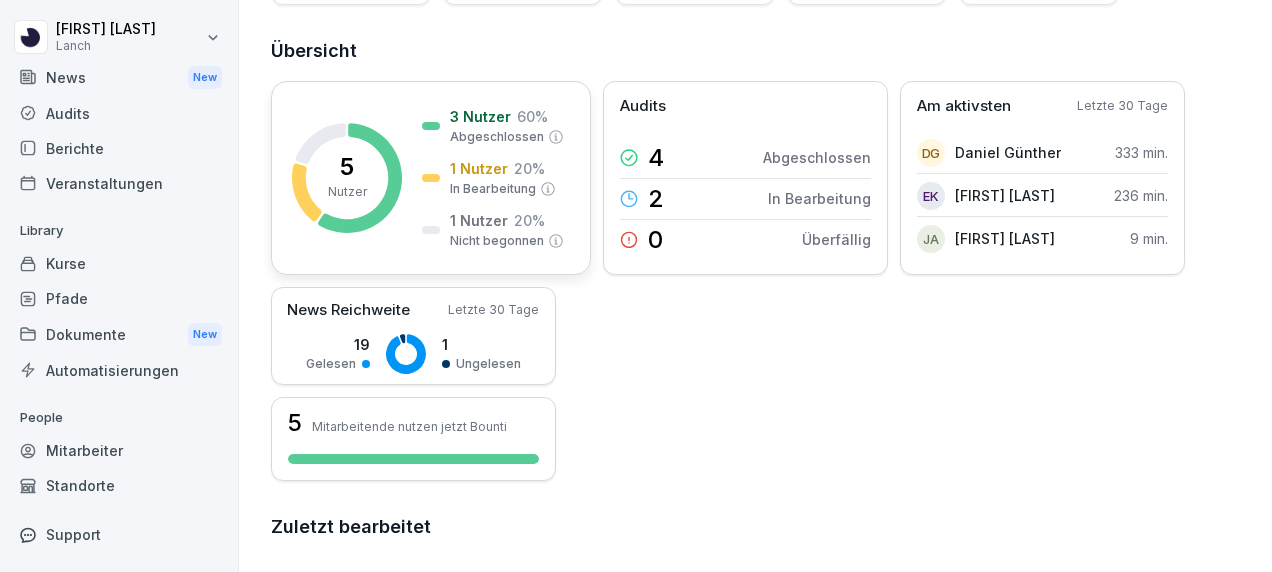 scroll, scrollTop: 0, scrollLeft: 0, axis: both 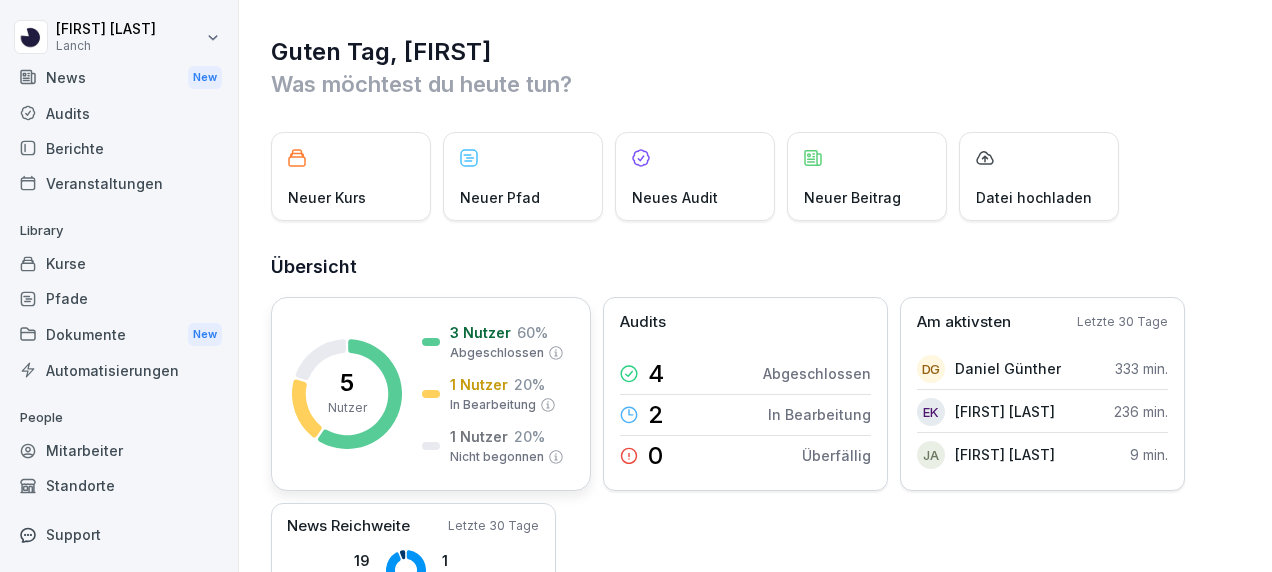click on "Guten Tag, Daniel Was möchtest du heute tun? Neuer Kurs Neuer Pfad Neues Audit Neuer Beitrag Datei hochladen Übersicht 5 Nutzer 3 Nutzer 60 % Abgeschlossen 1 Nutzer 20 % In Bearbeitung 1 Nutzer 20 % Nicht begonnen Audits 4 Abgeschlossen 2 In Bearbeitung 0 Überfällig Am aktivsten Letzte 30 Tage DG Daniel Günther 333 min. EK Elisabeth Künstler 236 min. JA Julia Mohdi Alaoui 9 min. News Reichweite Letzte 30 Tage 19 Gelesen 1 Ungelesen 5 Mitarbeitende nutzen jetzt Bounti Zuletzt bearbeitet Keine Aktivität Hier findest du deine zuletzt bearbeiteten Inhalte Aktivitäten Mehr anzeigen 13.7.2025 Daniel Günther hat auf einen Beitrag reagiert Hallo liebe Storemanager*innen,
von 04.-06.09. ist es wieder soweit, das große Lanch Offsite finde vor 44 Sekunden Daniel Günther hat einen Beitrag angesehen Hallo liebe Storemanager*innen,
von 04.-06.09. ist es wieder soweit, das große Lanch Offsite finde vor 1 Minute Daniel Günther hat einen Kurs bewertet Kitchen Crew - Eigenbedarf vor 1 Minute Daniel Günther" at bounding box center (755, 747) 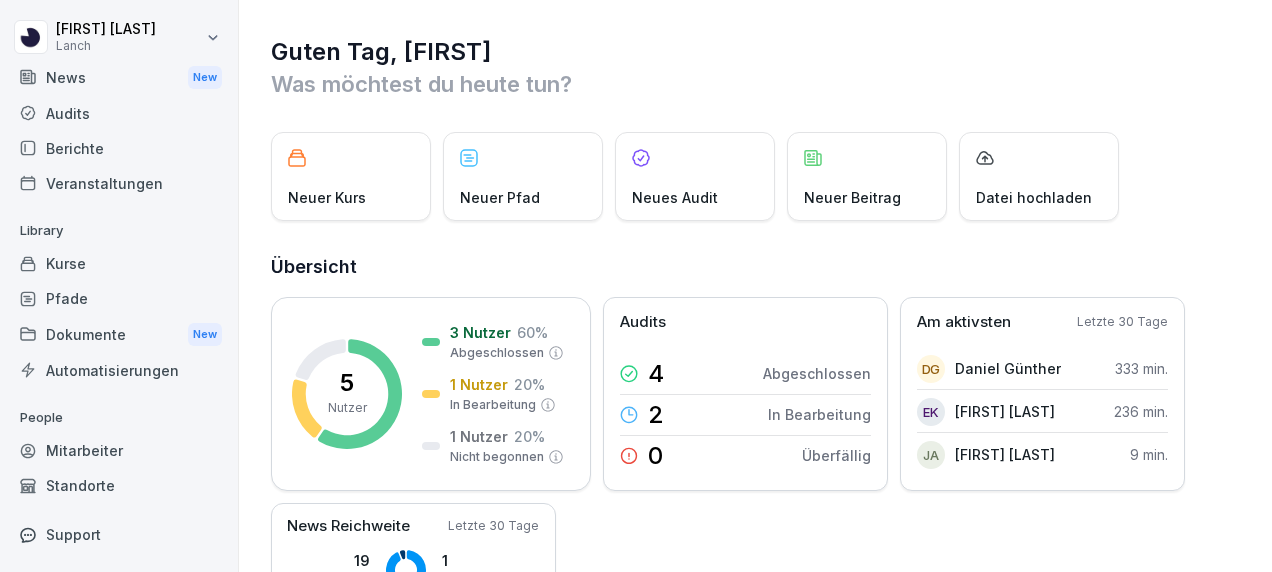 click on "Veranstaltungen" at bounding box center [119, 183] 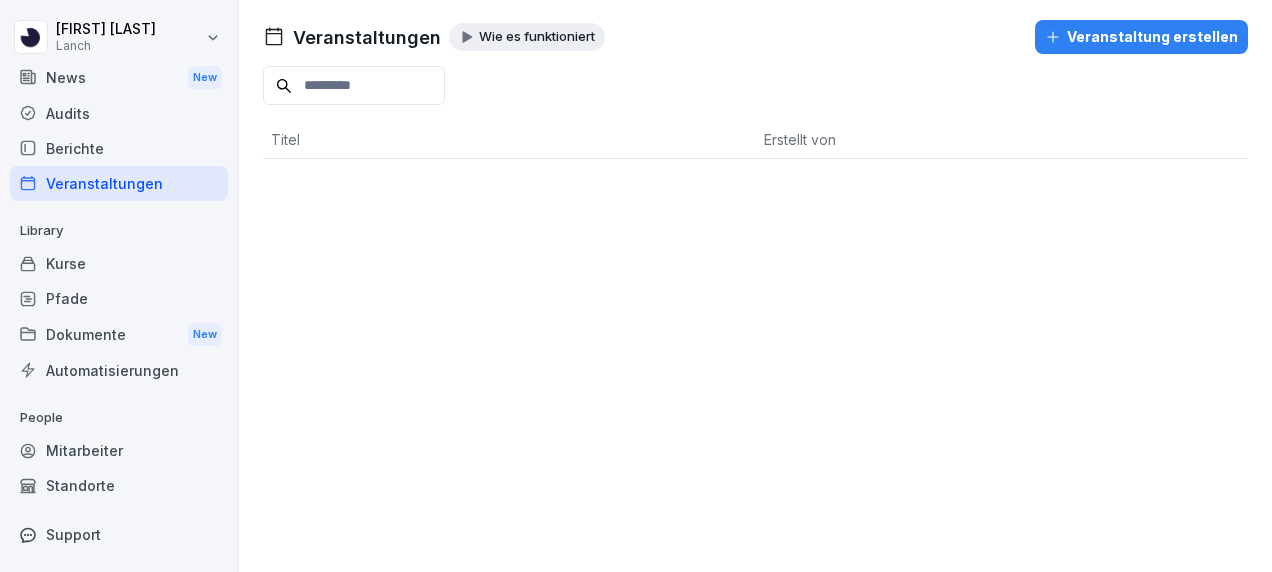 click on "Berichte" at bounding box center [119, 148] 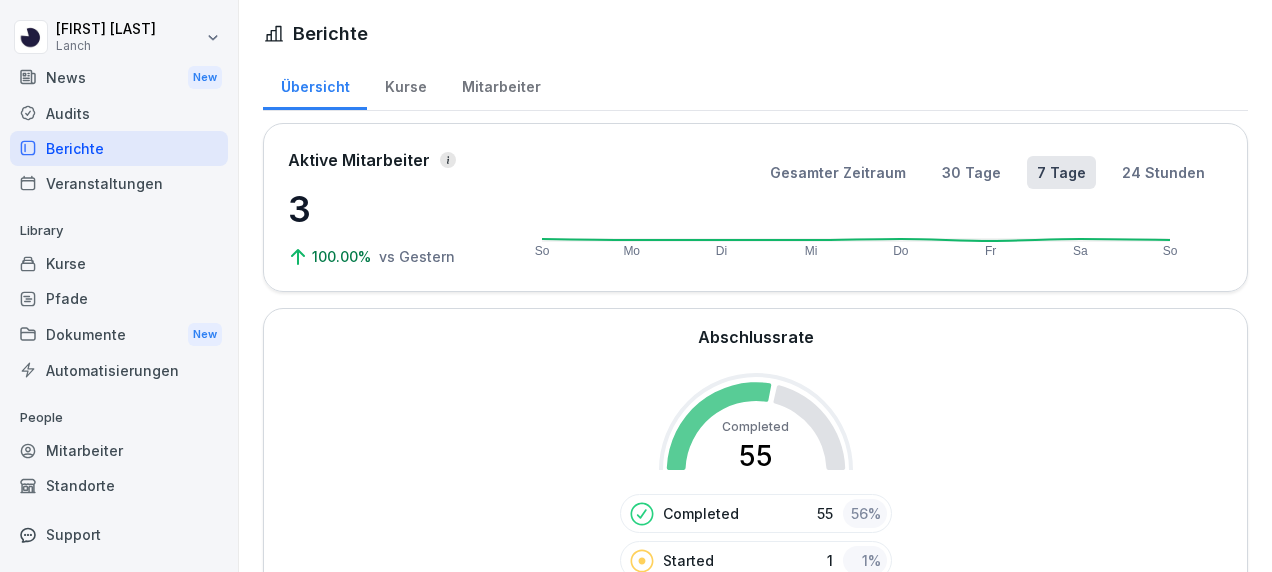 click on "Abschlussrate Completed 55 Completed 55 56 % Started 1 1 % Not started 42 43 %" at bounding box center [755, 476] 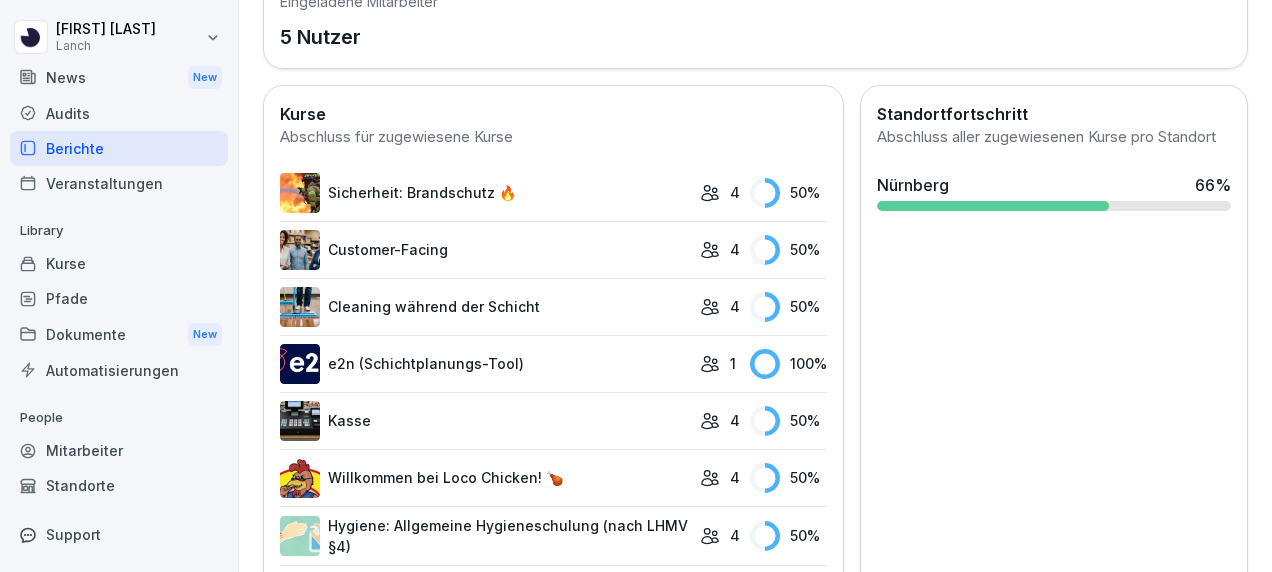 scroll, scrollTop: 640, scrollLeft: 0, axis: vertical 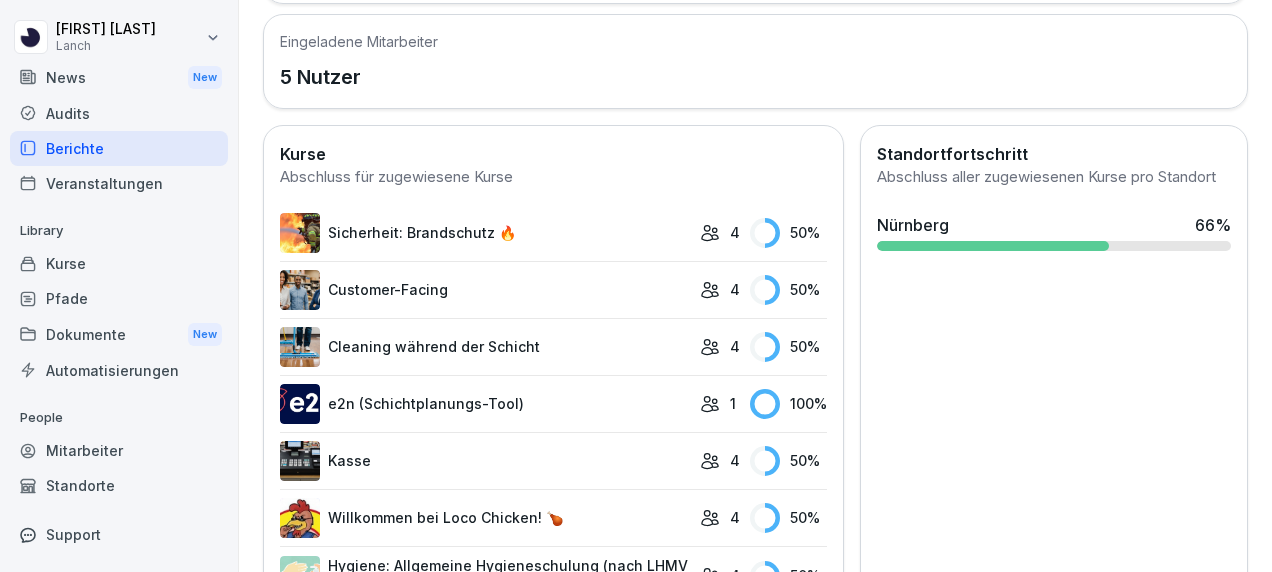 click on "4" at bounding box center [720, 232] 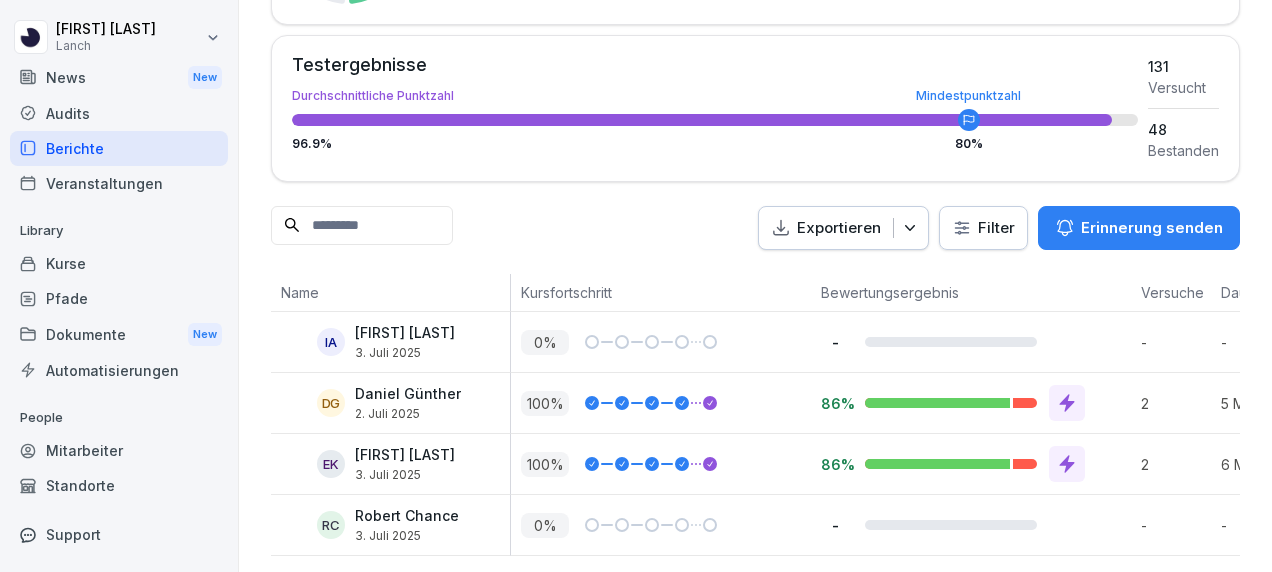 scroll, scrollTop: 258, scrollLeft: 0, axis: vertical 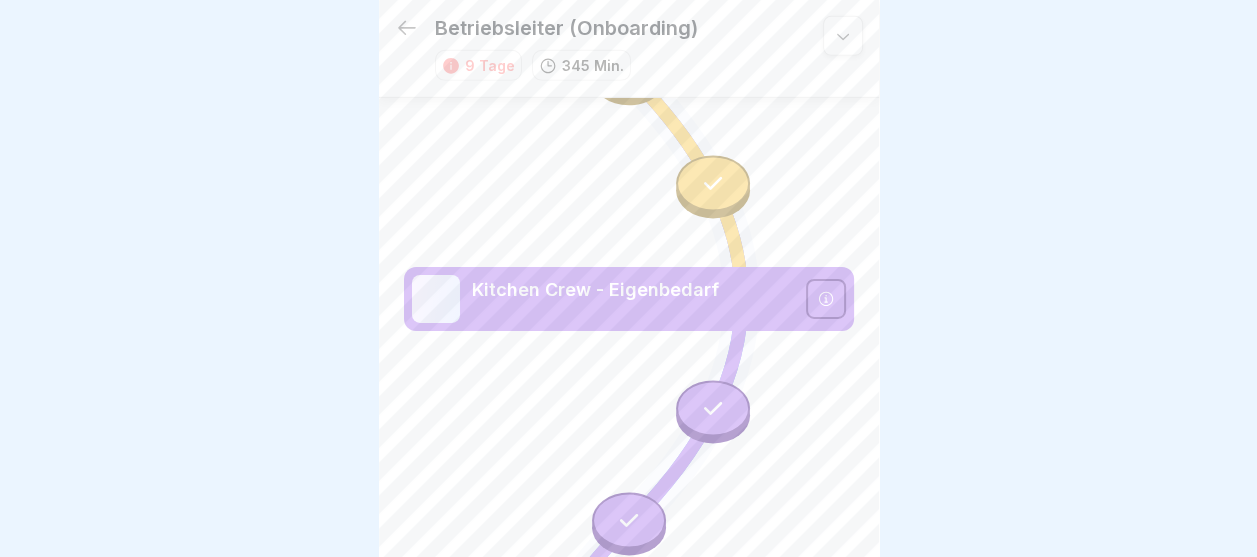 click 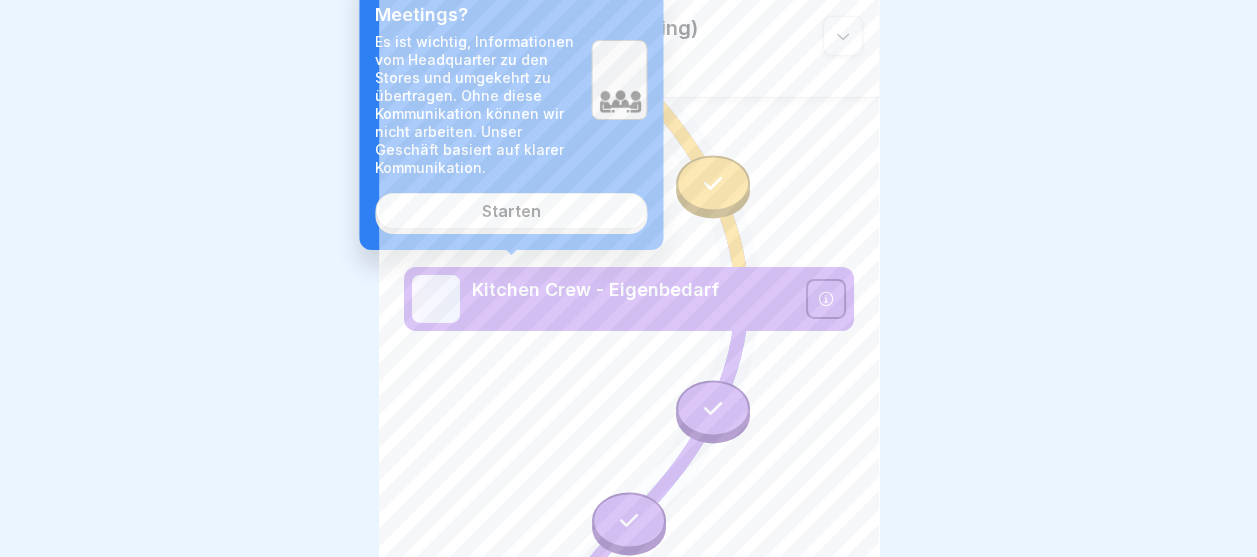 click on "Starten" at bounding box center (511, 211) 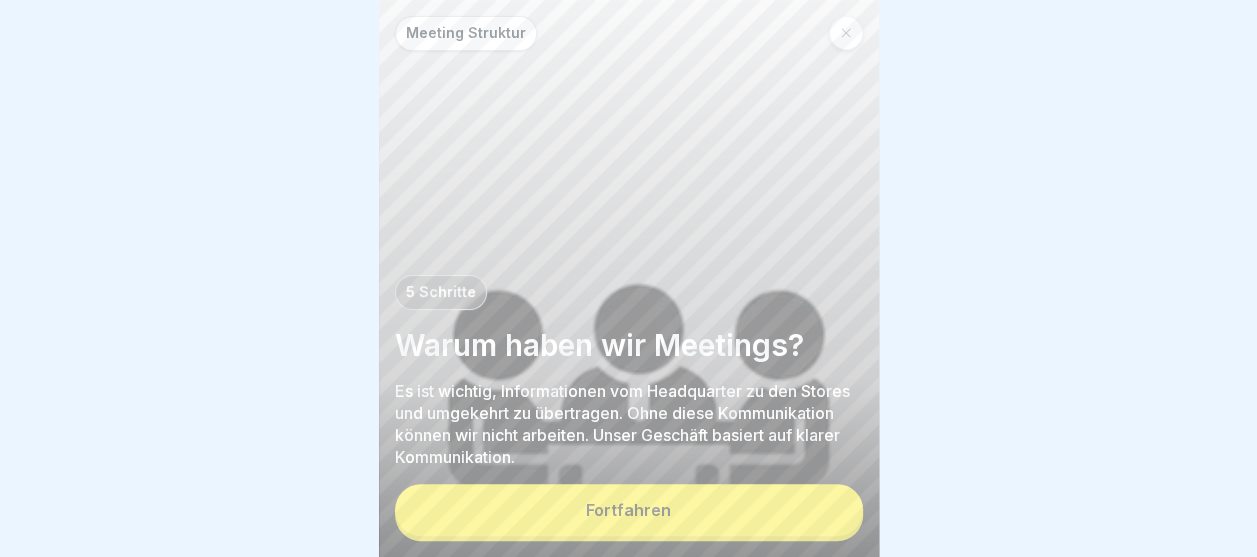 scroll, scrollTop: 0, scrollLeft: 0, axis: both 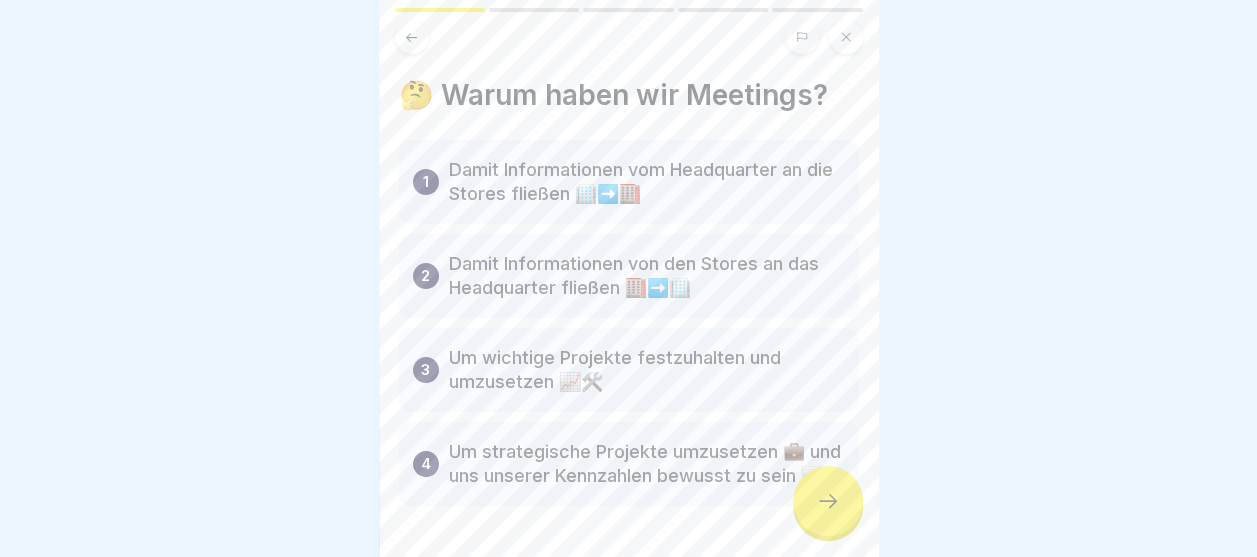 click at bounding box center [828, 501] 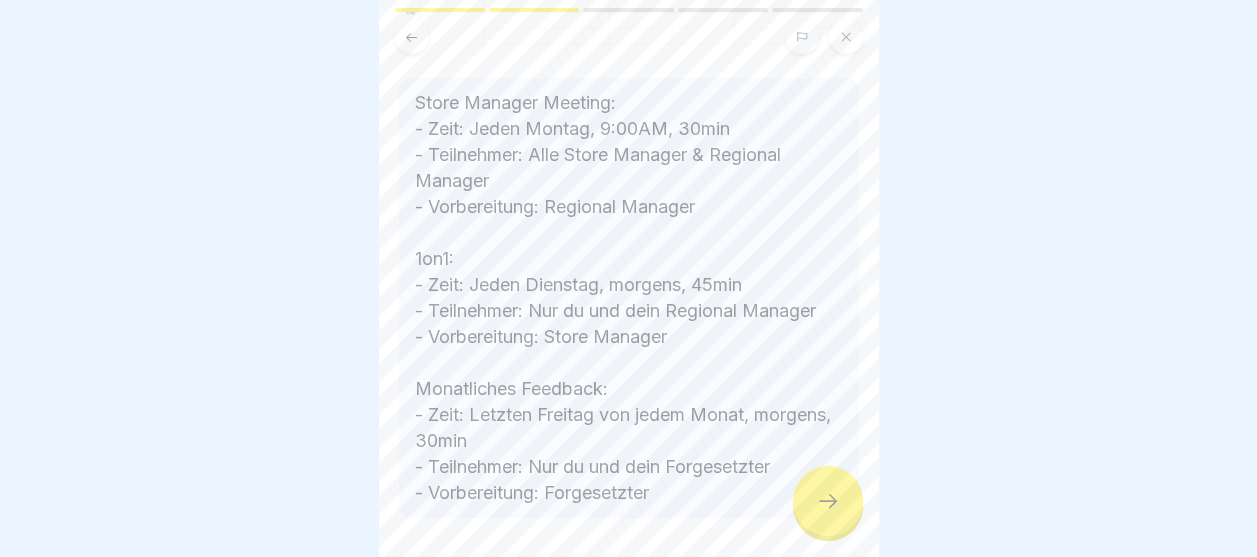 scroll, scrollTop: 349, scrollLeft: 0, axis: vertical 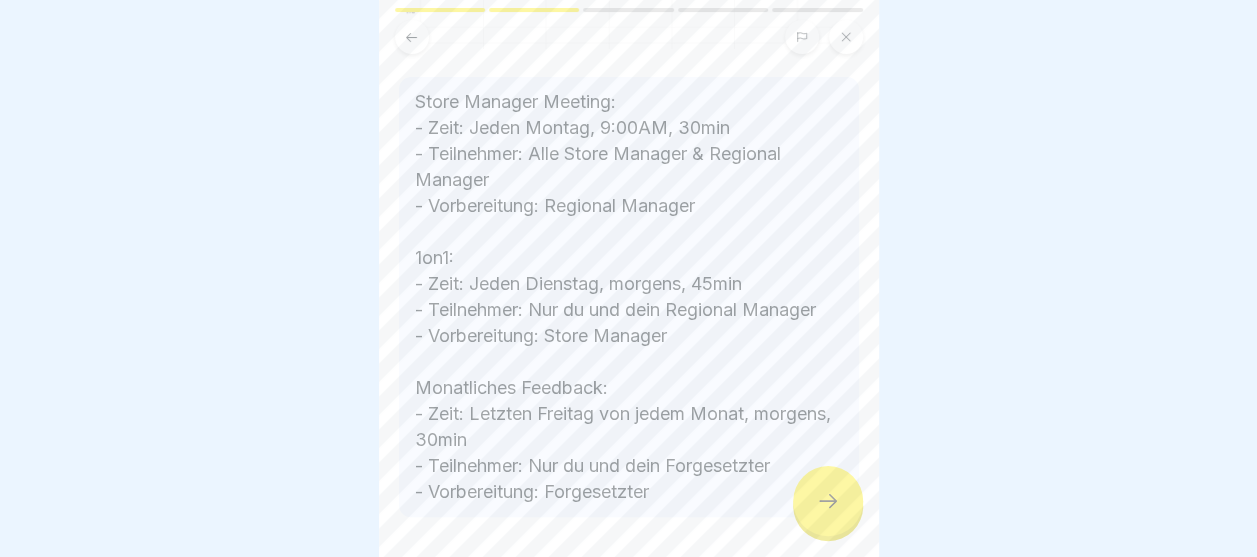 click 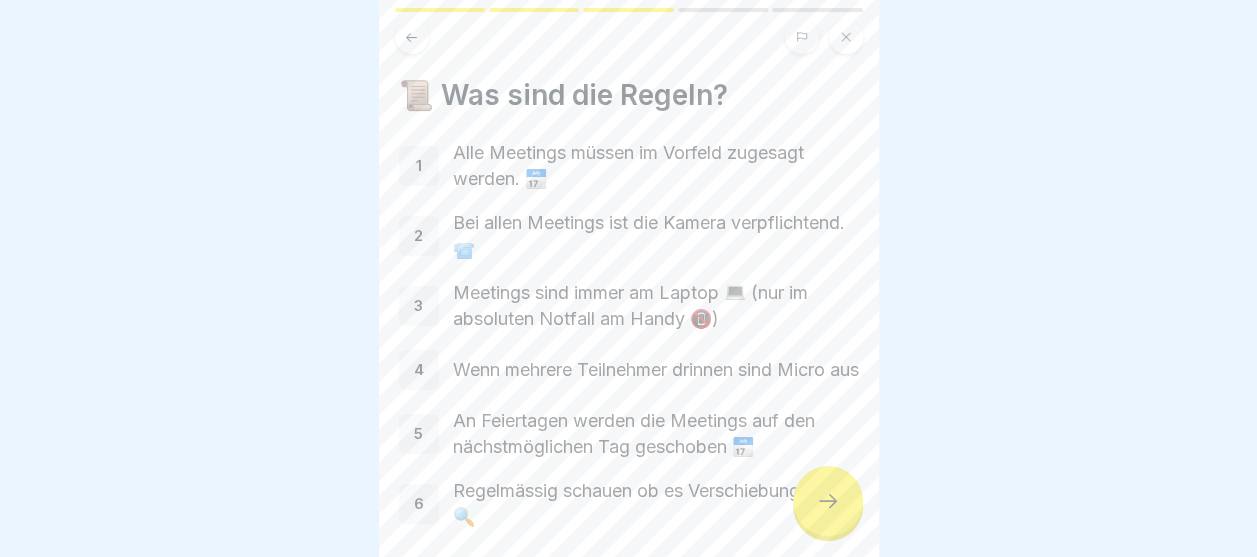 click 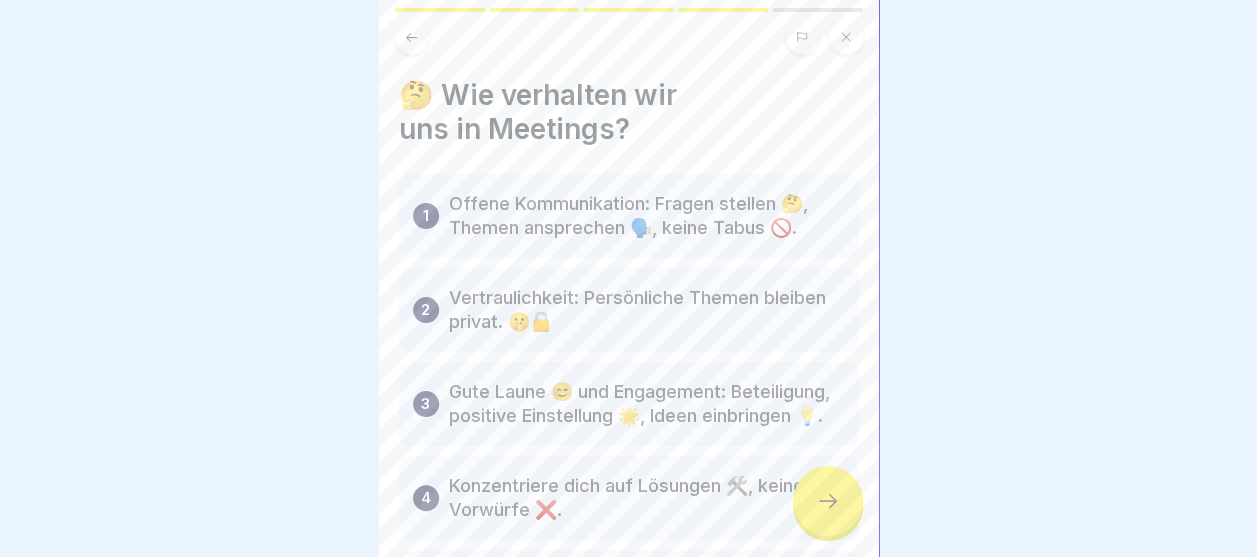click 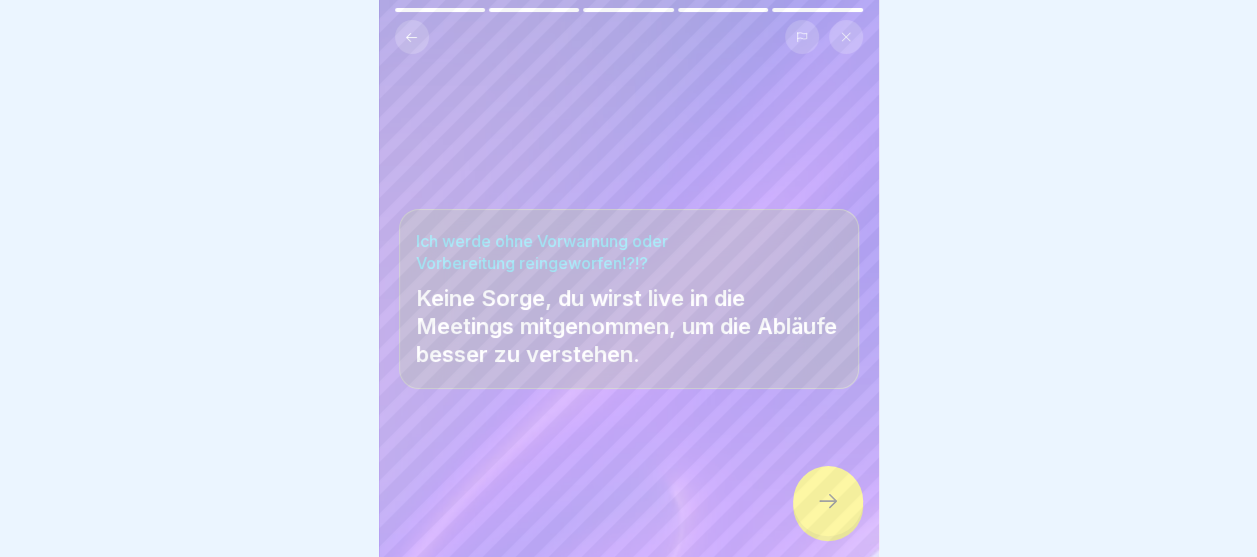 click 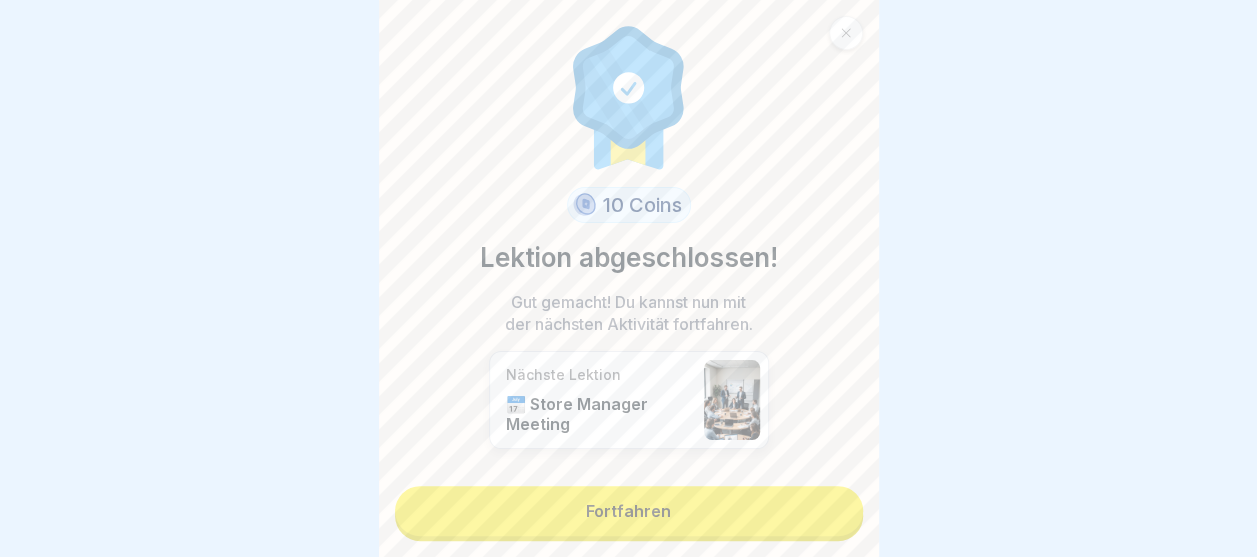 click on "Fortfahren" at bounding box center (629, 511) 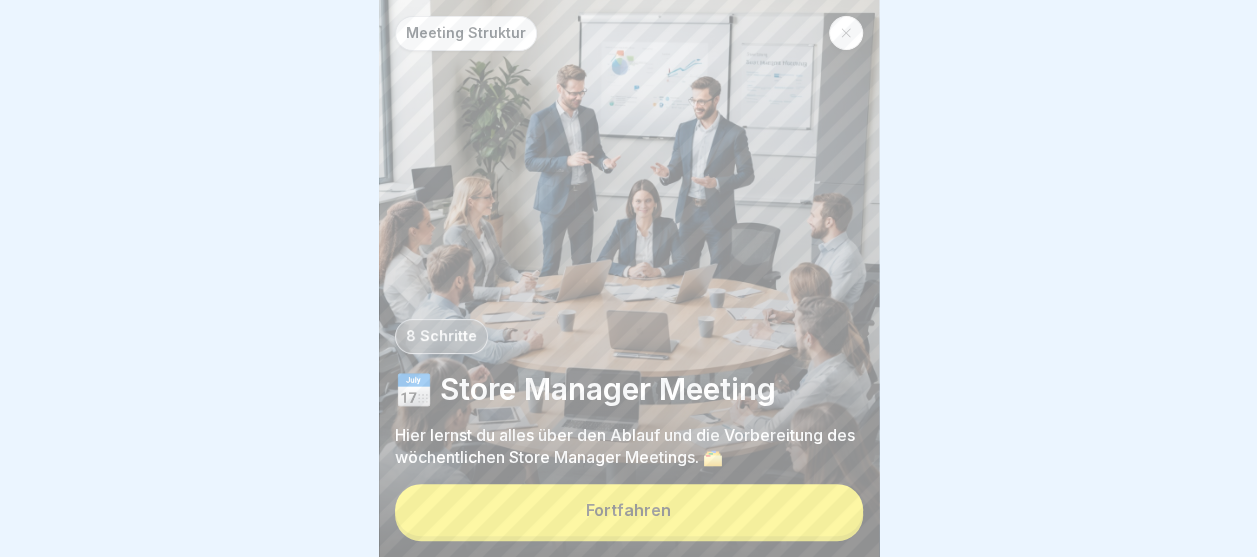 click on "Fortfahren" at bounding box center (629, 510) 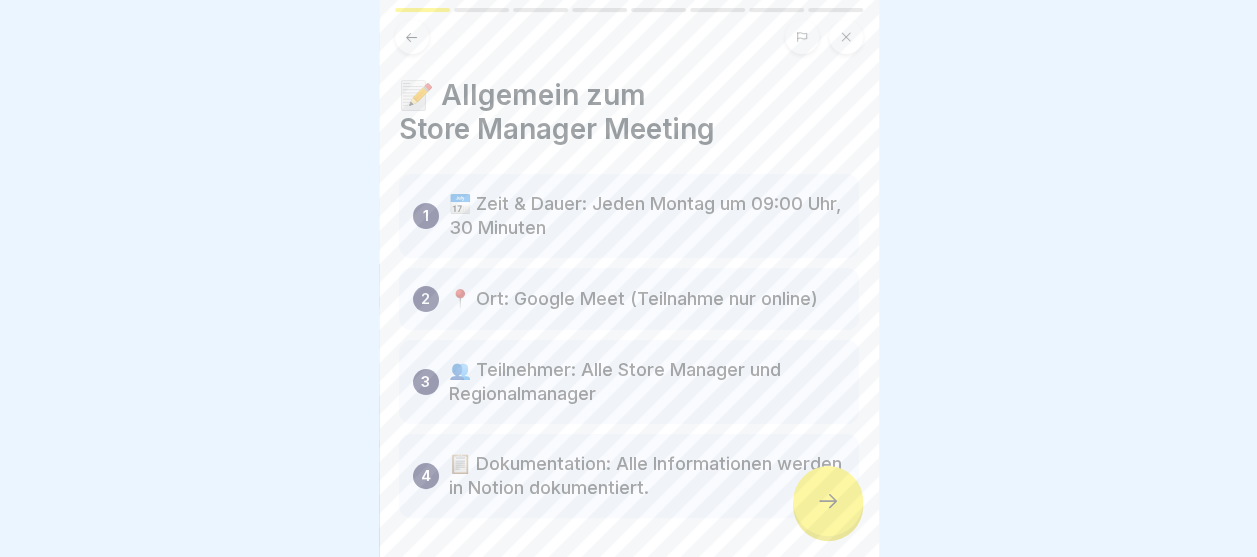 click 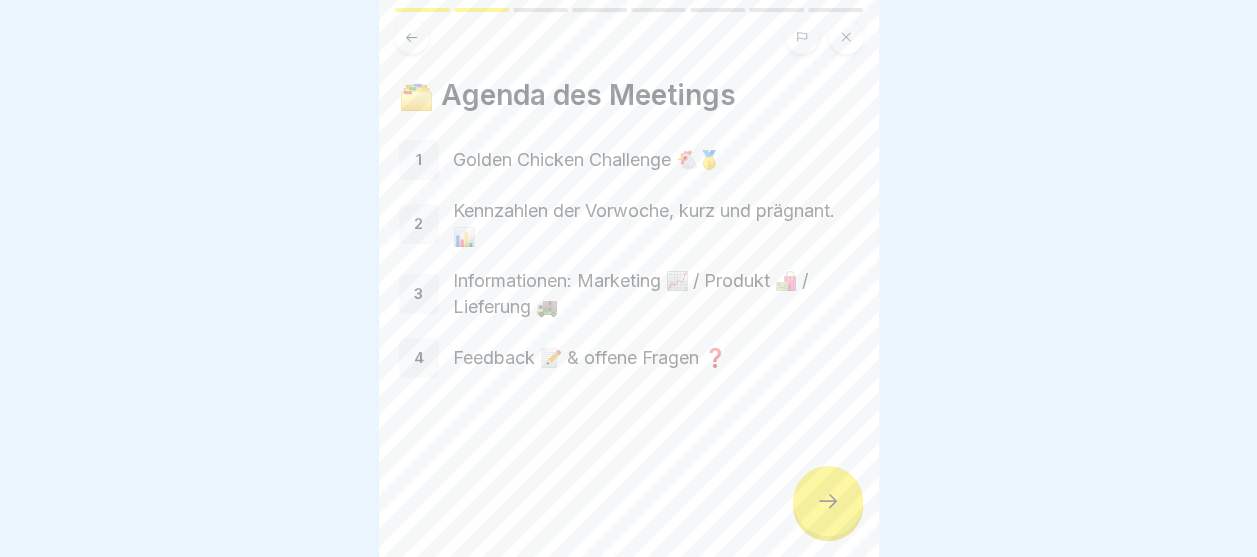 click 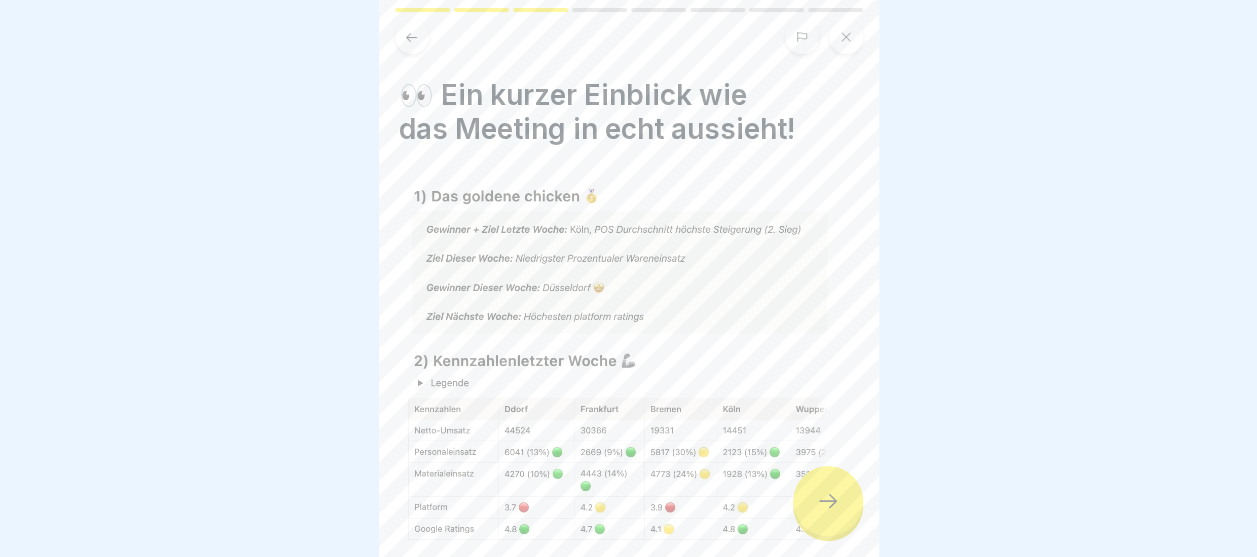 click 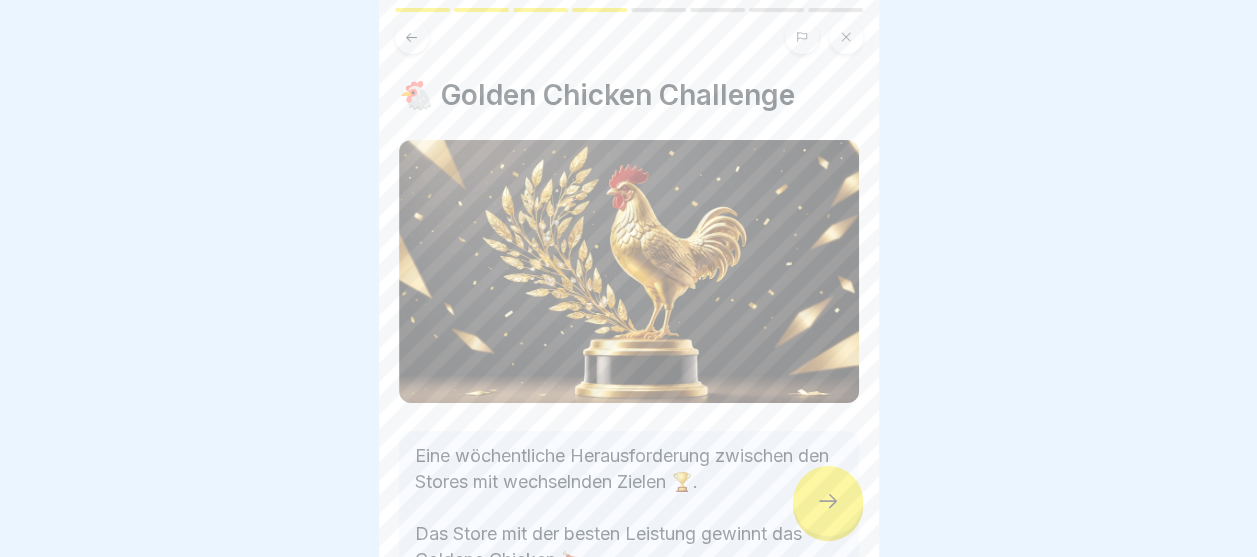 click 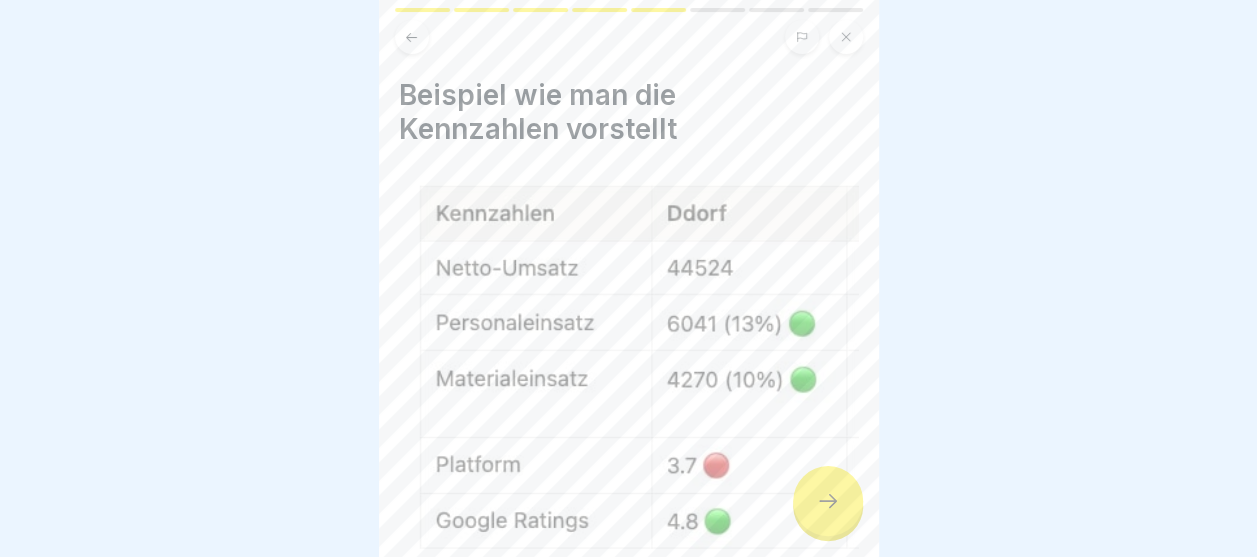 click at bounding box center [828, 501] 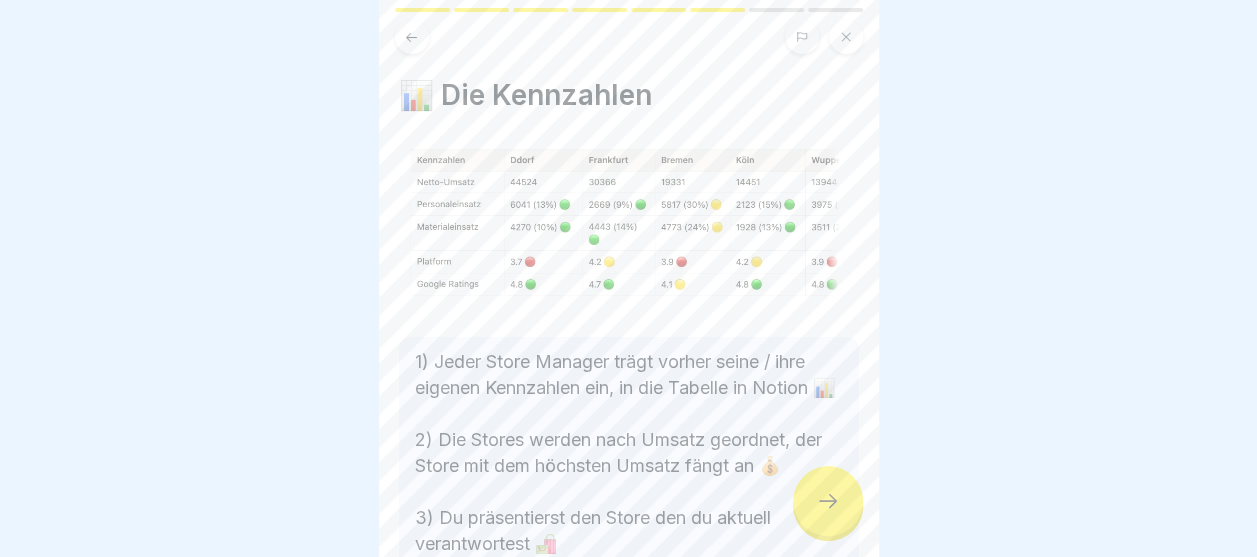 click at bounding box center (828, 501) 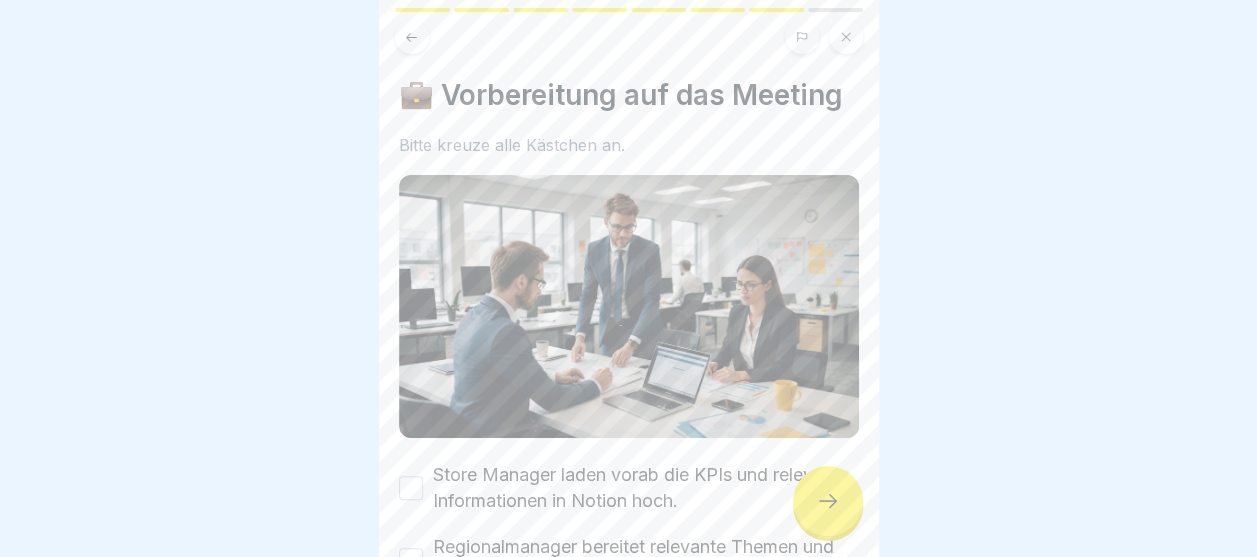 click at bounding box center (828, 501) 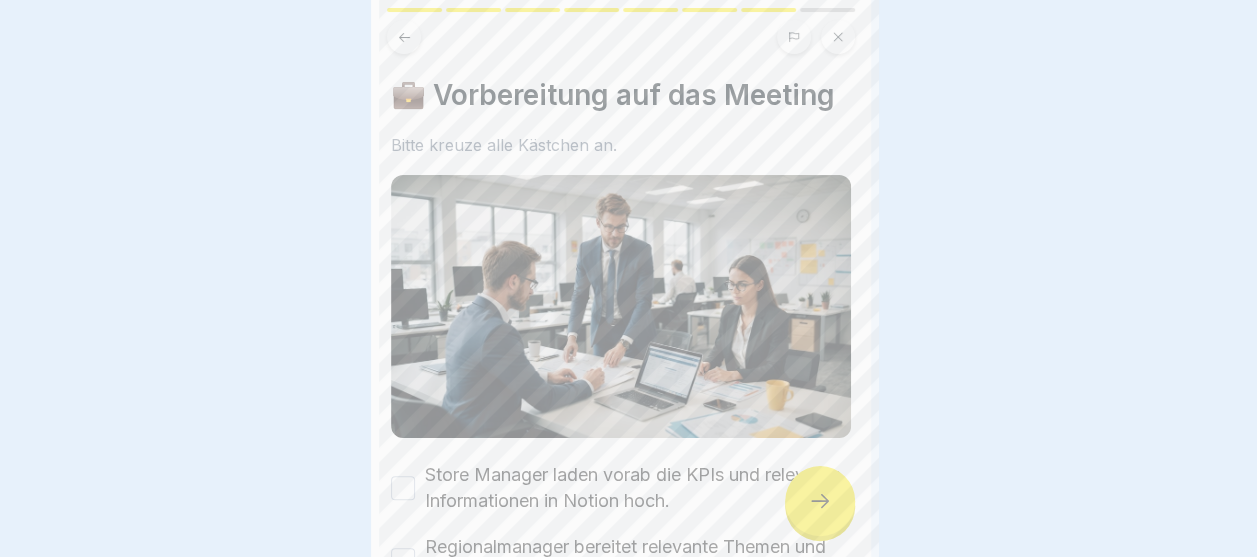 scroll, scrollTop: 0, scrollLeft: 0, axis: both 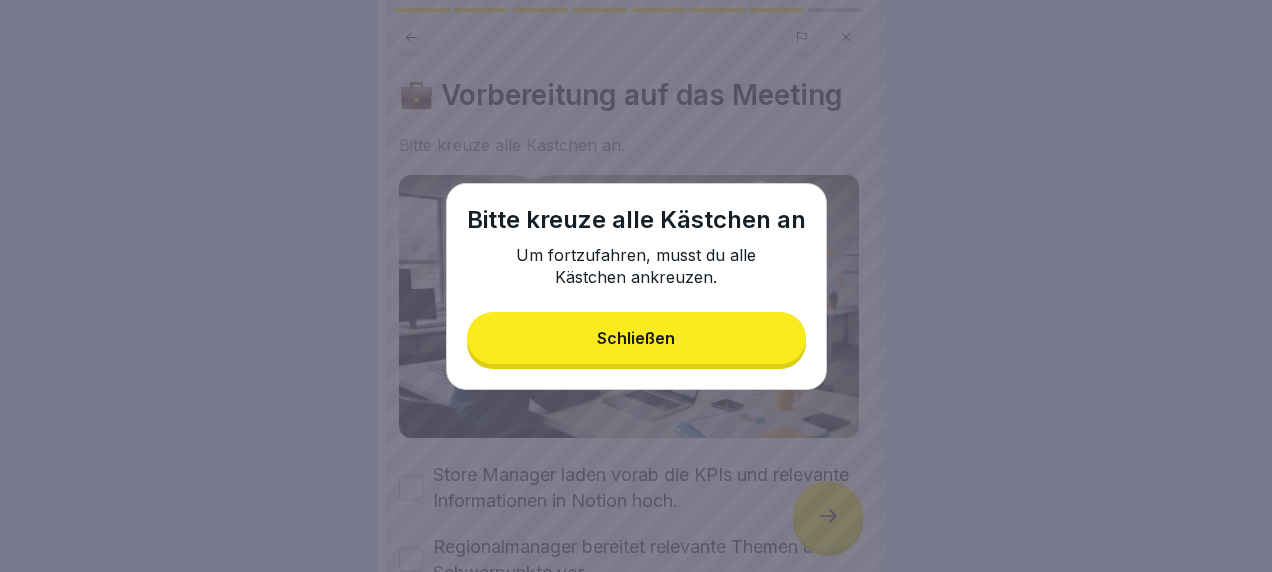 click on "Schließen" at bounding box center [636, 338] 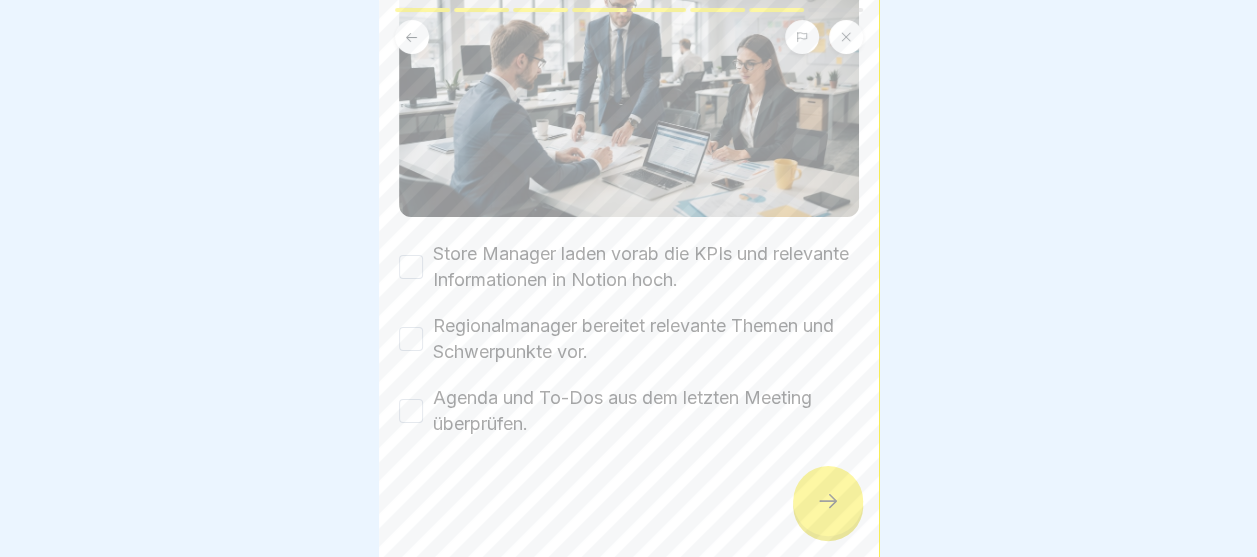 scroll, scrollTop: 246, scrollLeft: 0, axis: vertical 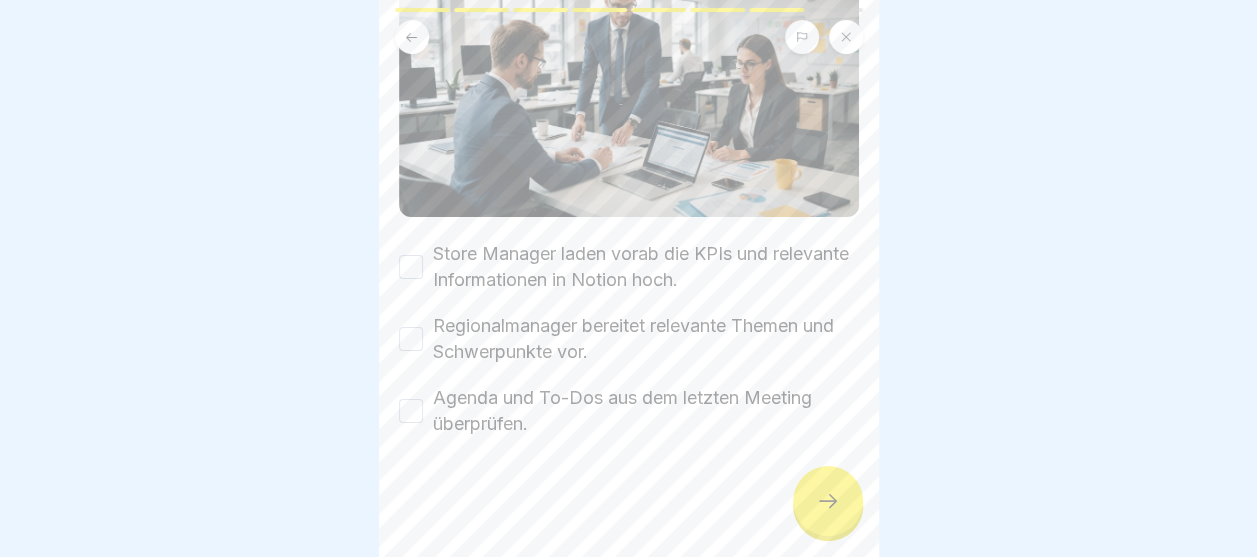 click on "Store Manager laden vorab die KPIs und relevante Informationen in Notion hoch." at bounding box center (646, 267) 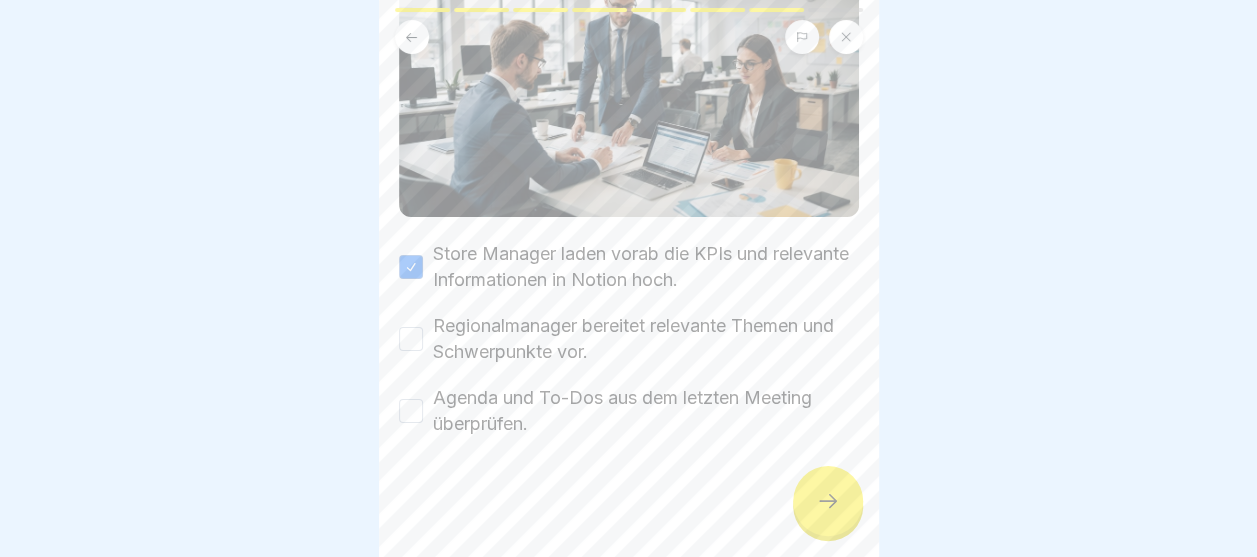 click on "Regionalmanager bereitet relevante Themen und Schwerpunkte vor." at bounding box center [646, 339] 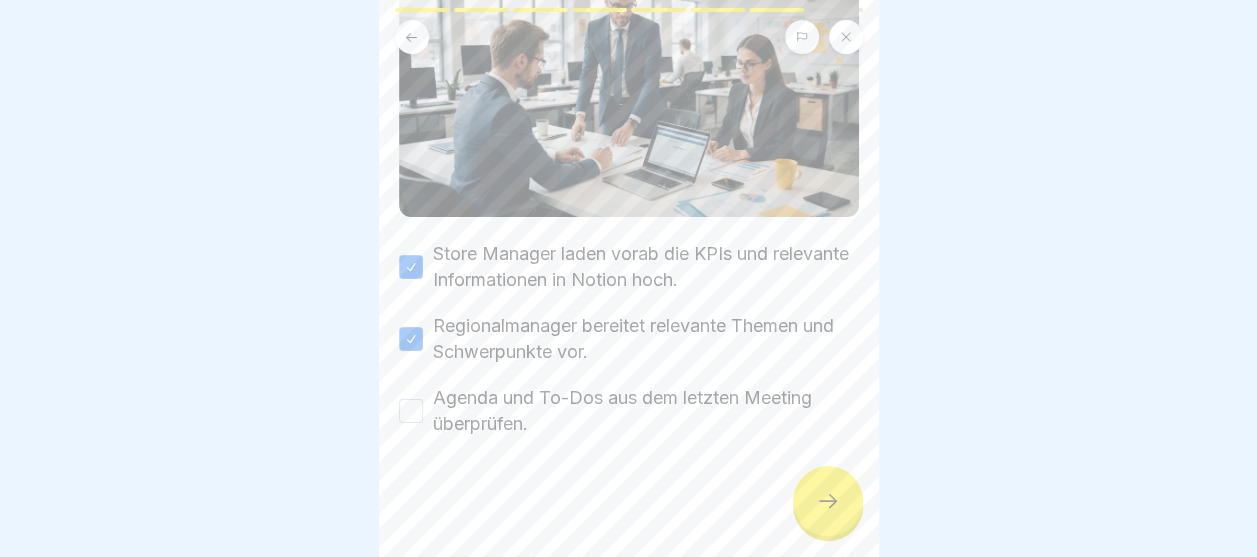 click on "Agenda und To-Dos aus dem letzten Meeting überprüfen." at bounding box center (646, 411) 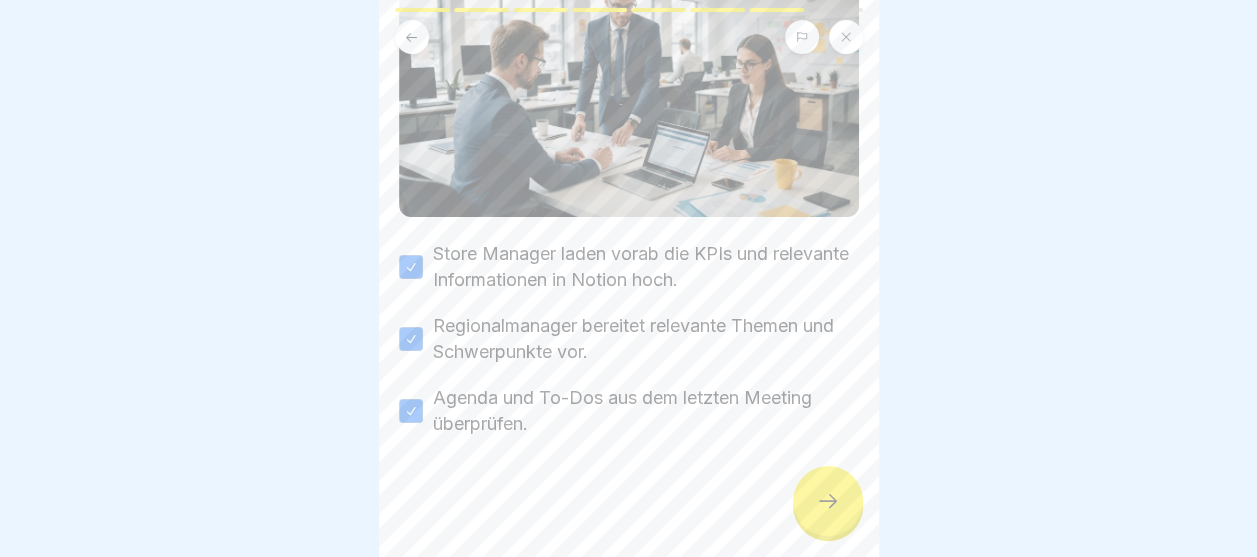 click at bounding box center (828, 501) 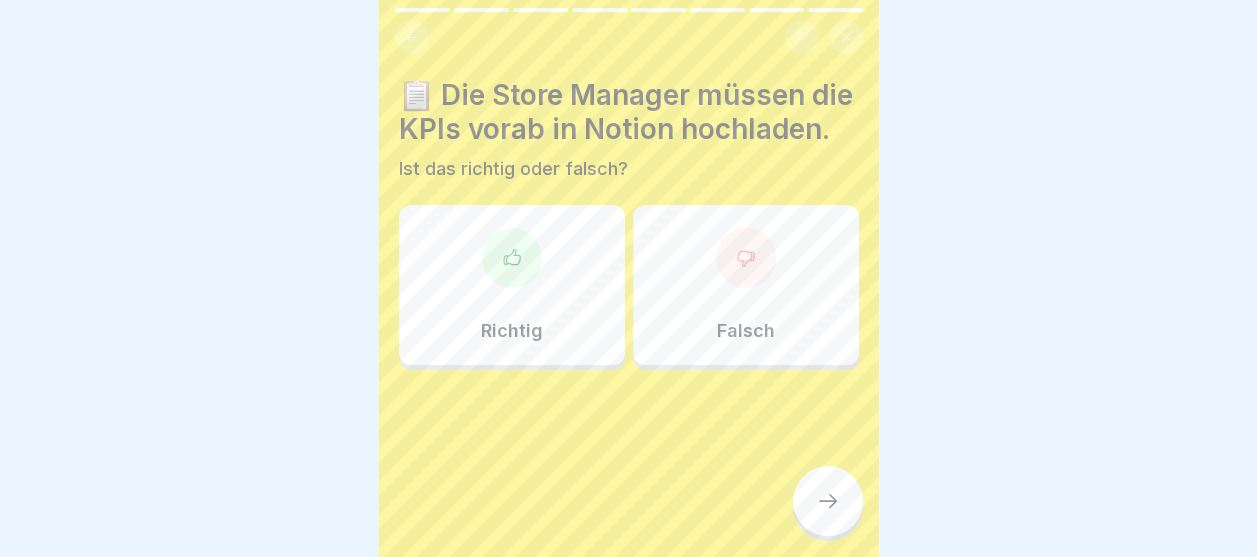 click on "Richtig" at bounding box center [512, 285] 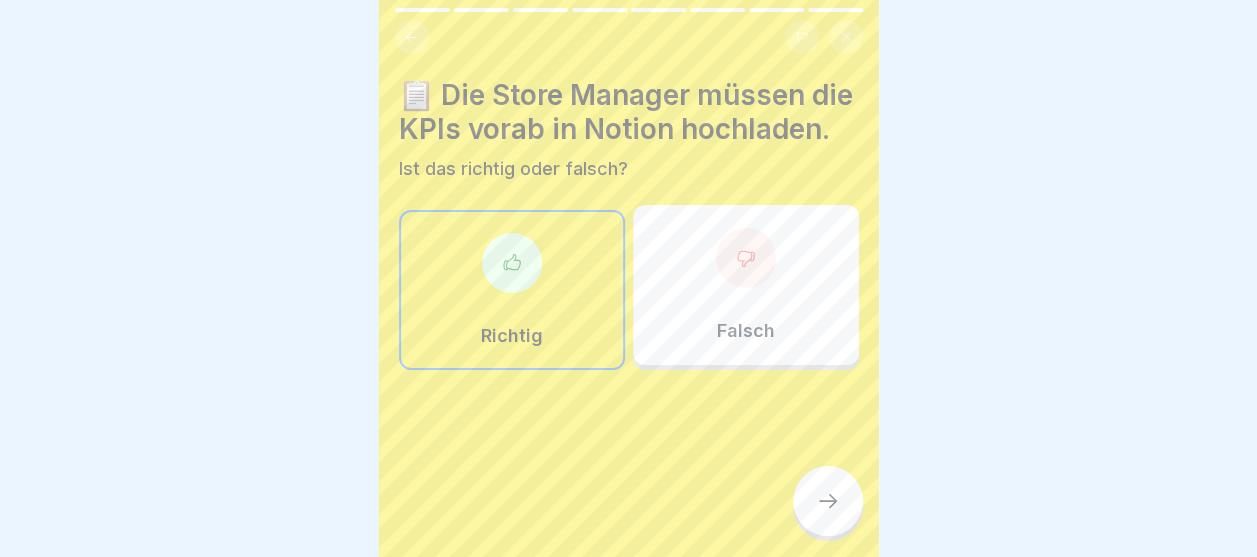 click 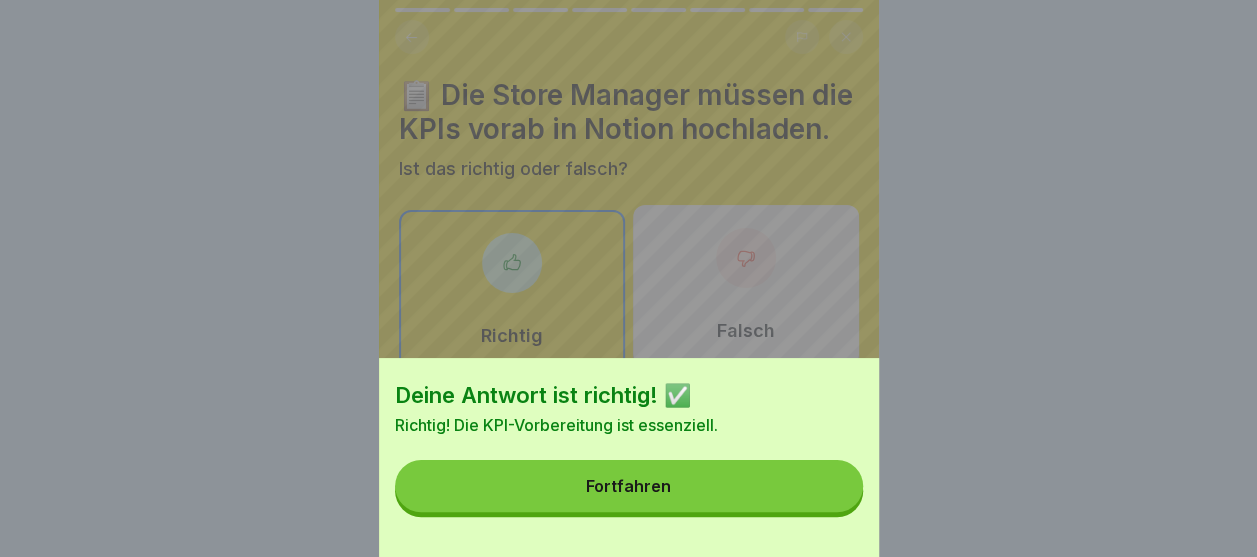 click on "Fortfahren" at bounding box center (629, 486) 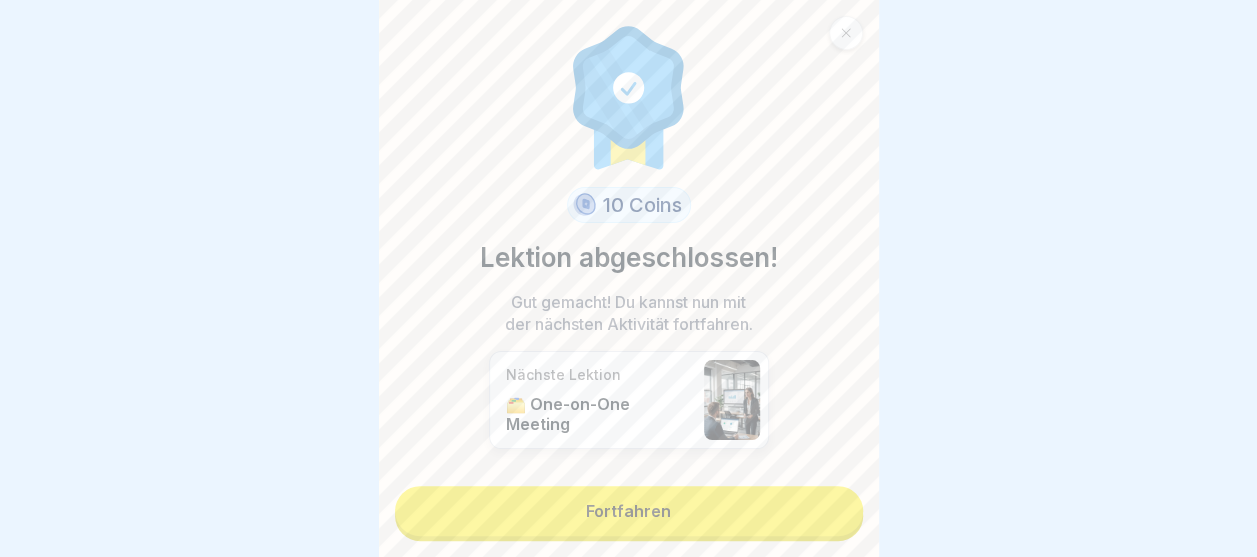 click on "Fortfahren" at bounding box center [629, 511] 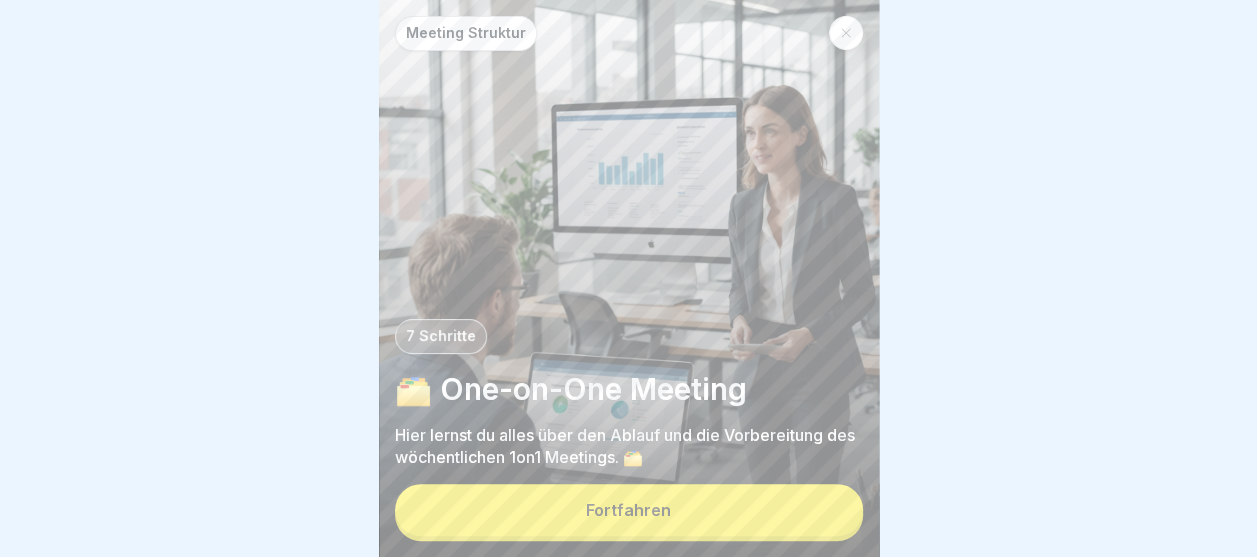 click on "Fortfahren" at bounding box center [629, 510] 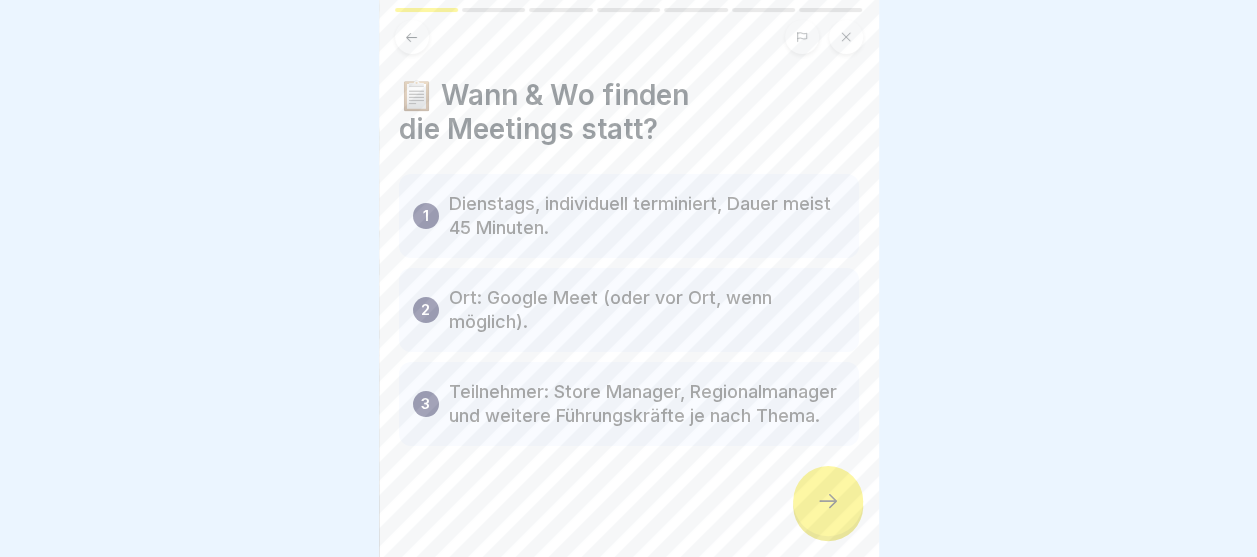 click 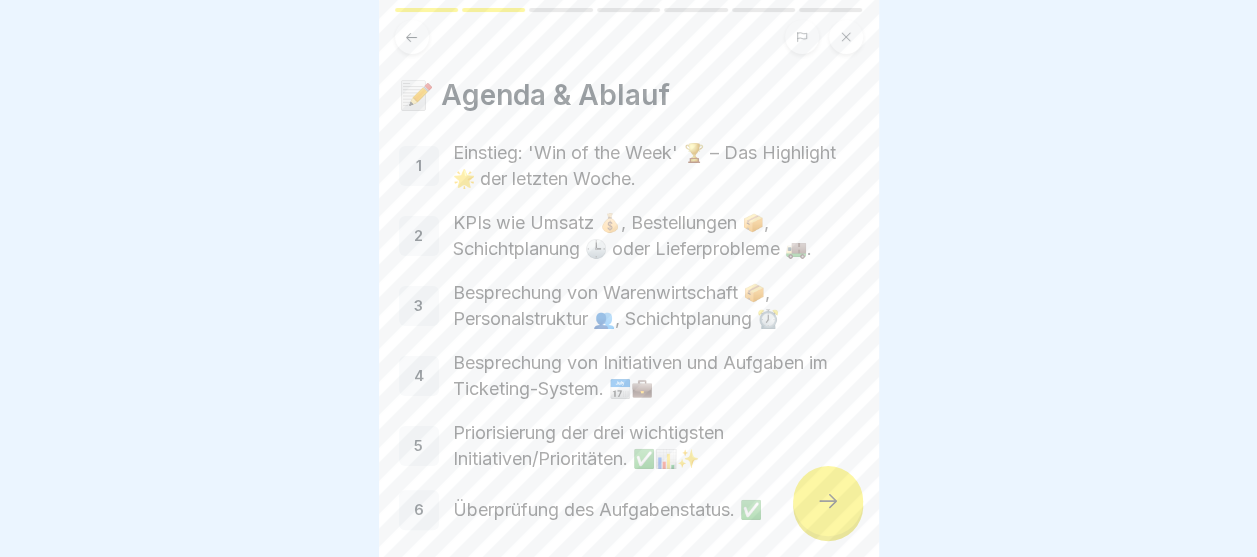 click 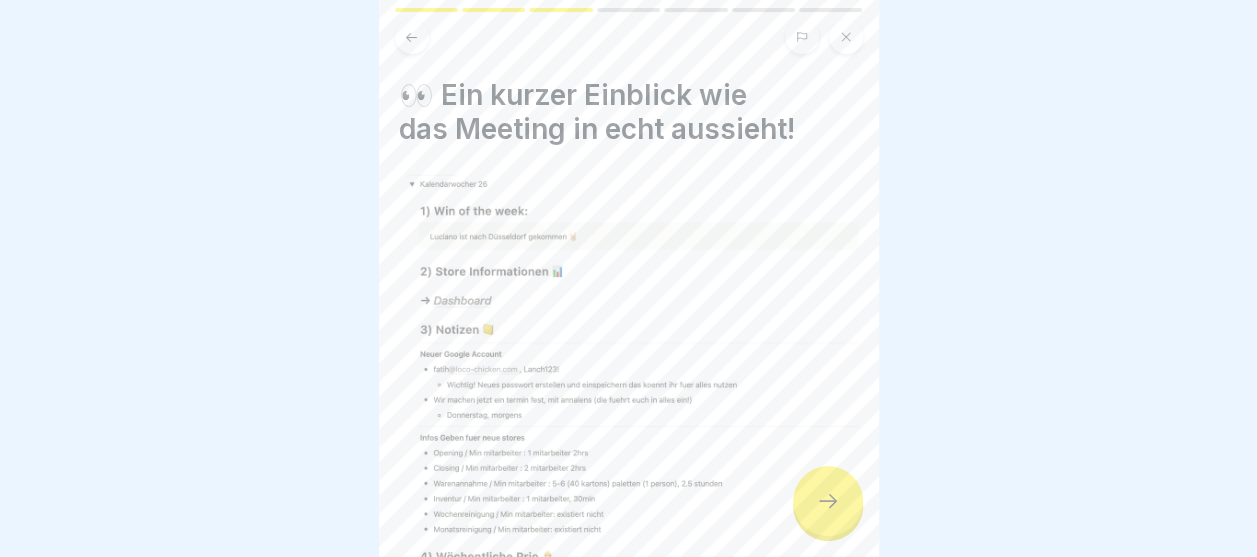 click at bounding box center (828, 501) 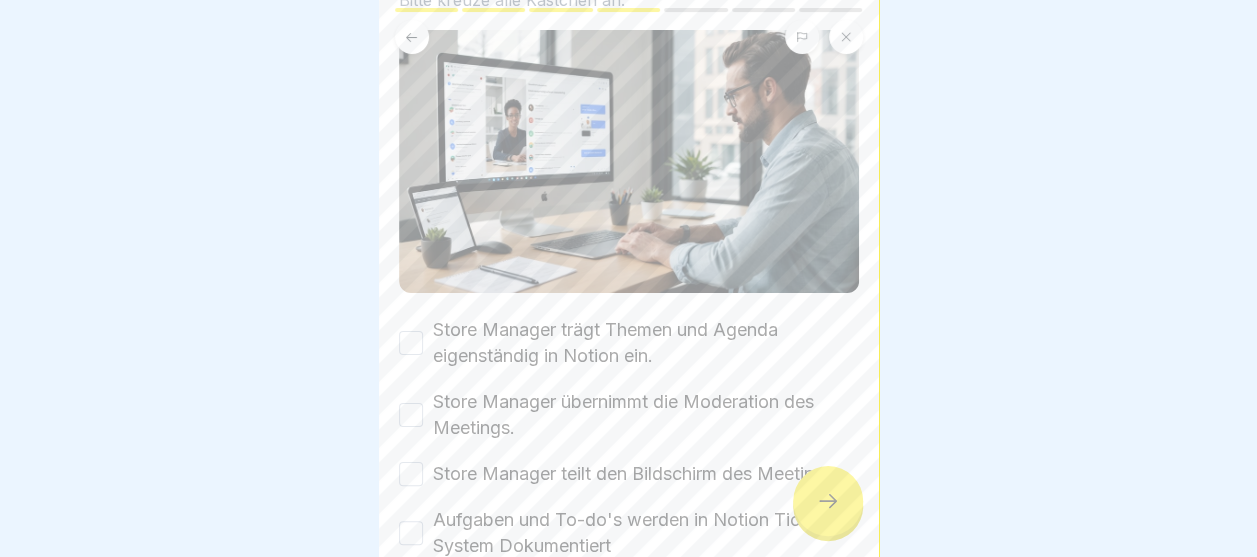 scroll, scrollTop: 224, scrollLeft: 0, axis: vertical 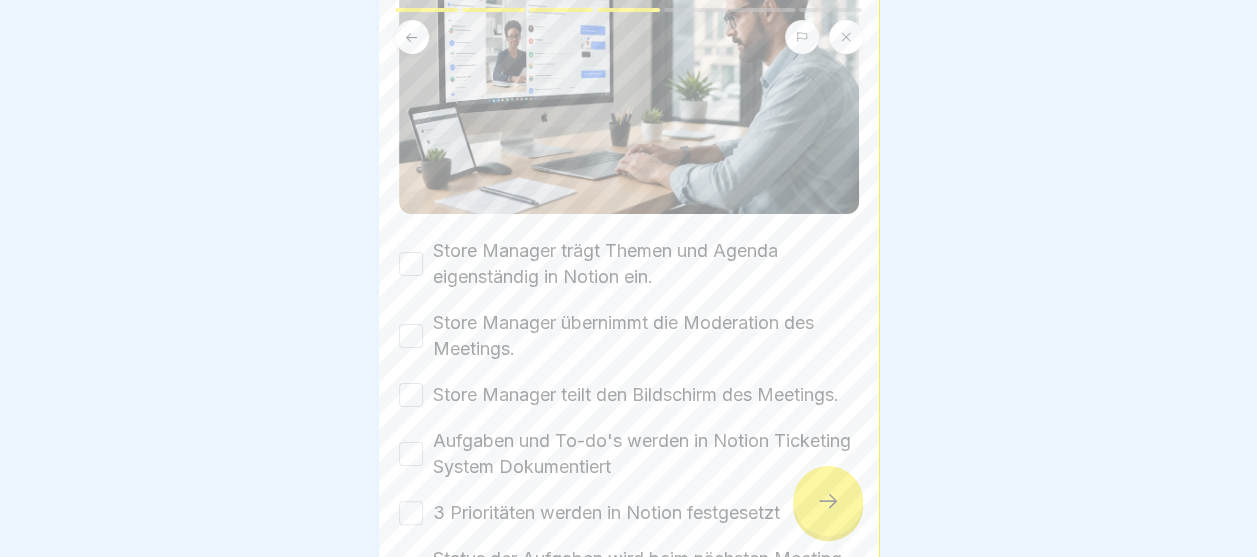 click on "Store Manager trägt Themen und Agenda eigenständig in Notion ein." at bounding box center [646, 264] 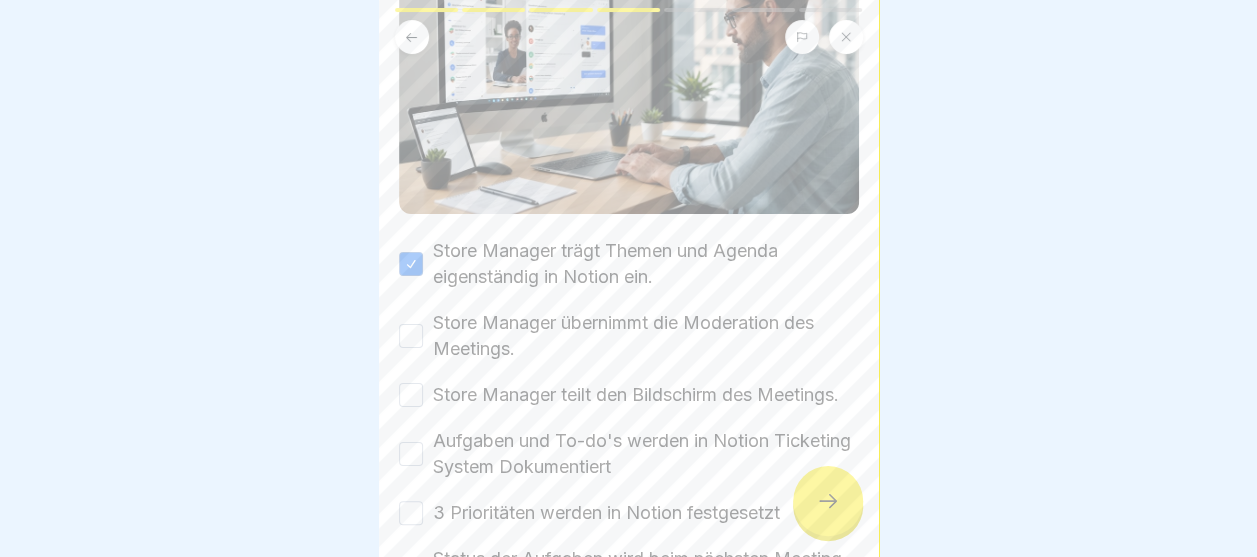 click on "Store Manager übernimmt die Moderation des Meetings." at bounding box center (646, 336) 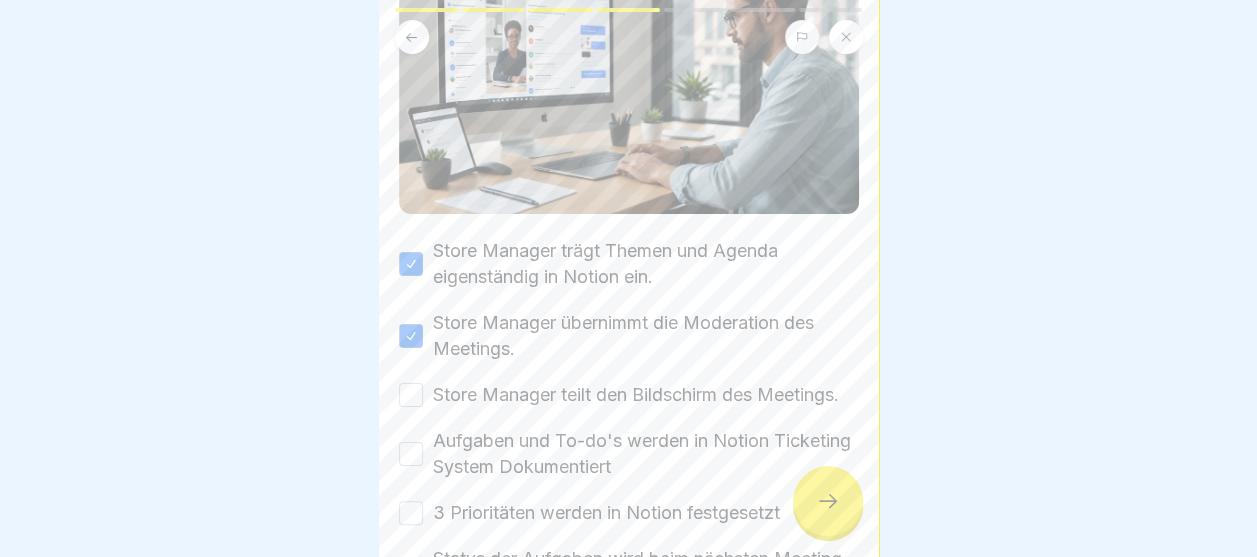 click on "Store Manager teilt den Bildschirm des Meetings." at bounding box center [636, 395] 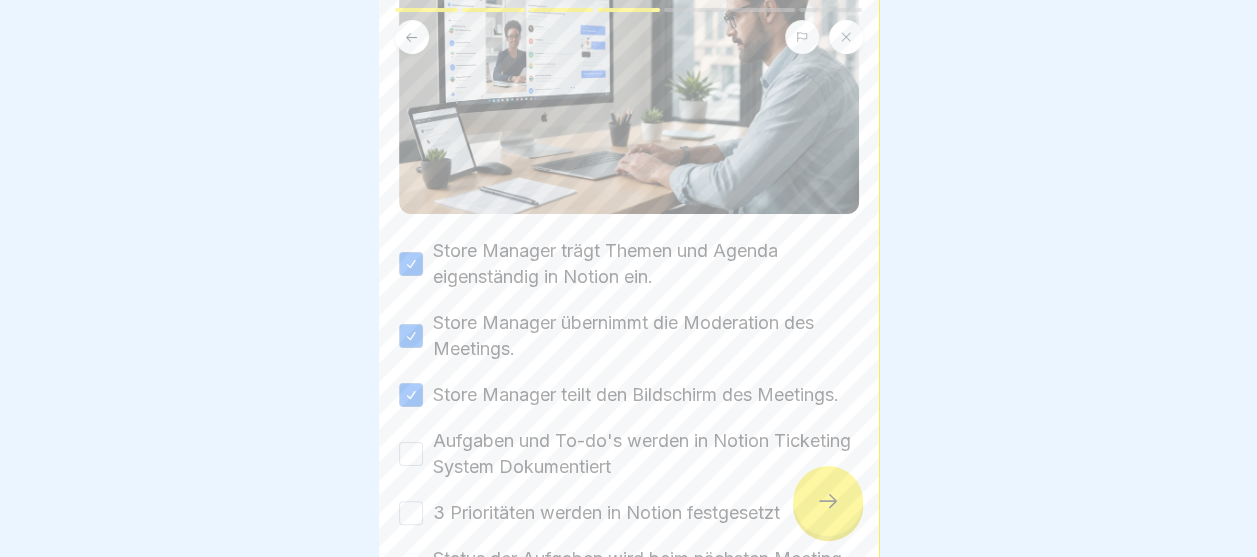 click on "Aufgaben und To-do's werden in Notion Ticketing System Dokumentiert" at bounding box center (646, 454) 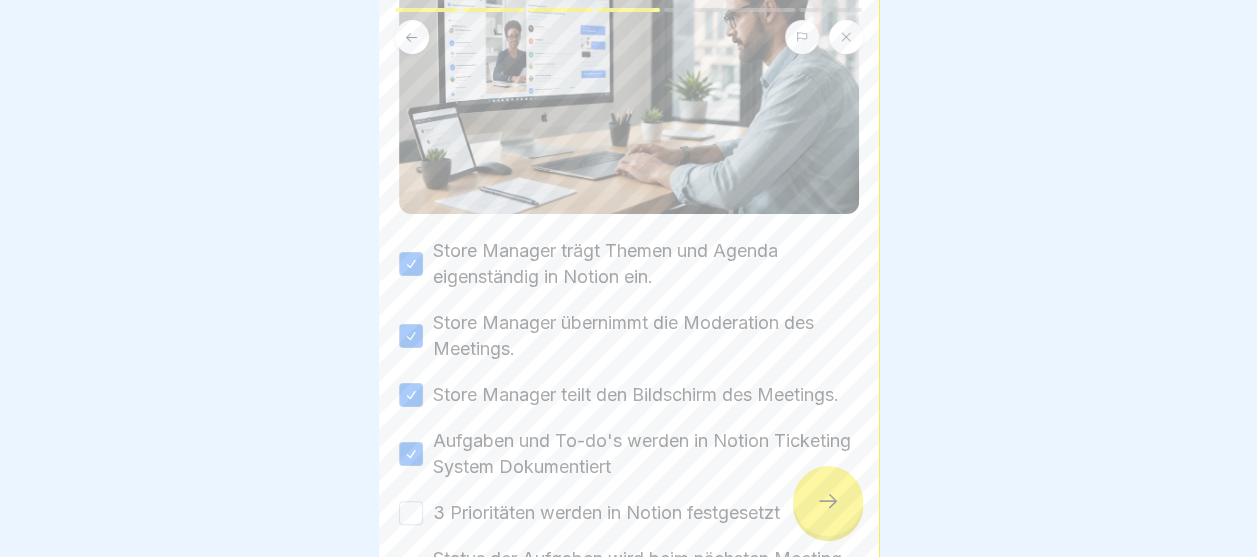 click on "Store Manager trägt Themen und Agenda eigenständig in Notion ein. Store Manager übernimmt die Moderation des Meetings. Store Manager teilt den Bildschirm des Meetings. Aufgaben und To-do's werden in Notion Ticketing System Dokumentiert 3 Prioritäten werden in Notion festgesetzt Status der Aufgaben wird beim nächsten Meeting überprüft." at bounding box center [629, 418] 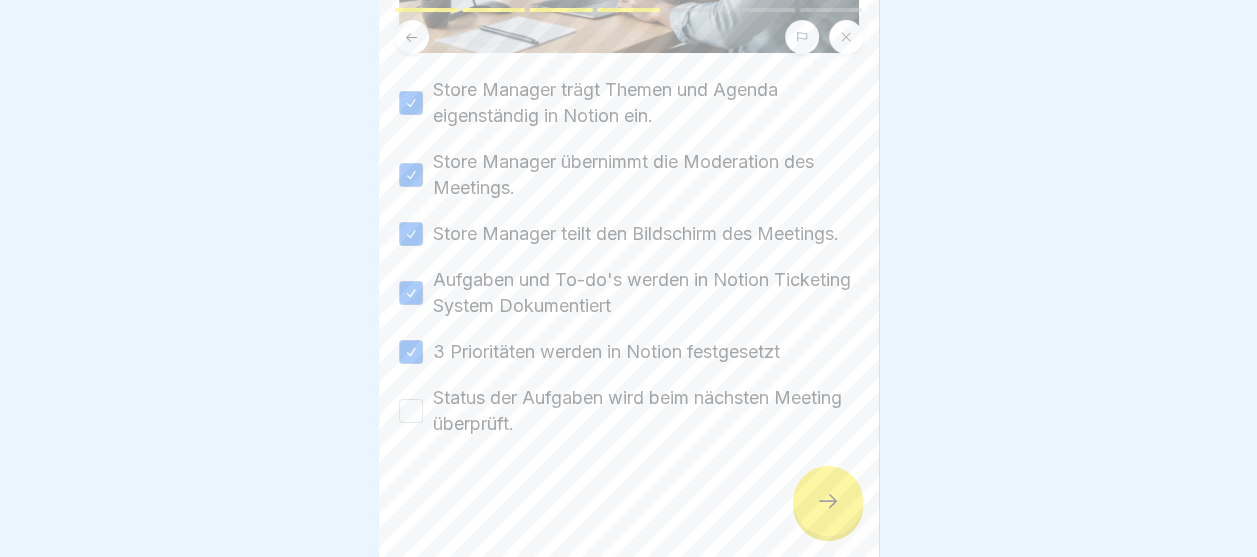 scroll, scrollTop: 402, scrollLeft: 0, axis: vertical 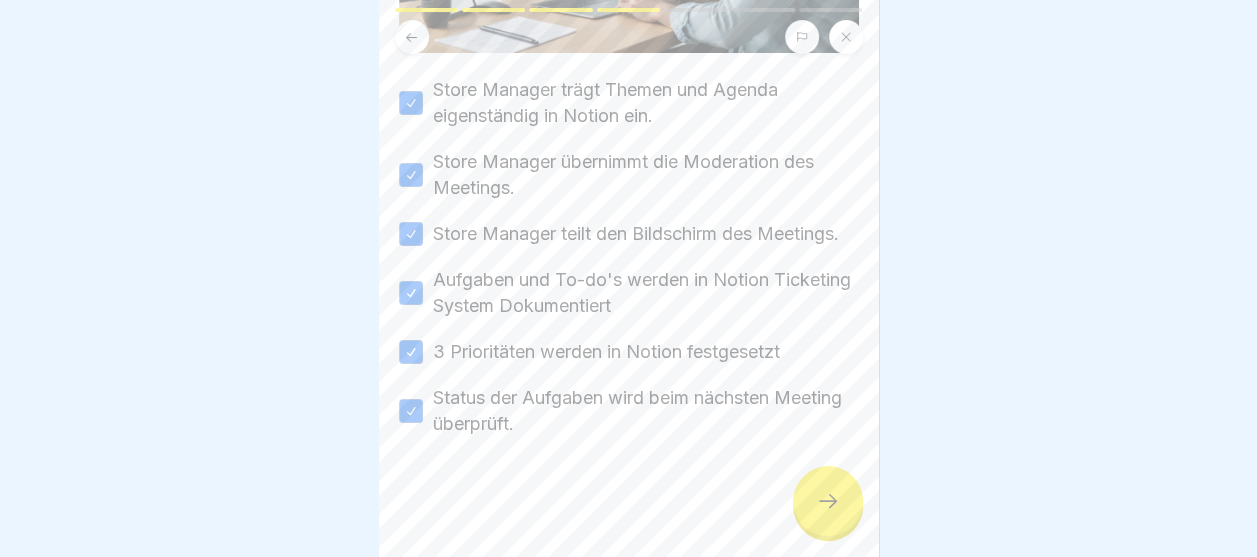 click 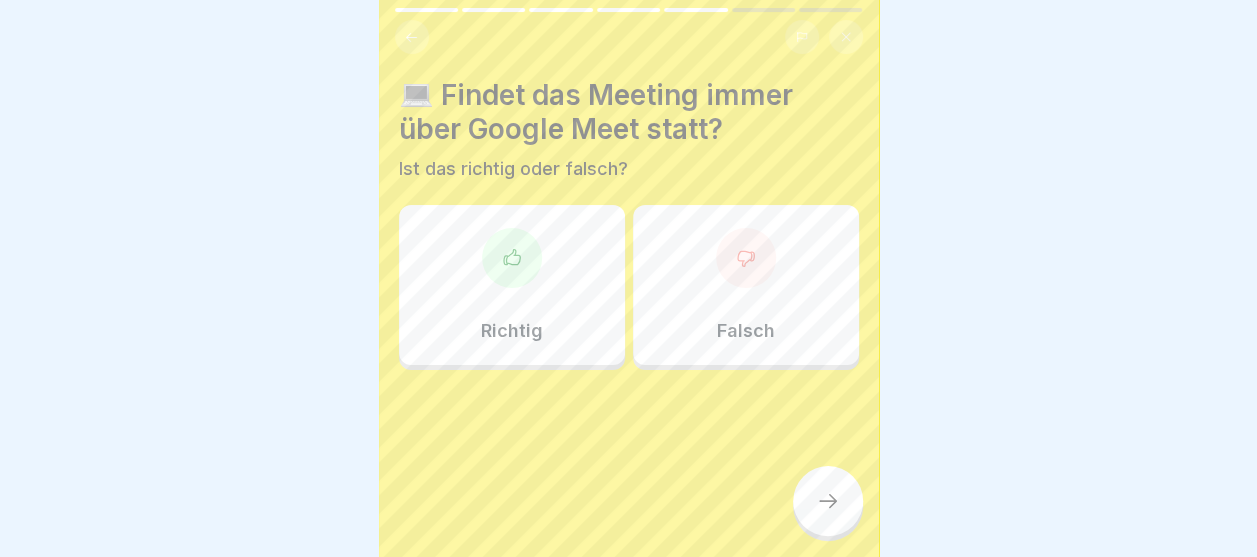 click on "Richtig" at bounding box center [512, 285] 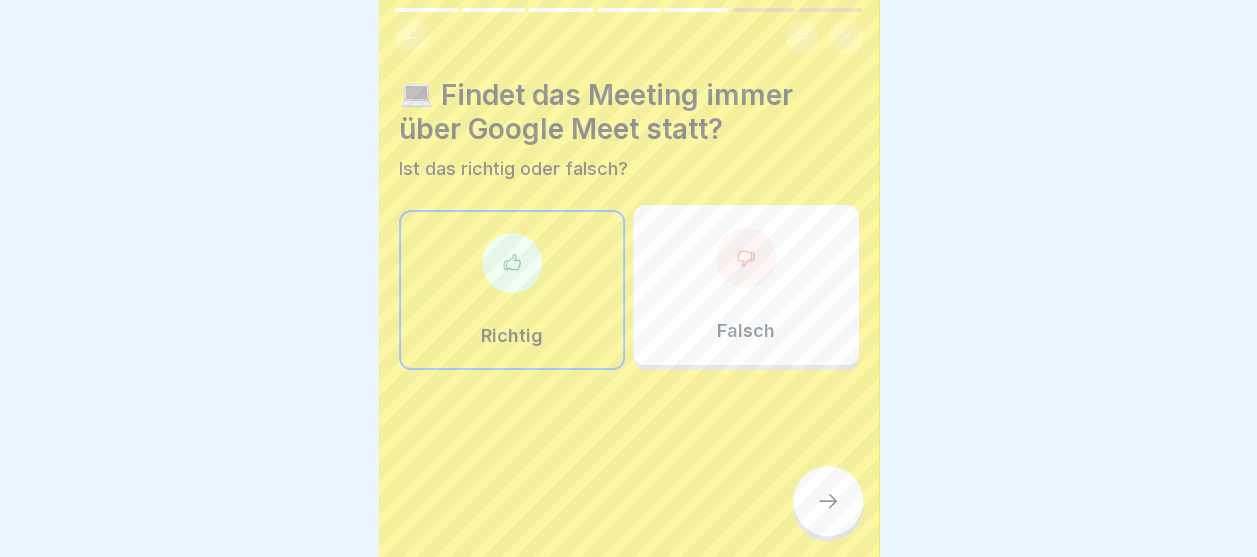click 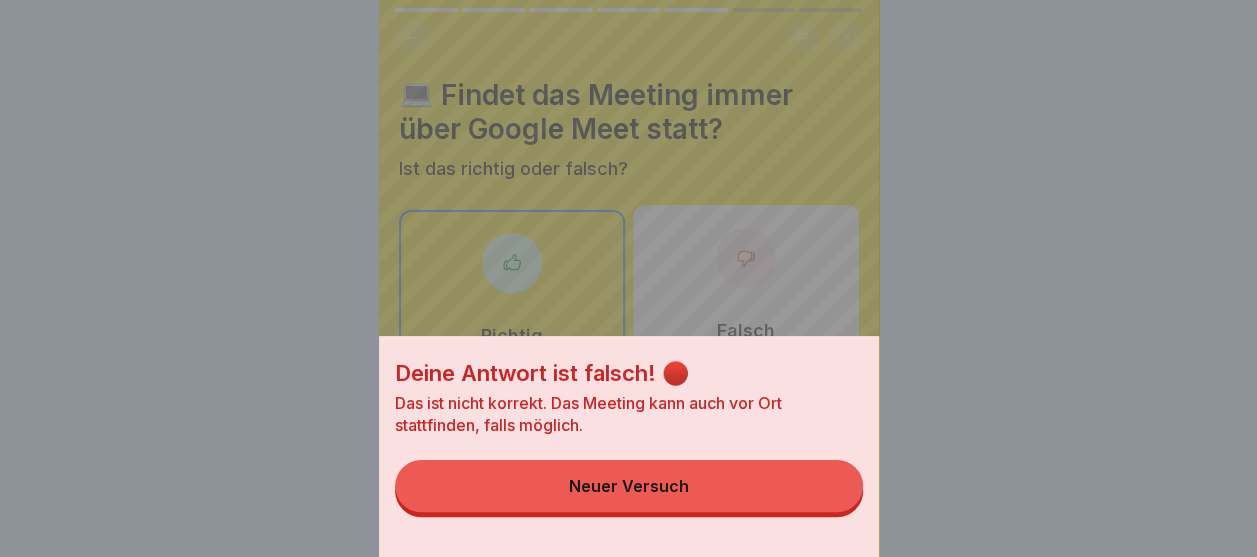 click on "Deine Antwort ist falsch!
🔴 Das ist nicht korrekt. Das Meeting kann auch vor Ort stattfinden, falls möglich.   Neuer Versuch" at bounding box center [629, 446] 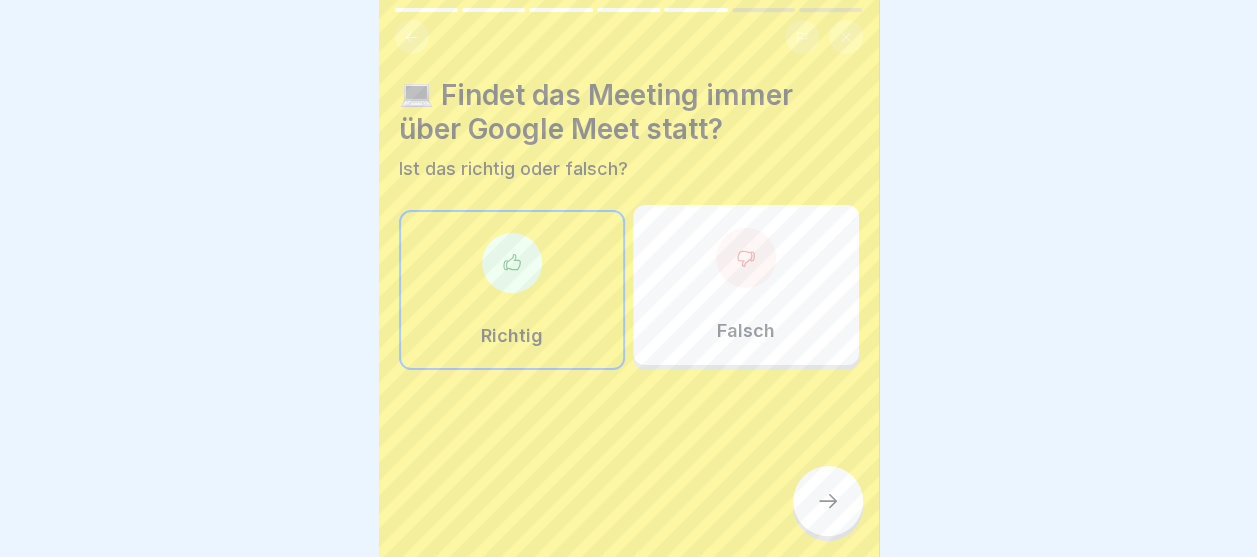 click on "Falsch" at bounding box center (746, 285) 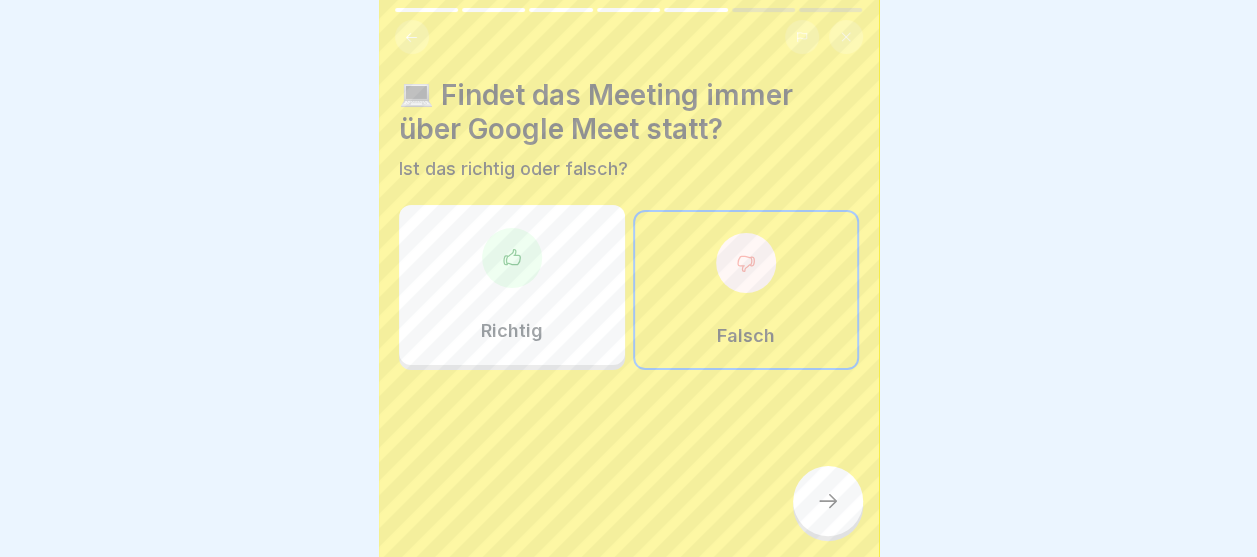 click 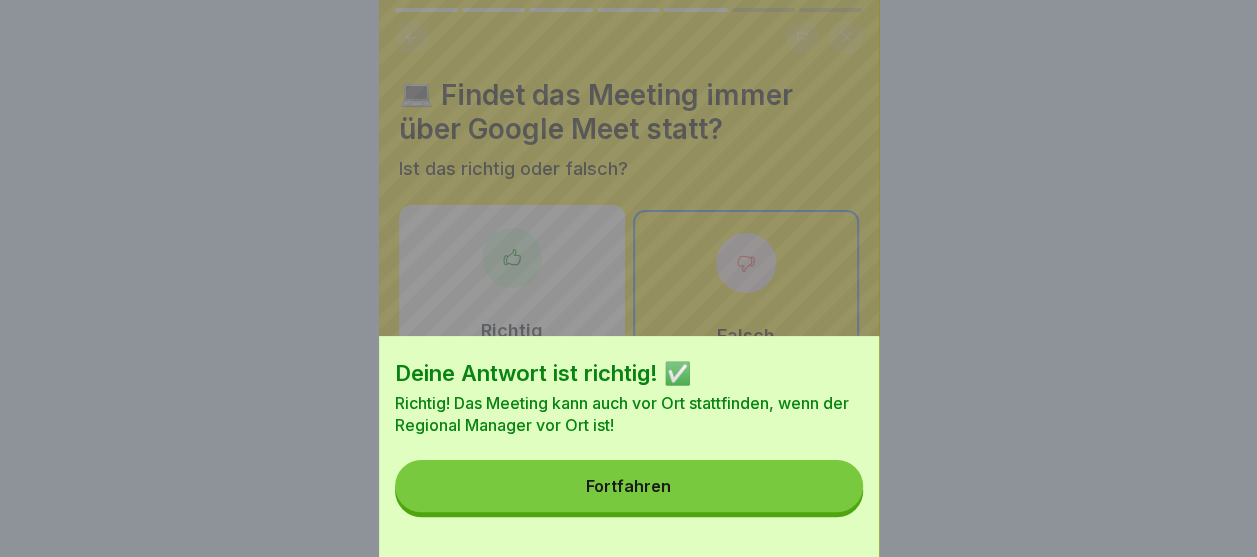 click on "Fortfahren" at bounding box center [629, 486] 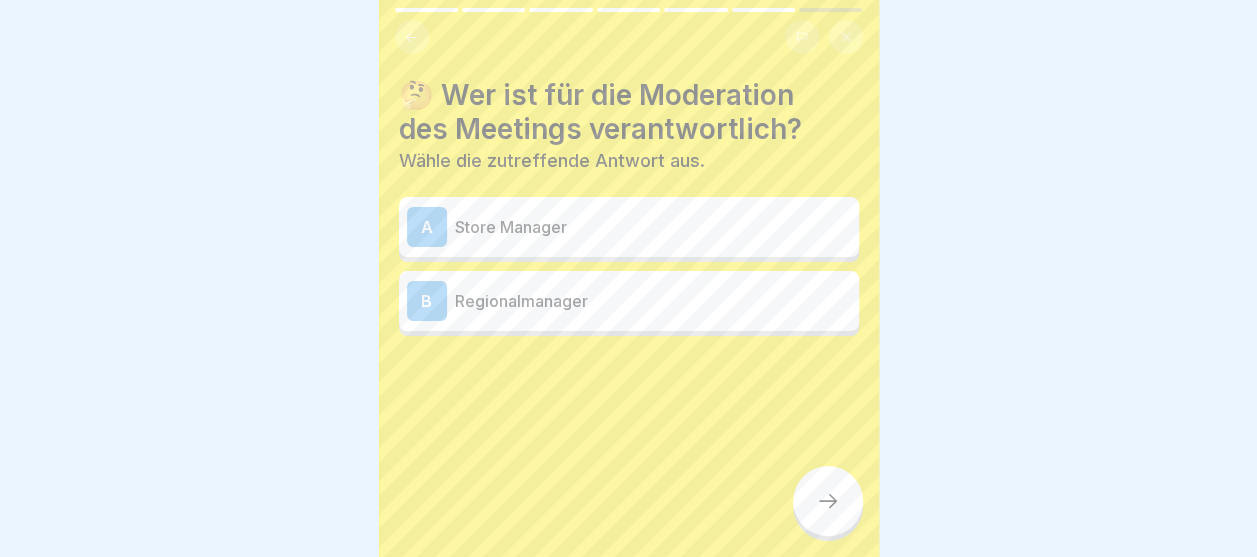 click on "A Store Manager" at bounding box center [629, 227] 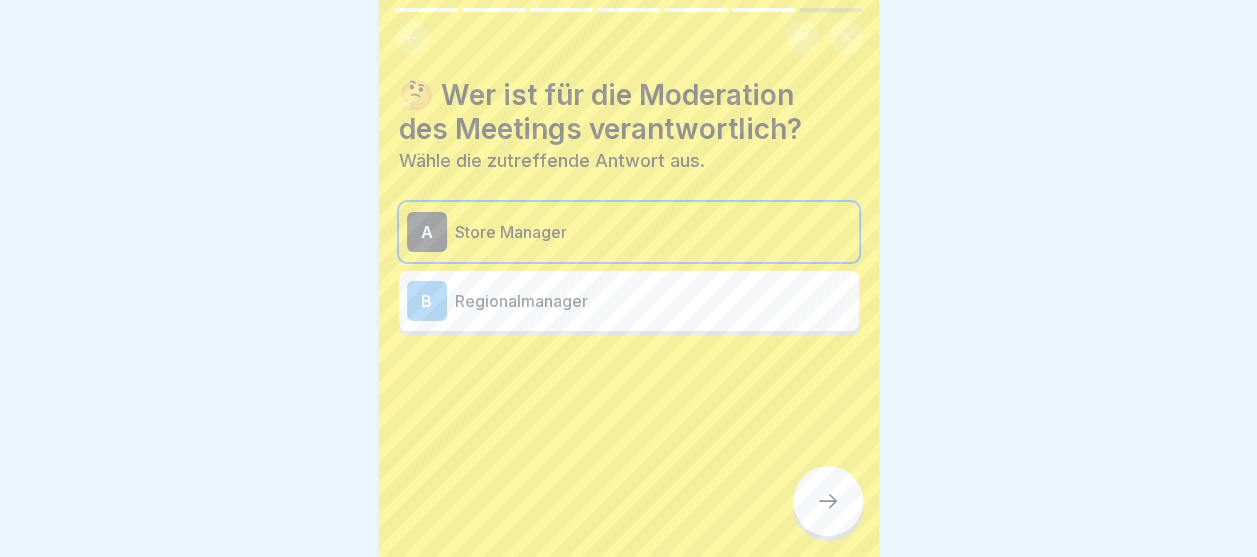click at bounding box center [828, 501] 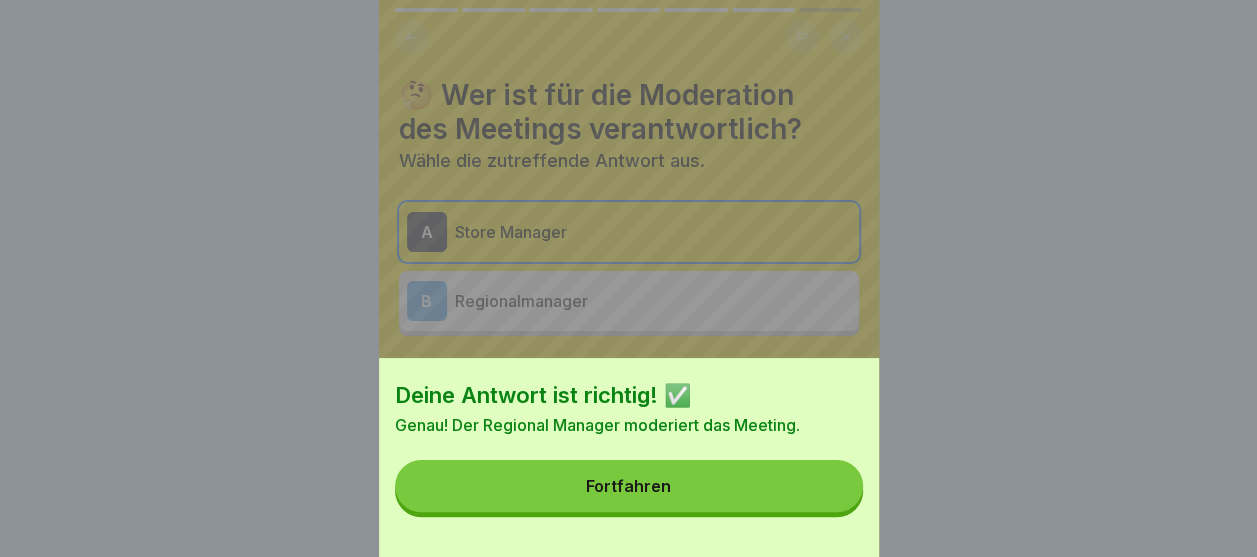 click on "Fortfahren" at bounding box center (629, 486) 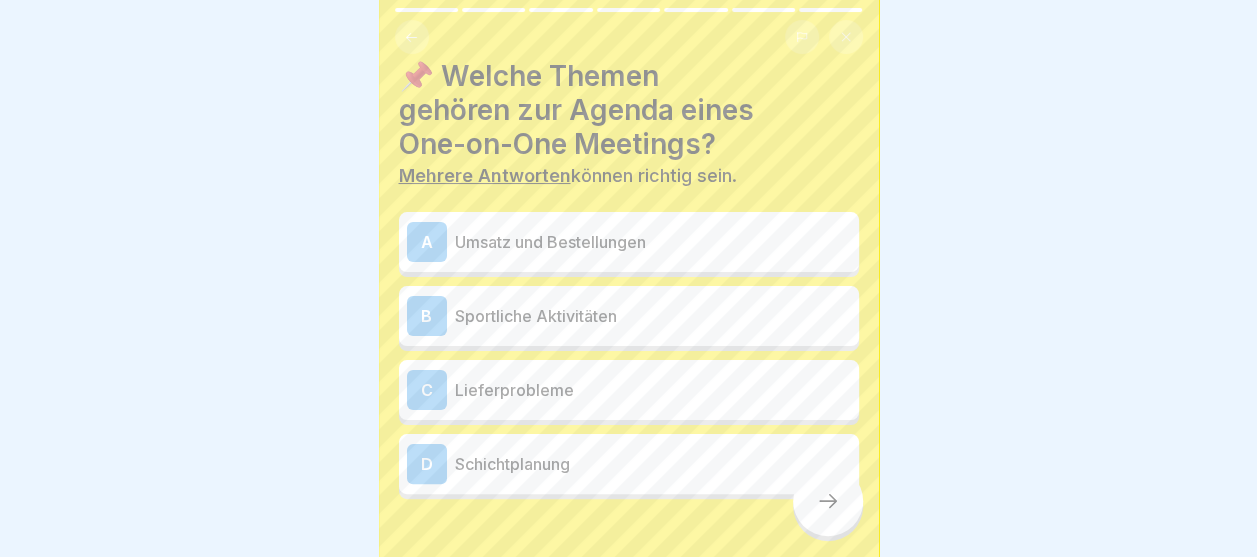 scroll, scrollTop: 22, scrollLeft: 0, axis: vertical 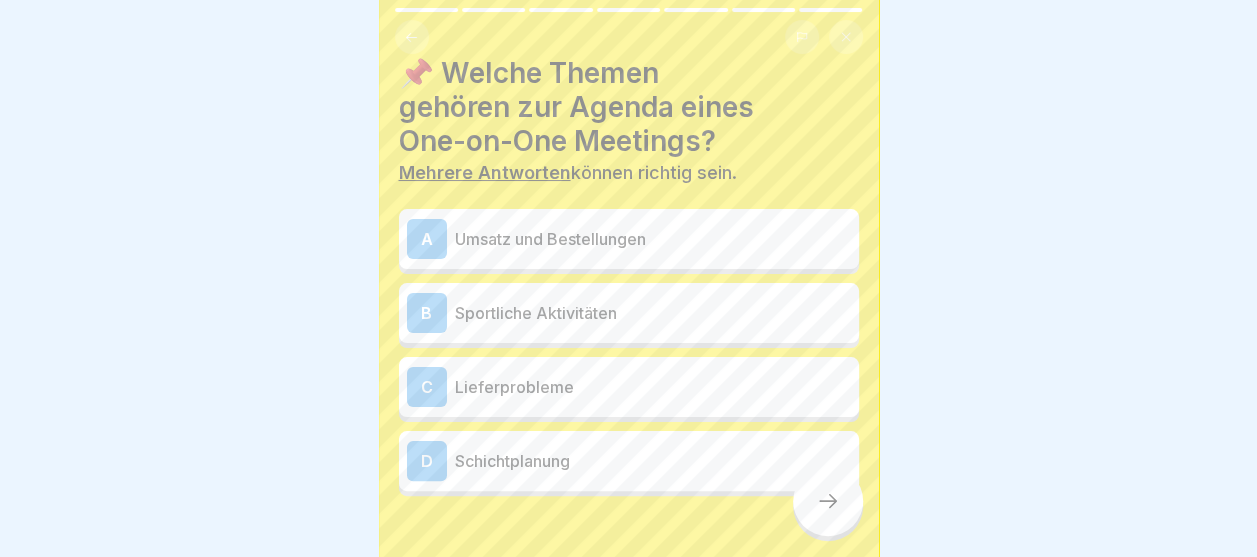click on "Umsatz und Bestellungen" at bounding box center [653, 239] 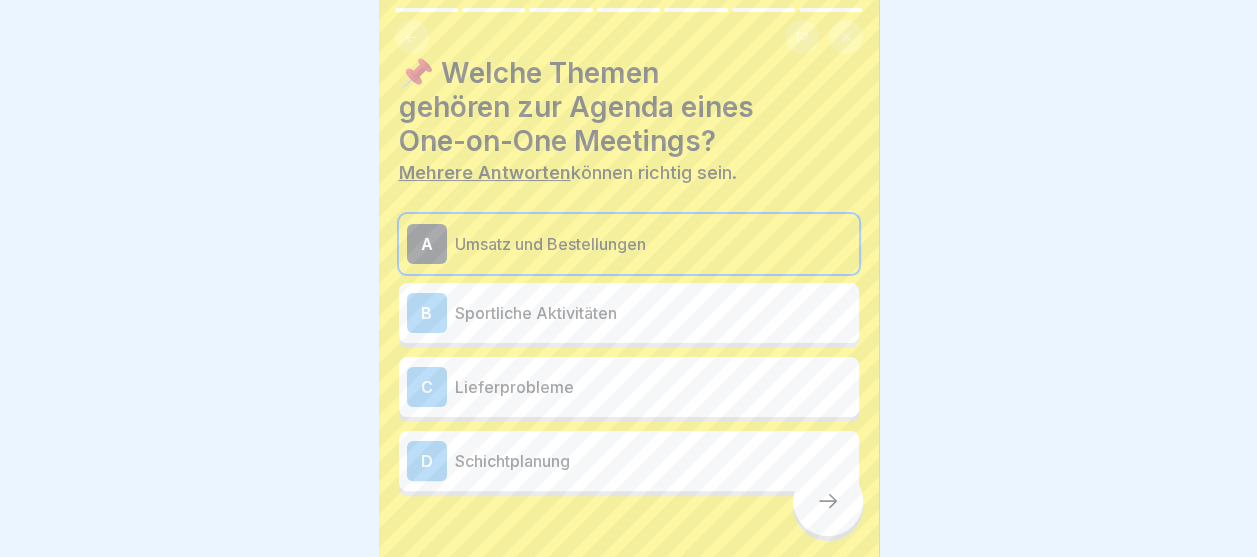 click on "C Lieferprobleme" at bounding box center (629, 387) 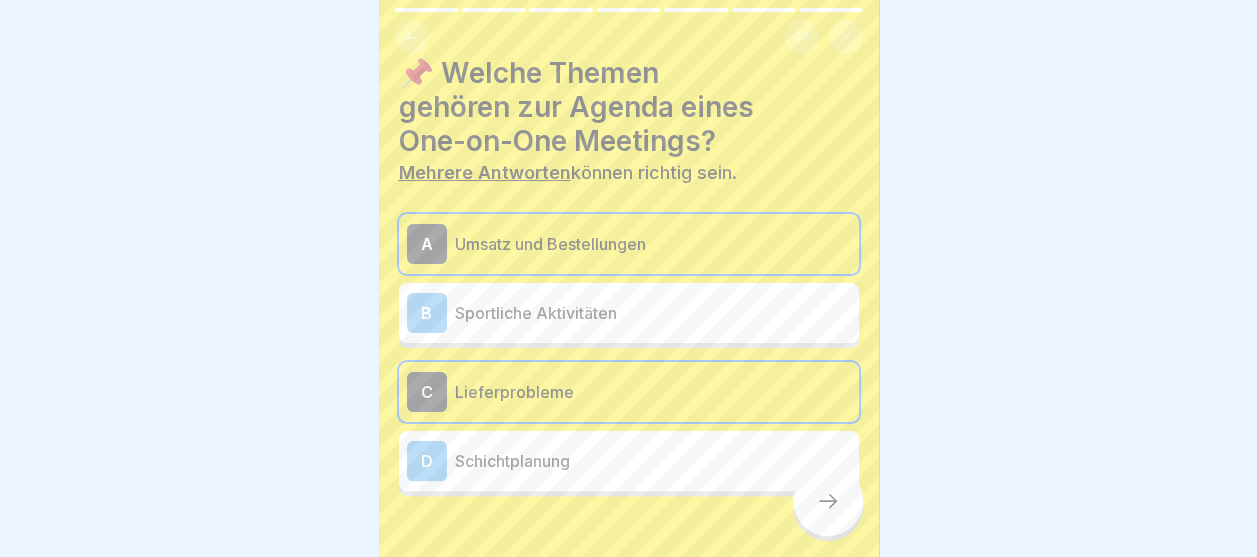click on "D Schichtplanung" at bounding box center [629, 461] 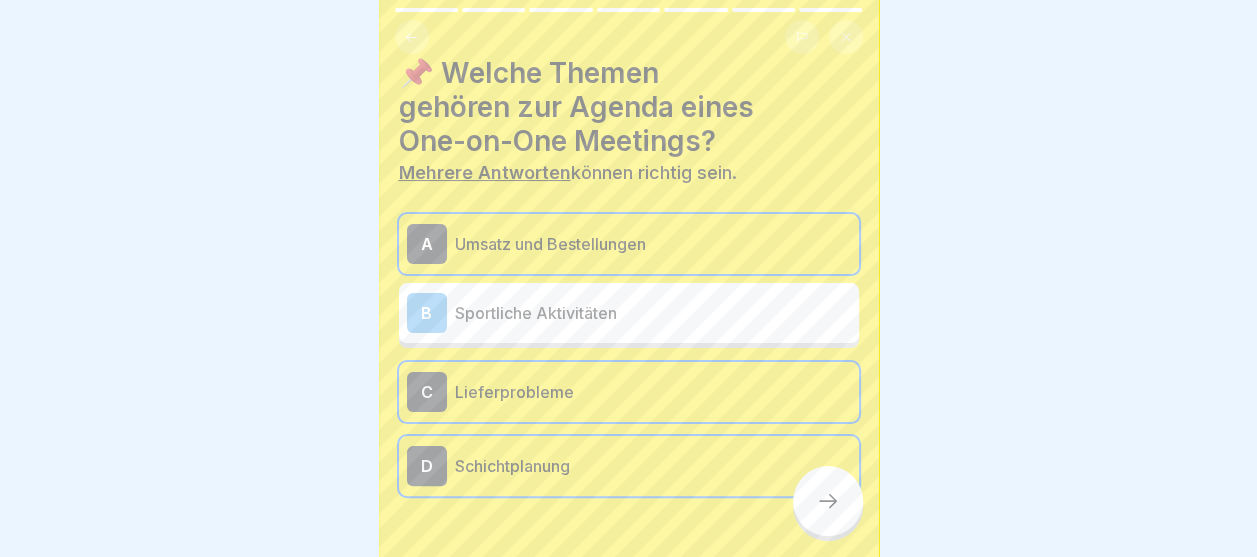 click at bounding box center (828, 501) 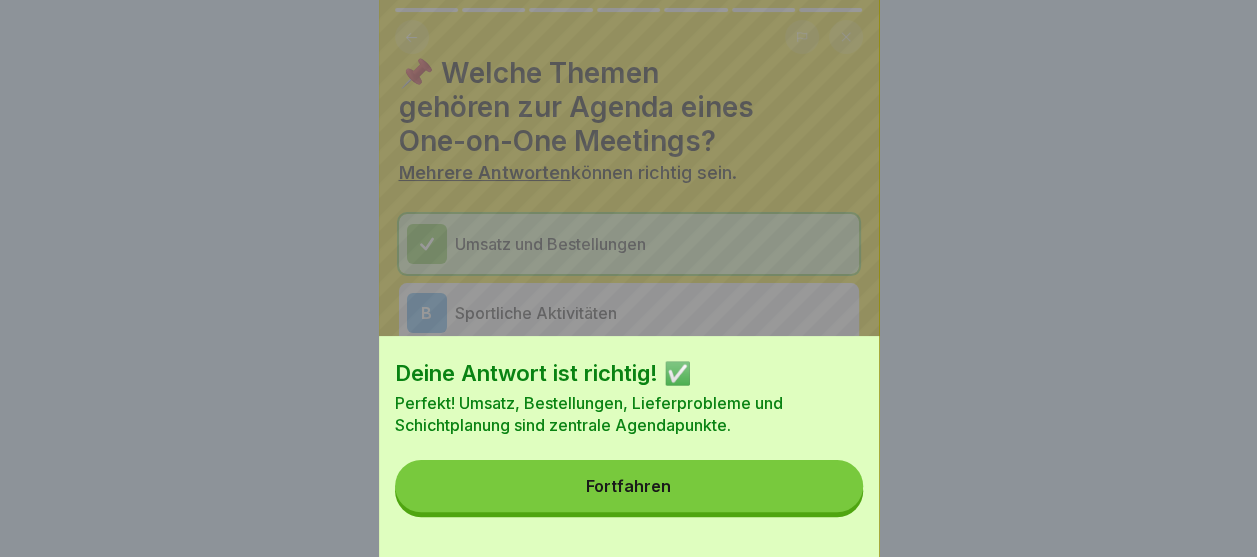 click on "Fortfahren" at bounding box center (629, 486) 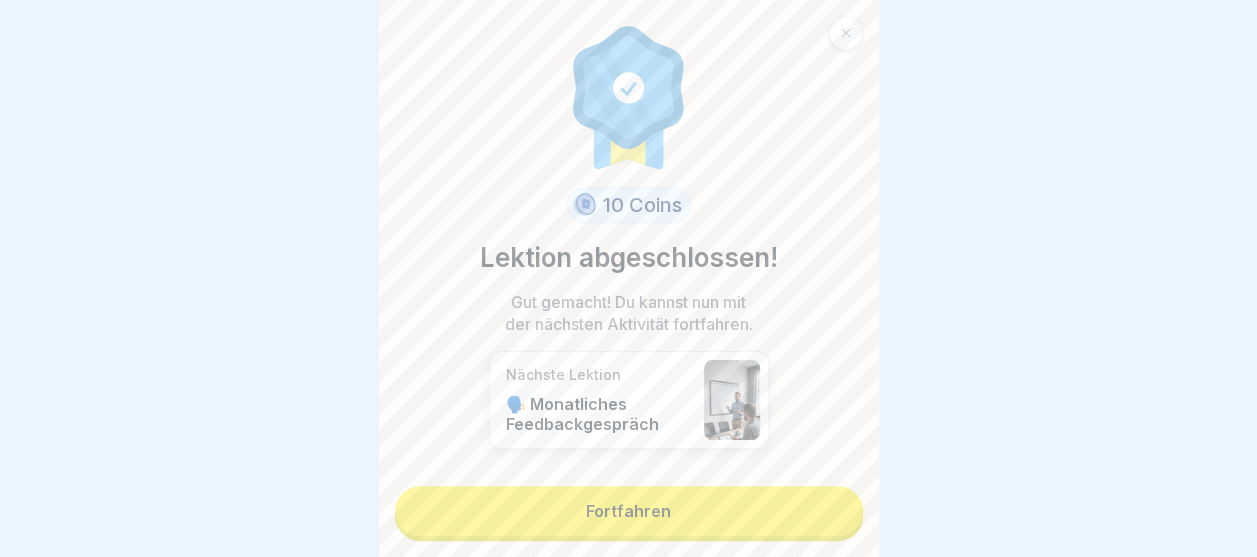 click on "Fortfahren" at bounding box center [629, 511] 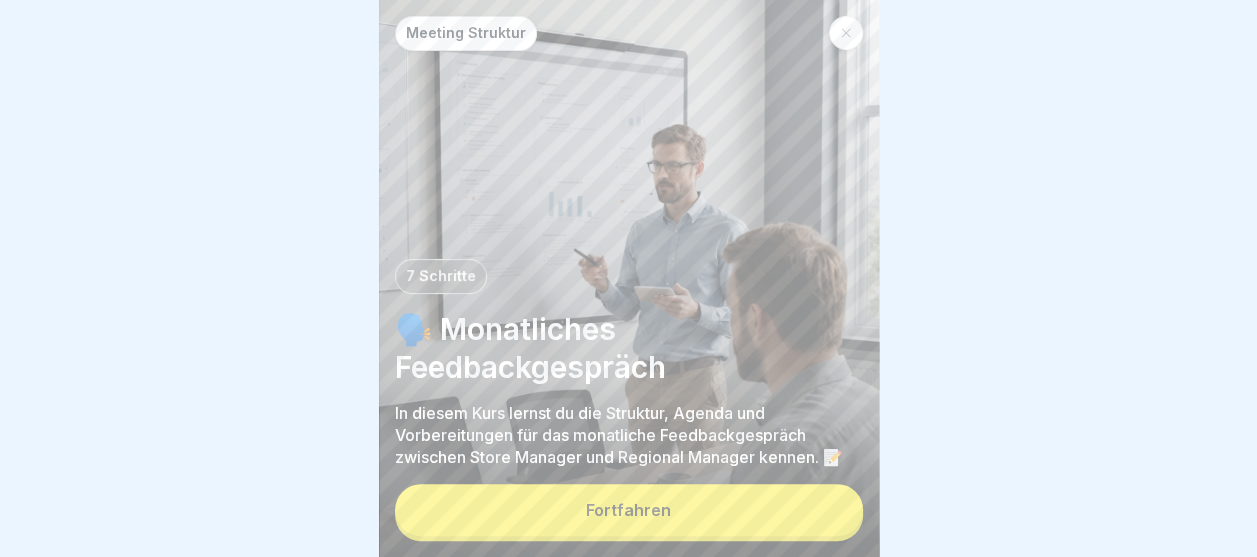 click on "Fortfahren" at bounding box center [629, 510] 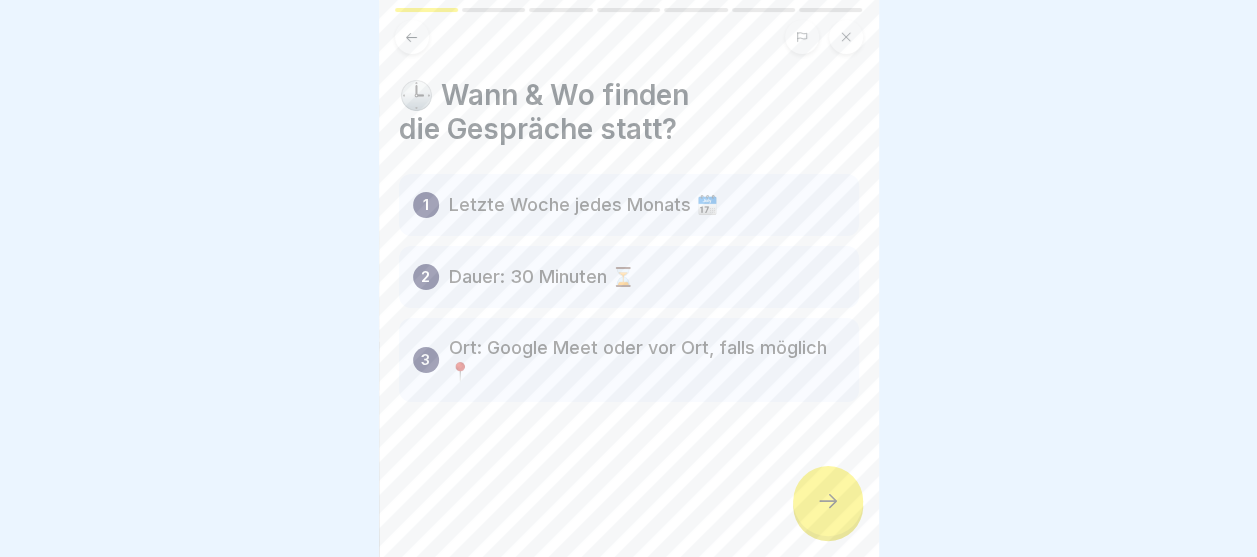 click 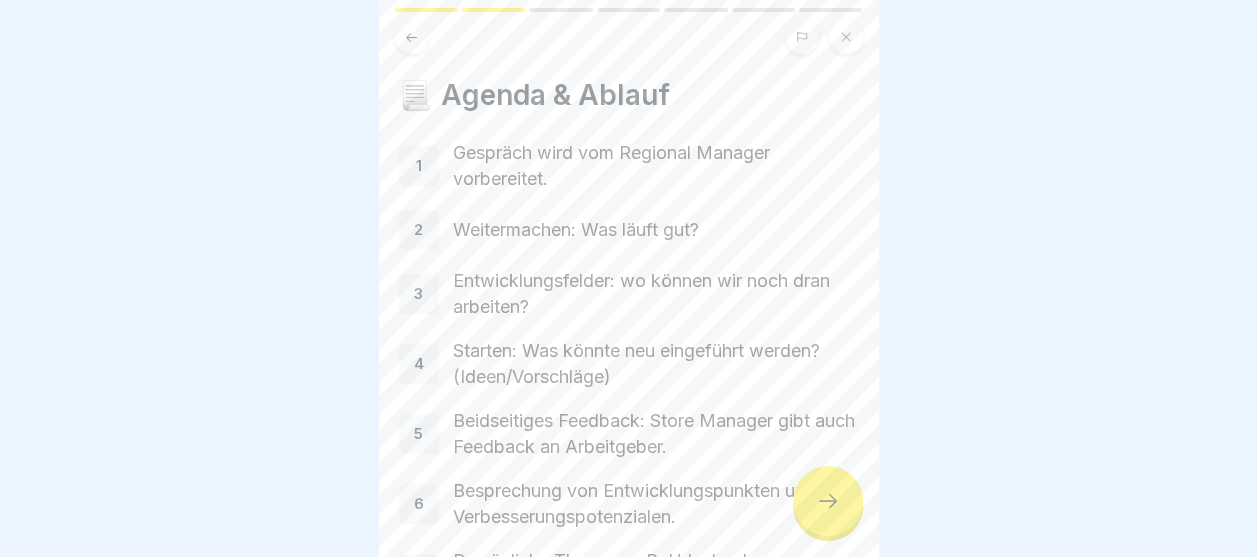 click 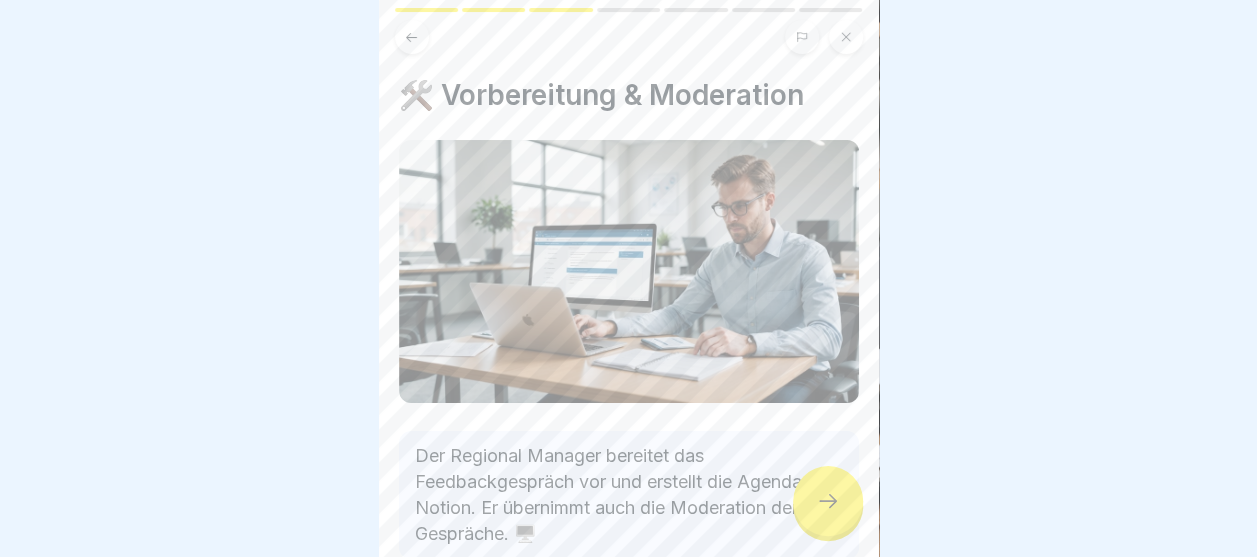 click 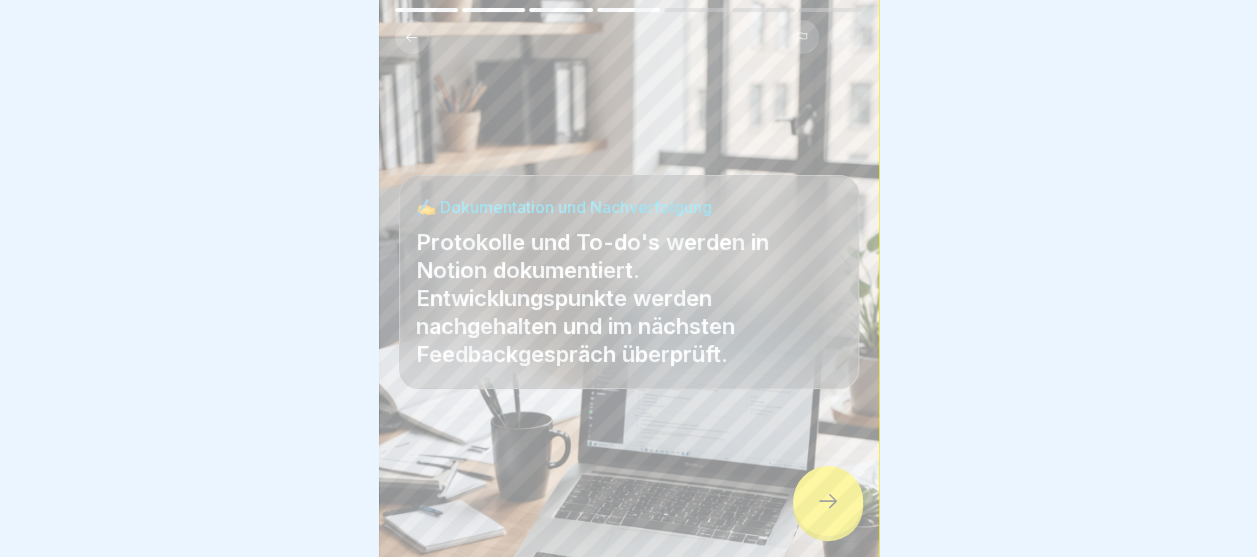 click 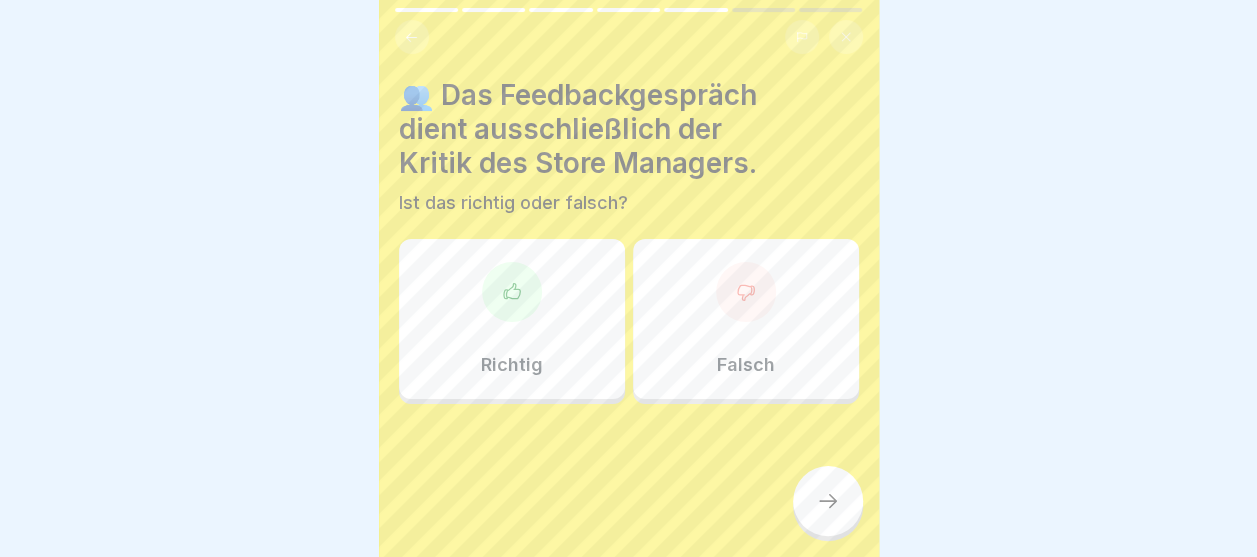 click on "Falsch" at bounding box center (746, 365) 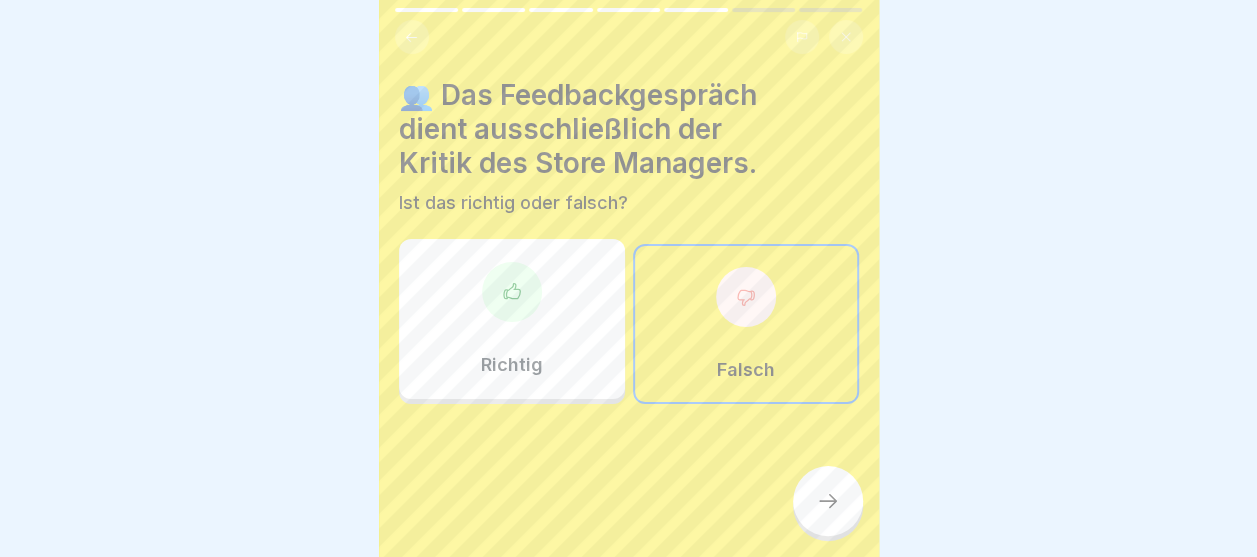click at bounding box center (828, 501) 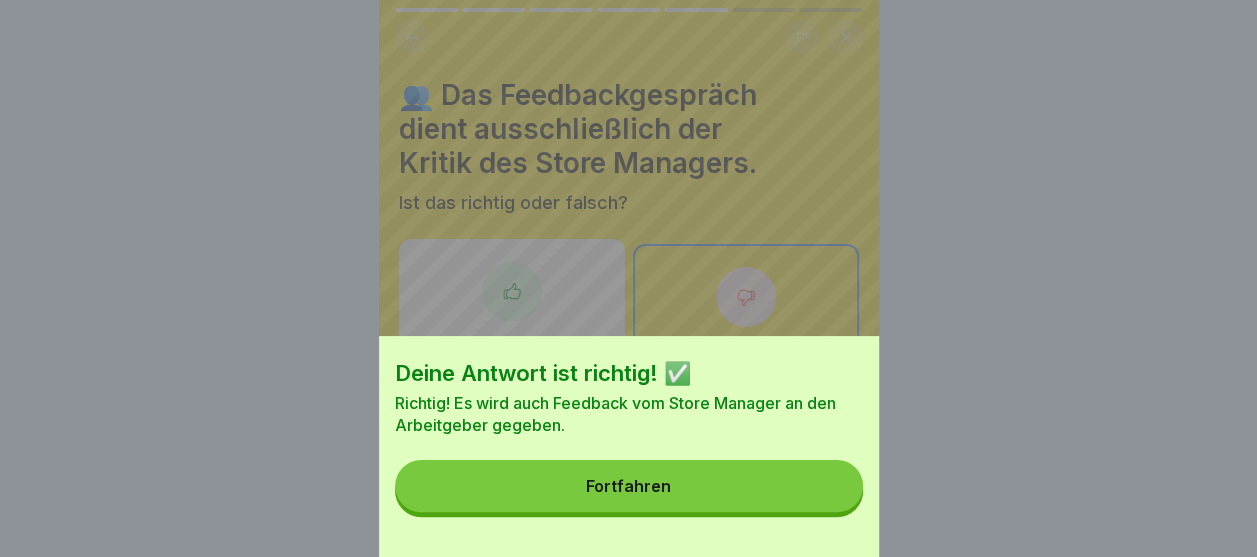 click on "Fortfahren" at bounding box center (629, 486) 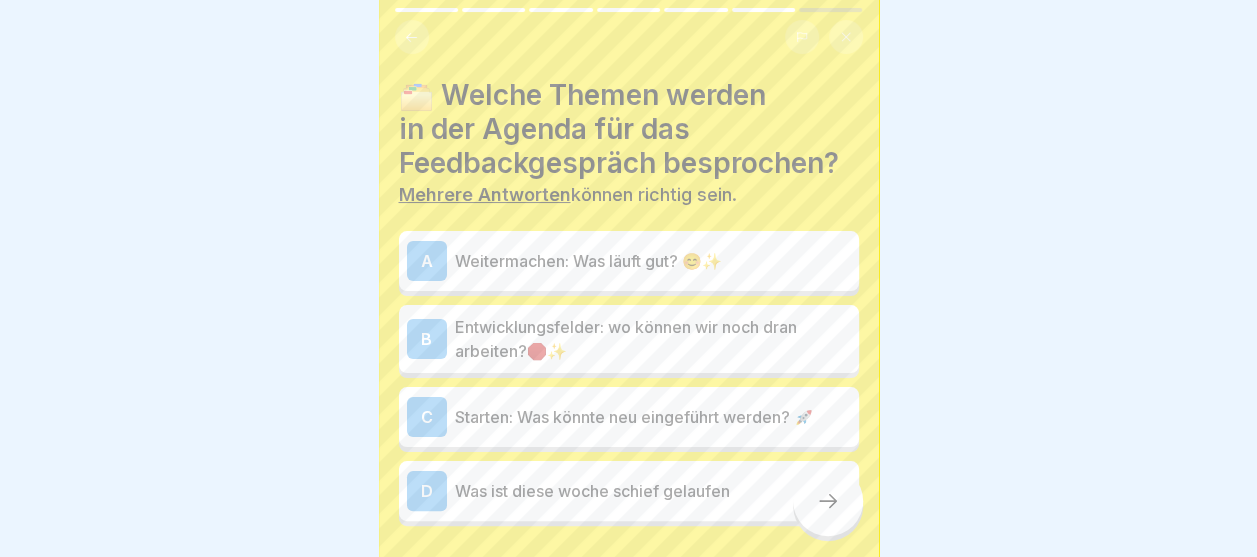 click on "A Weitermachen: Was läuft gut? 😊✨" at bounding box center (629, 261) 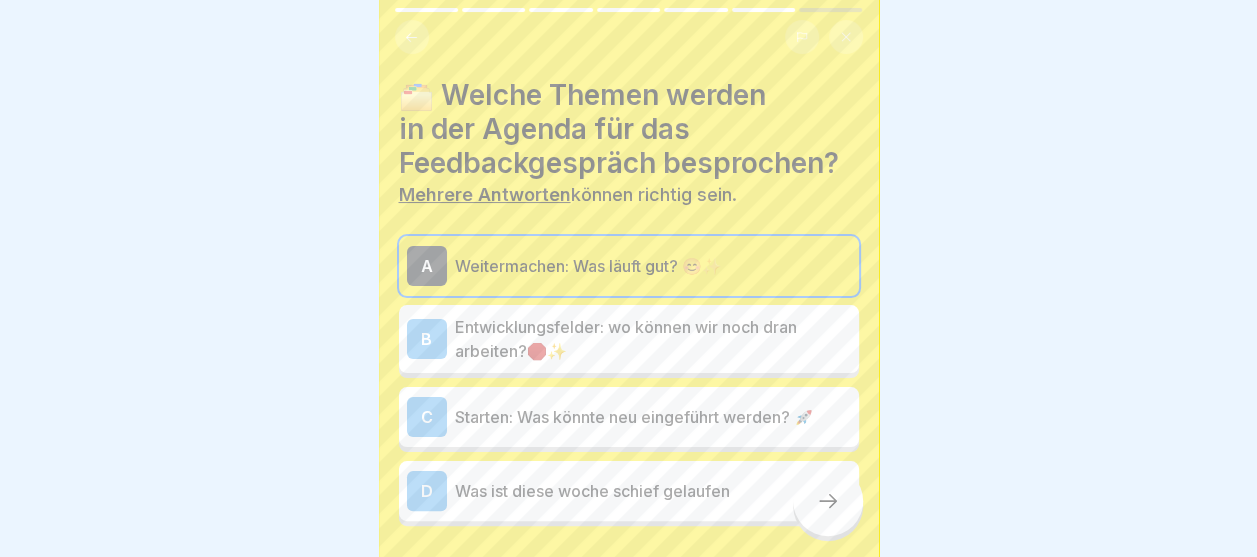 click on "Entwicklungsfelder: wo können wir noch dran arbeiten?🛑✨" at bounding box center [653, 339] 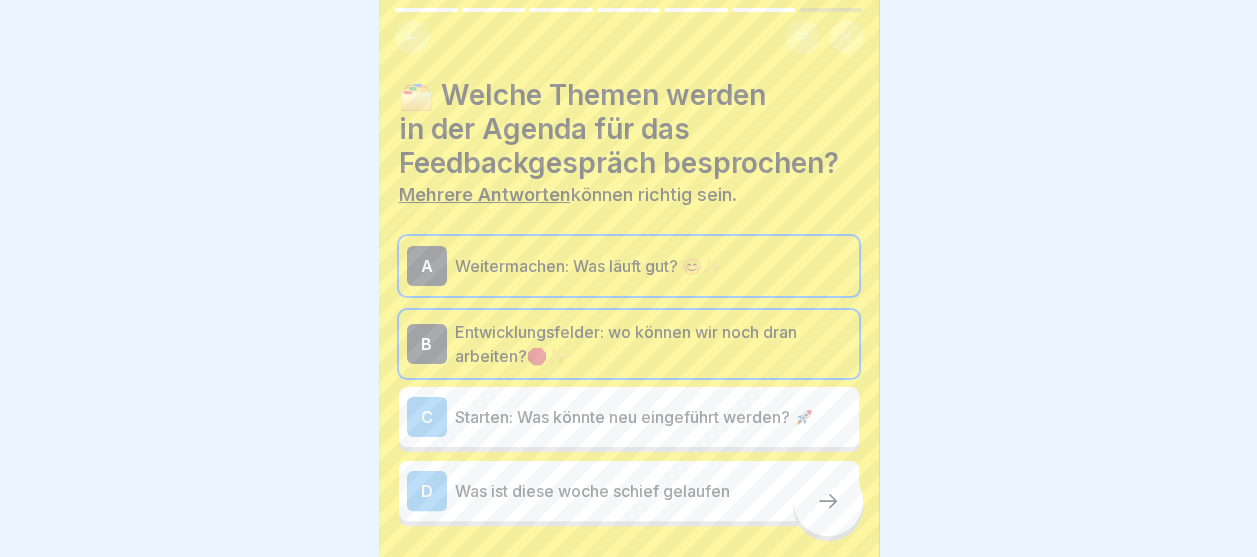 click on "Starten: Was könnte neu eingeführt werden? 🚀" at bounding box center [653, 417] 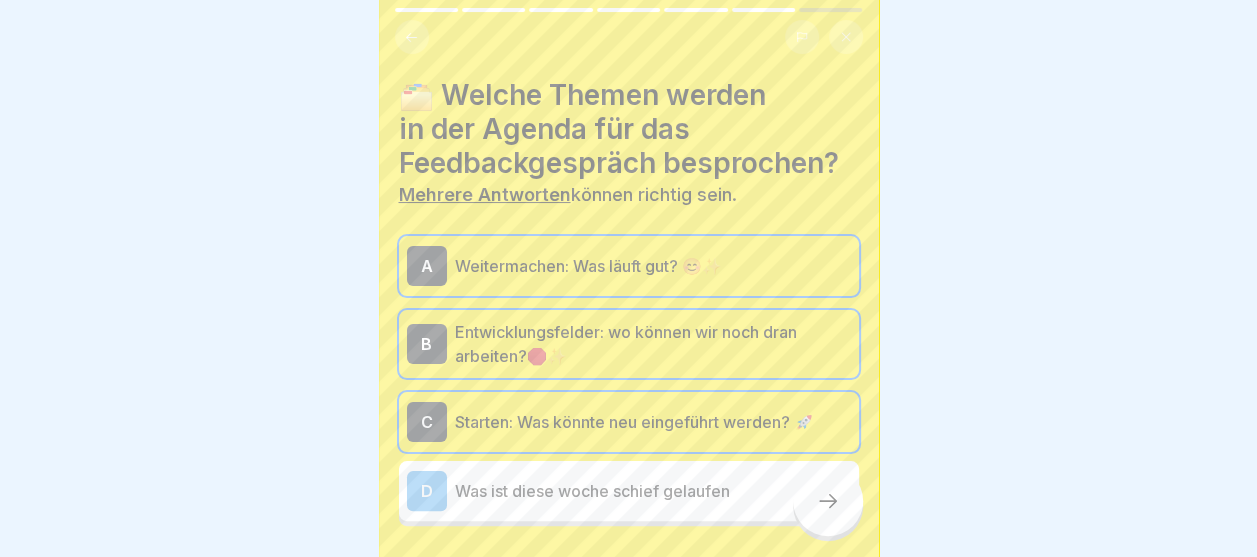 click on "Starten: Was könnte neu eingeführt werden? 🚀" at bounding box center [653, 422] 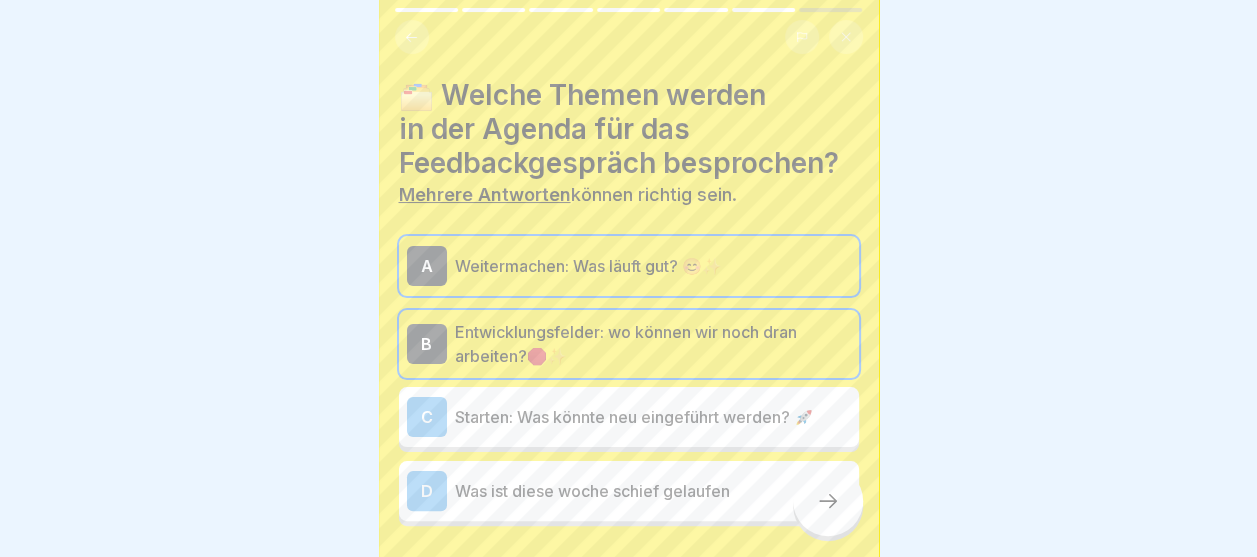 click on "D Was ist diese woche schief gelaufen" at bounding box center [629, 491] 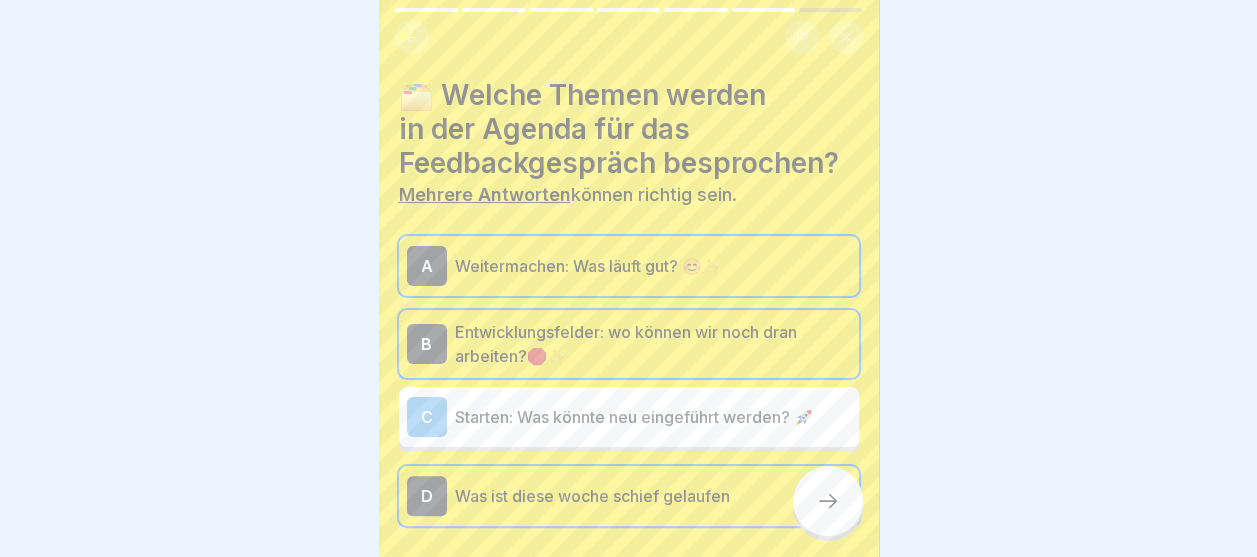click at bounding box center [828, 501] 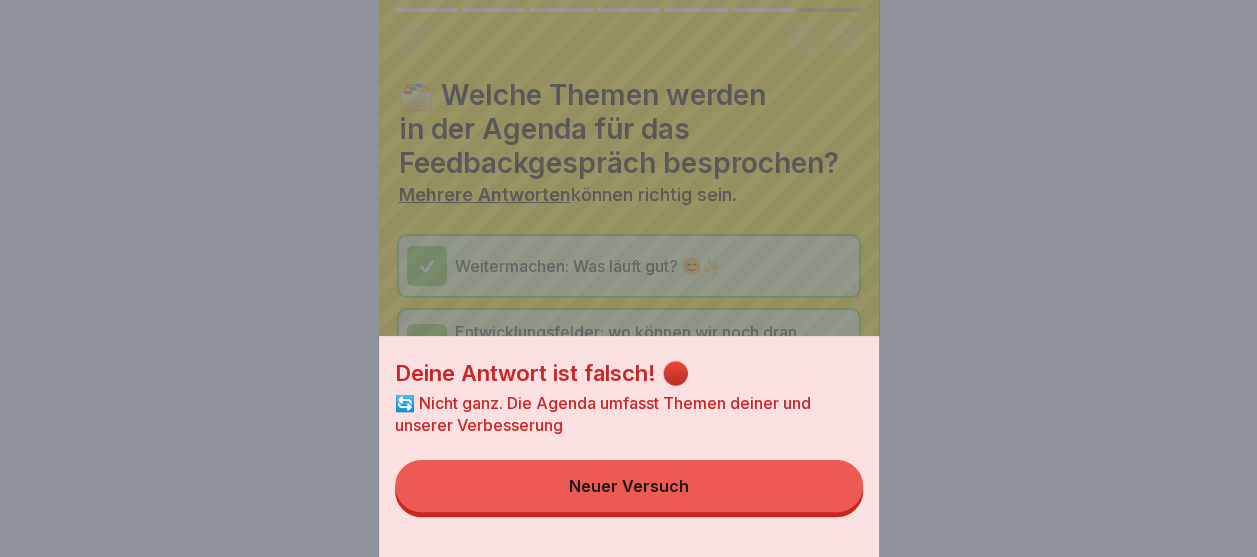 click on "Neuer Versuch" at bounding box center [629, 486] 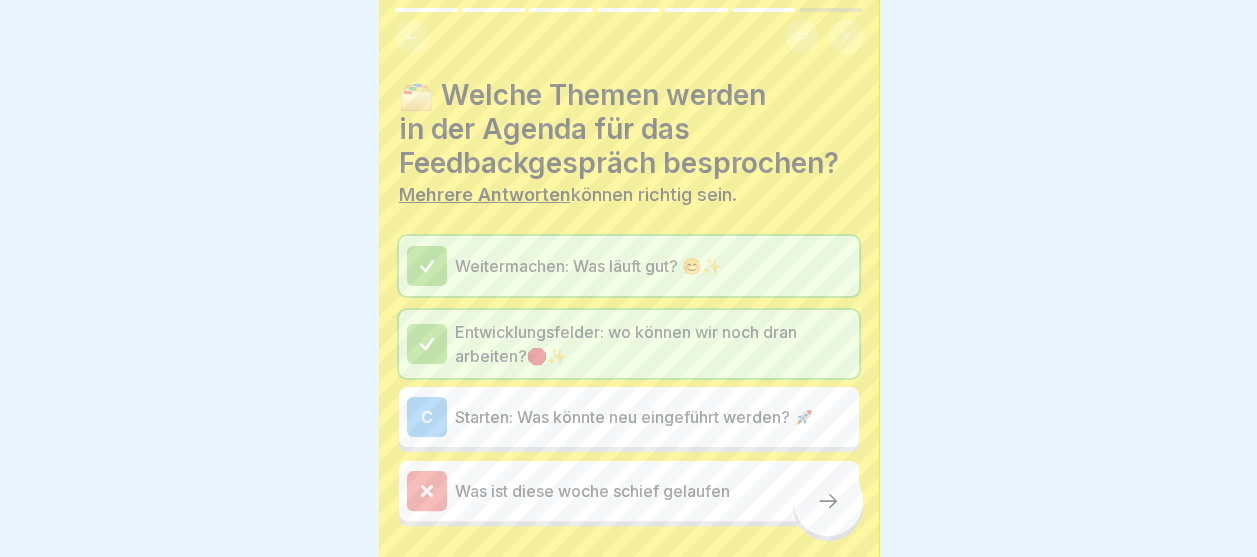 click at bounding box center (828, 501) 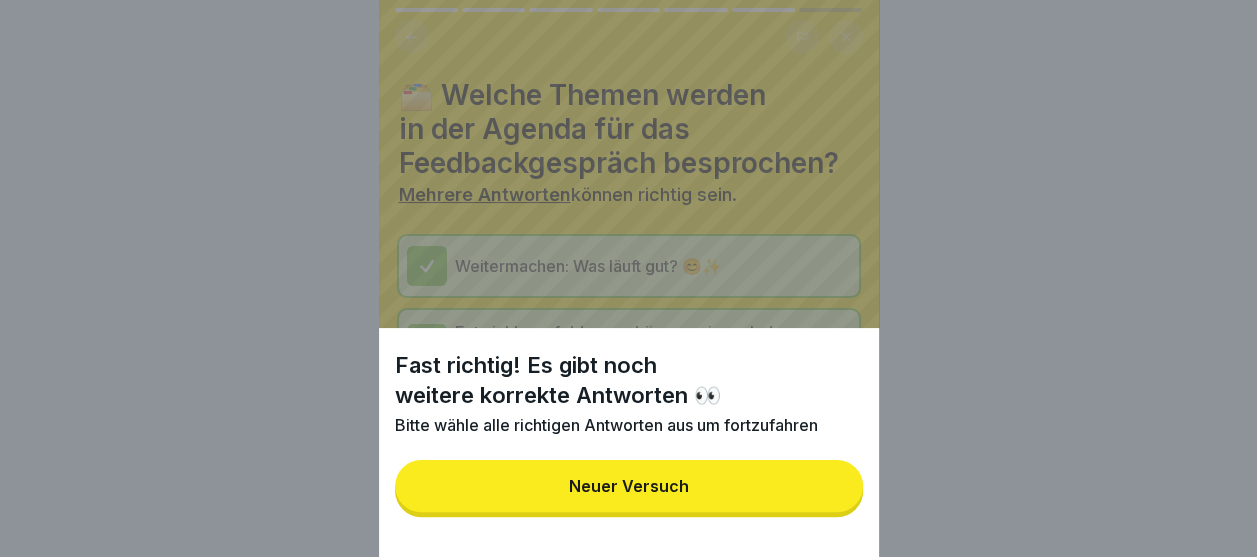 click on "Neuer Versuch" at bounding box center [629, 486] 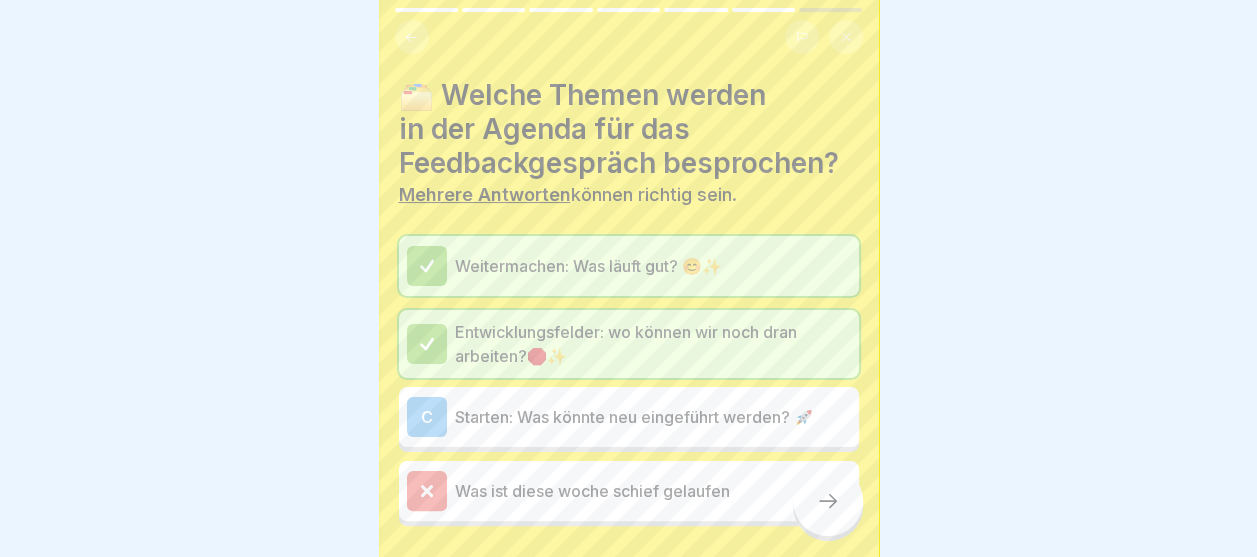 click on "Starten: Was könnte neu eingeführt werden? 🚀" at bounding box center (653, 417) 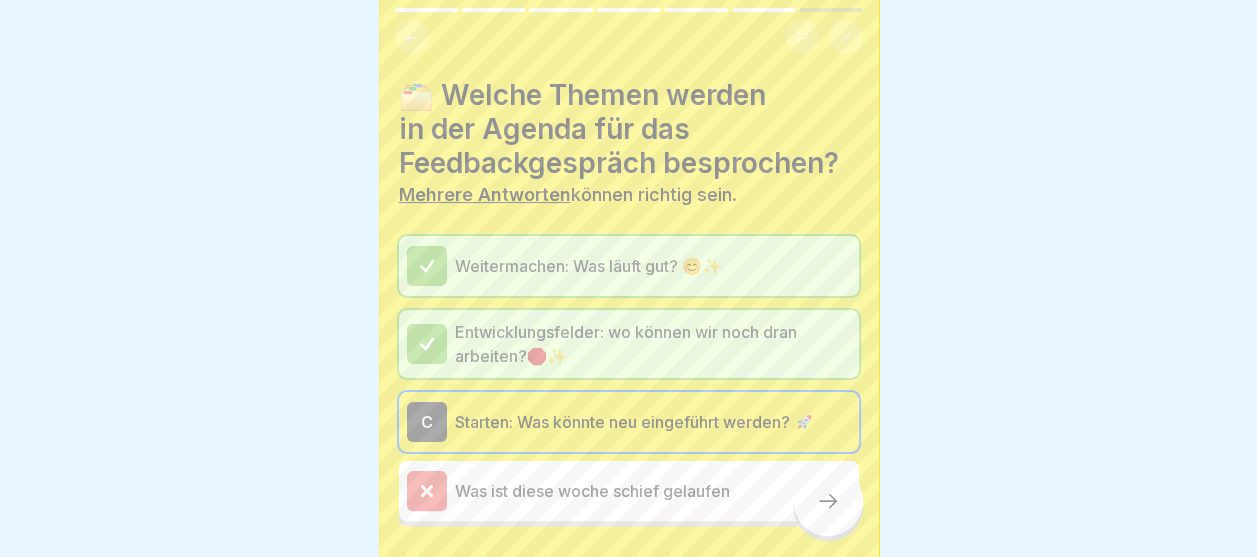 click 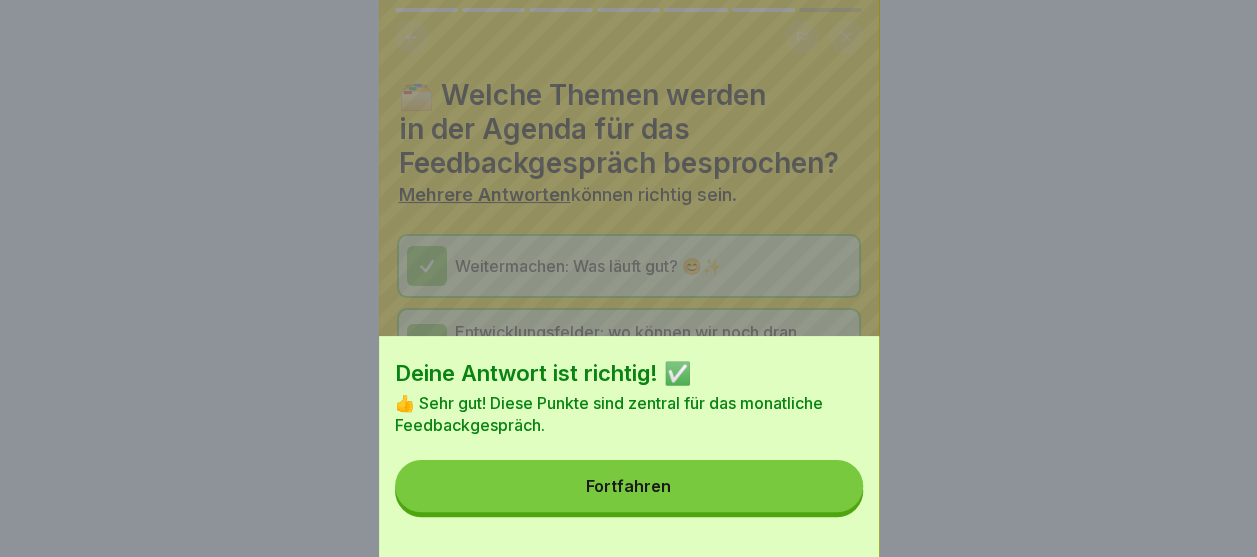 click on "Fortfahren" at bounding box center (629, 486) 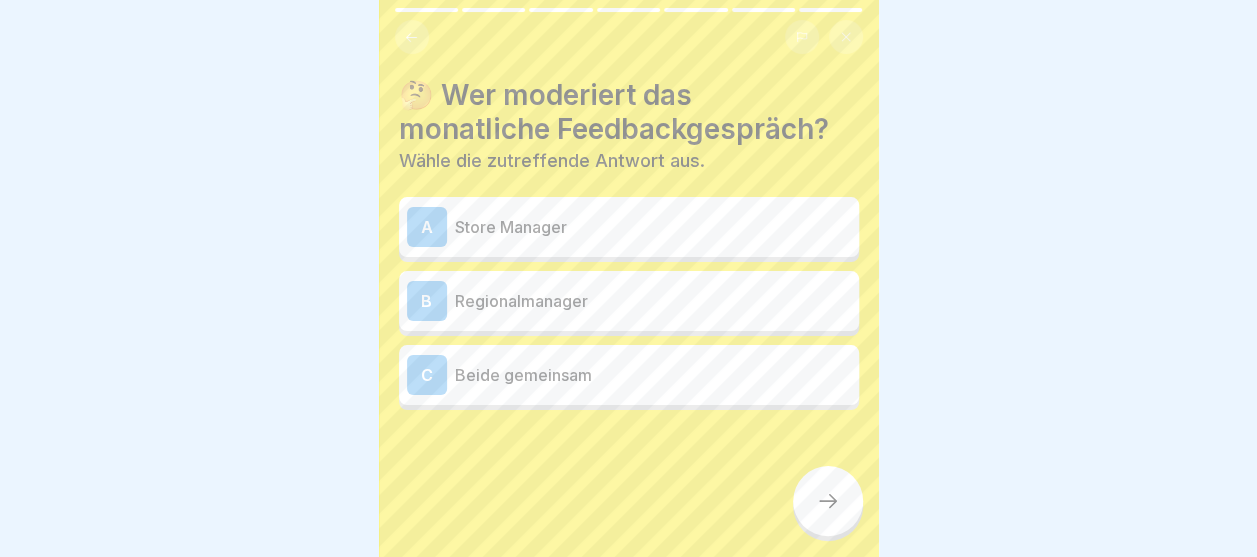 click on "Beide gemeinsam" at bounding box center (653, 375) 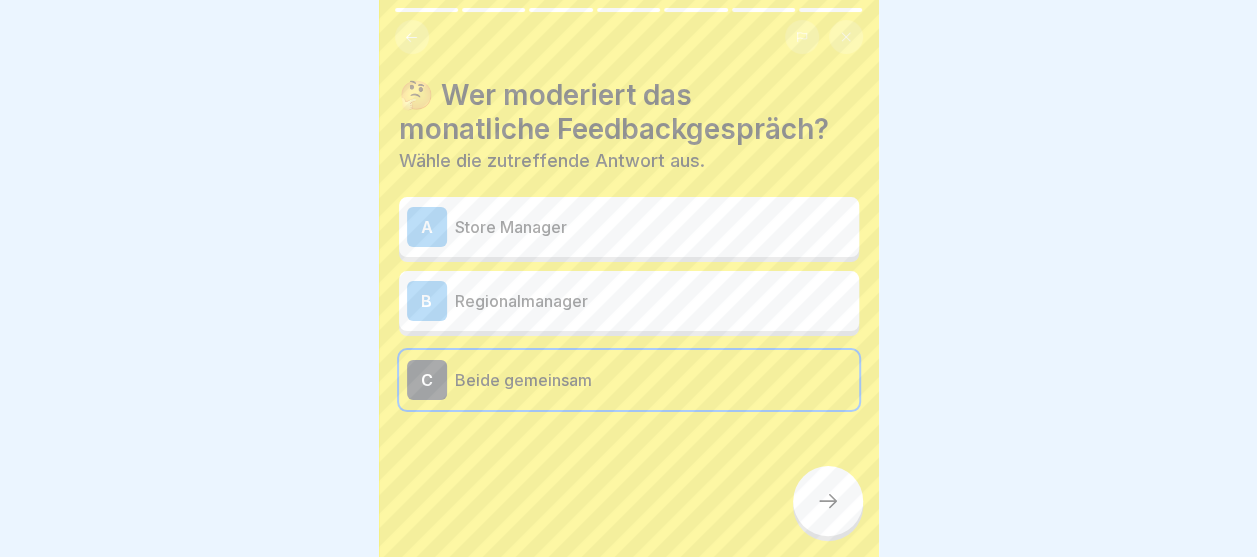 click at bounding box center (828, 501) 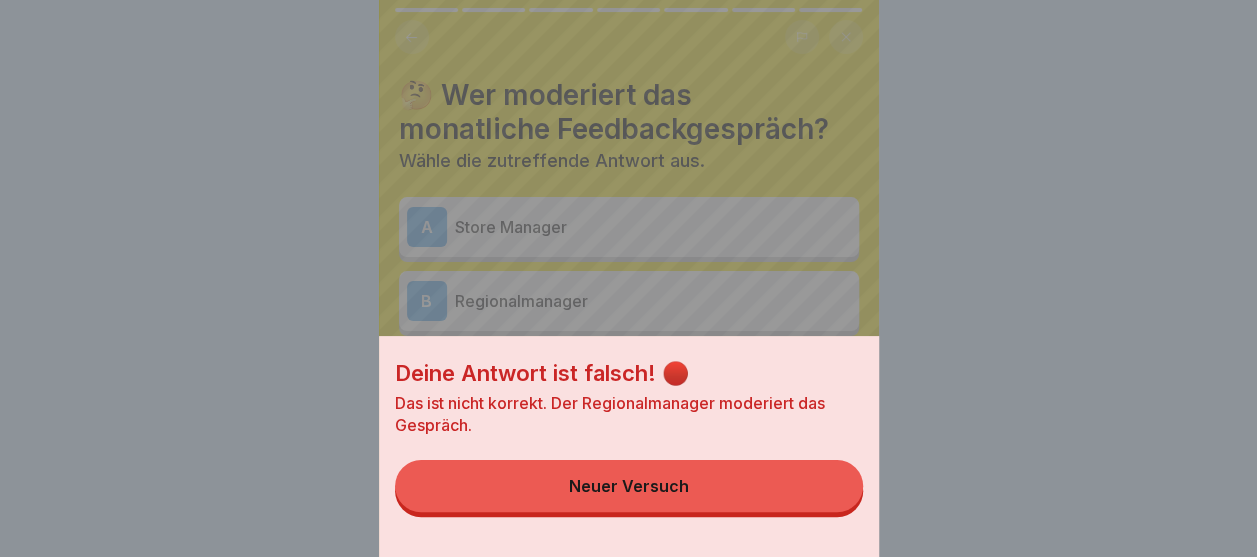 click on "Neuer Versuch" at bounding box center [629, 486] 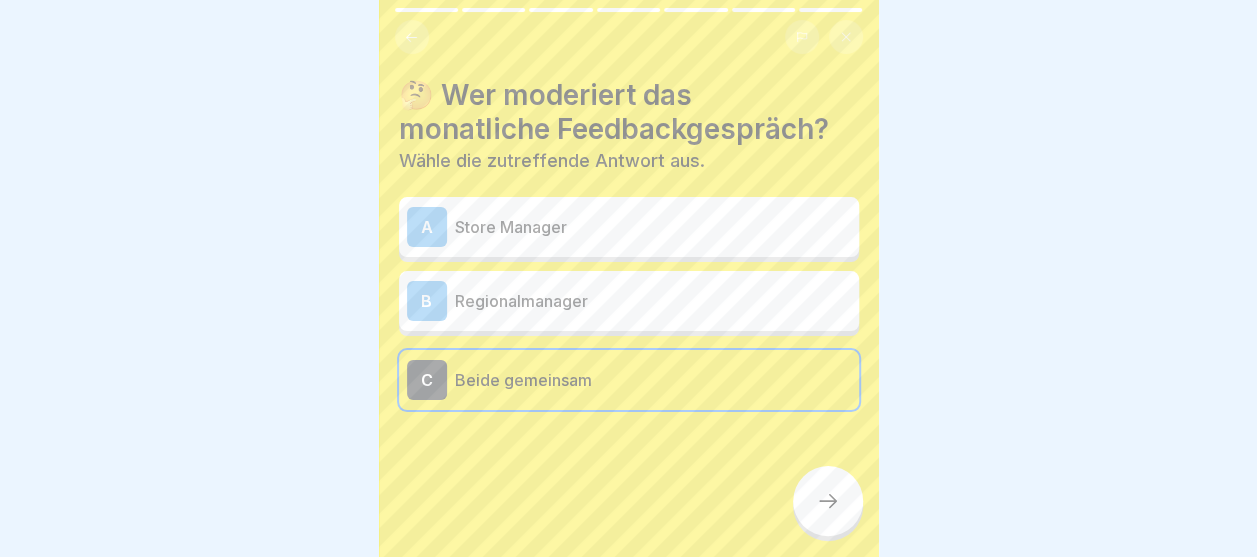 click on "Regionalmanager" at bounding box center (653, 301) 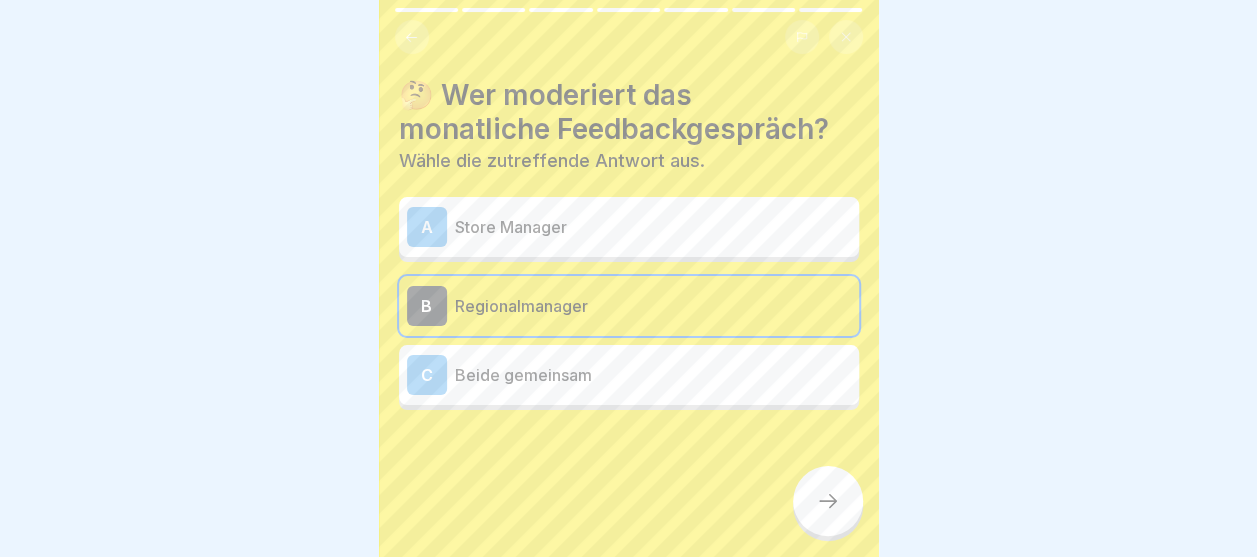click at bounding box center [828, 501] 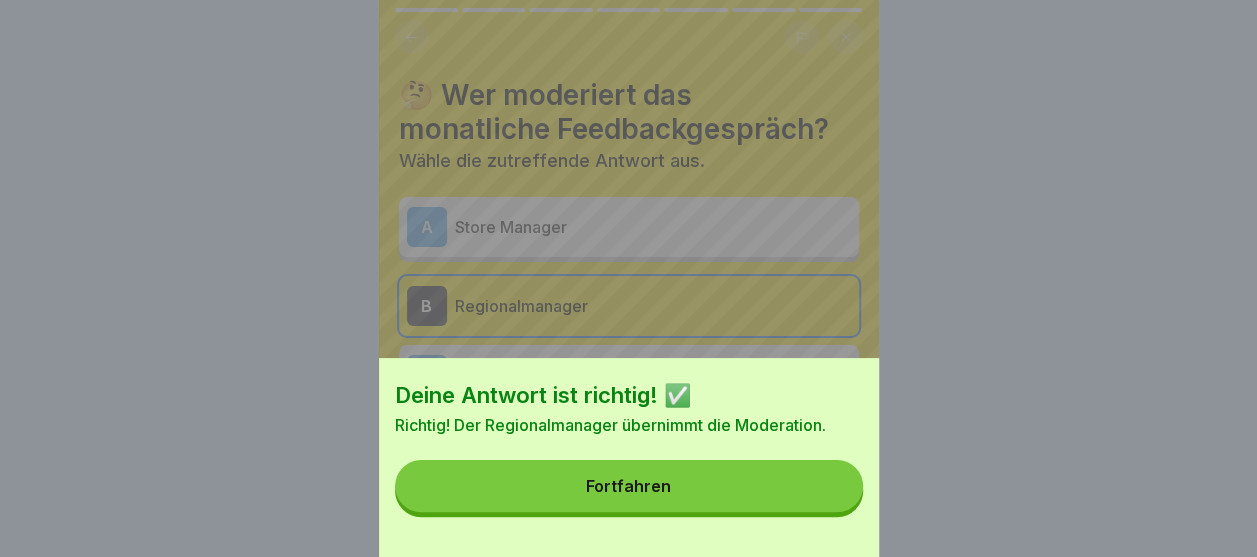 click on "Fortfahren" at bounding box center [629, 486] 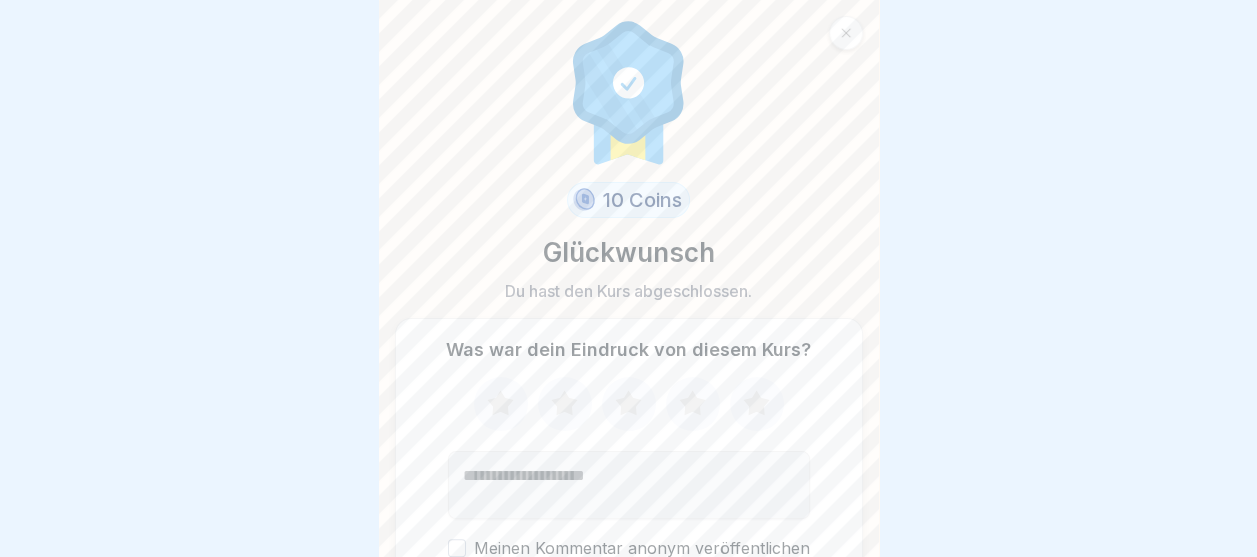 click 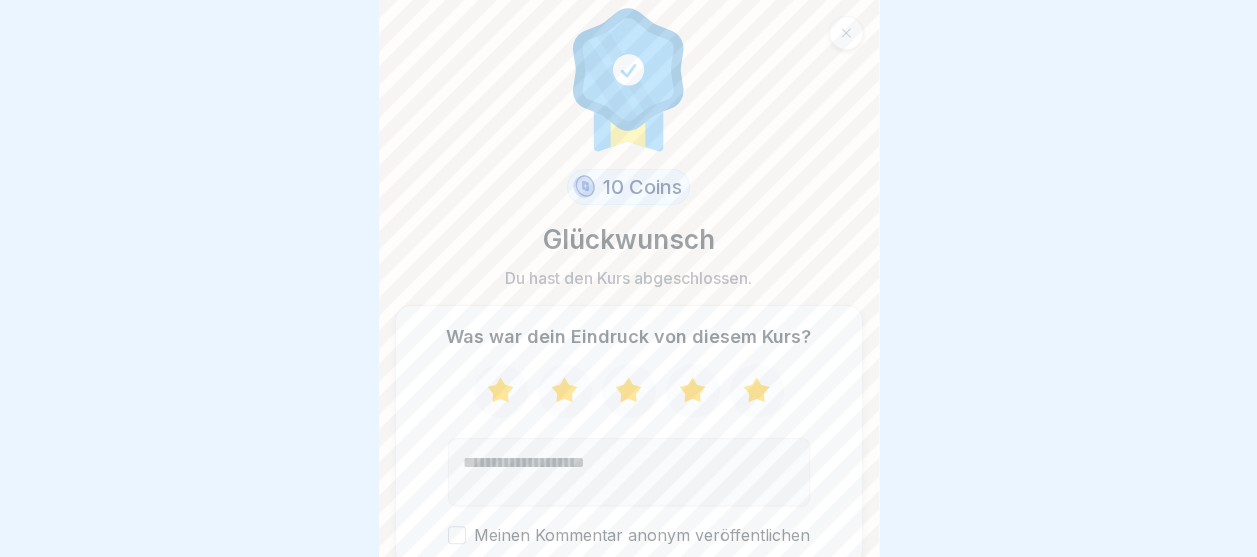 scroll, scrollTop: 94, scrollLeft: 0, axis: vertical 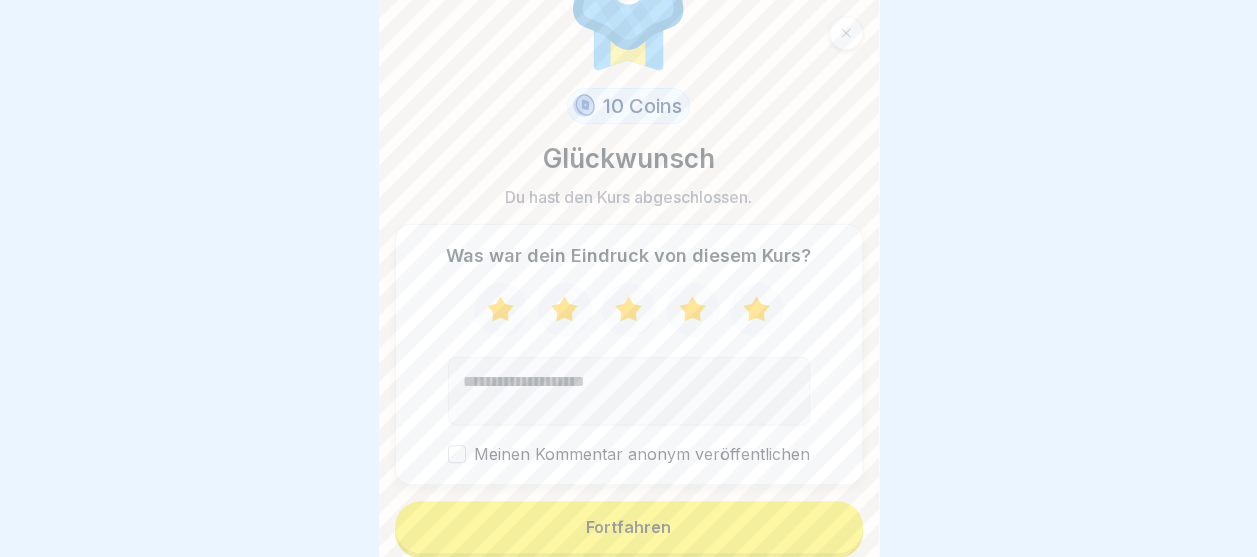 click on "Fortfahren" at bounding box center (629, 527) 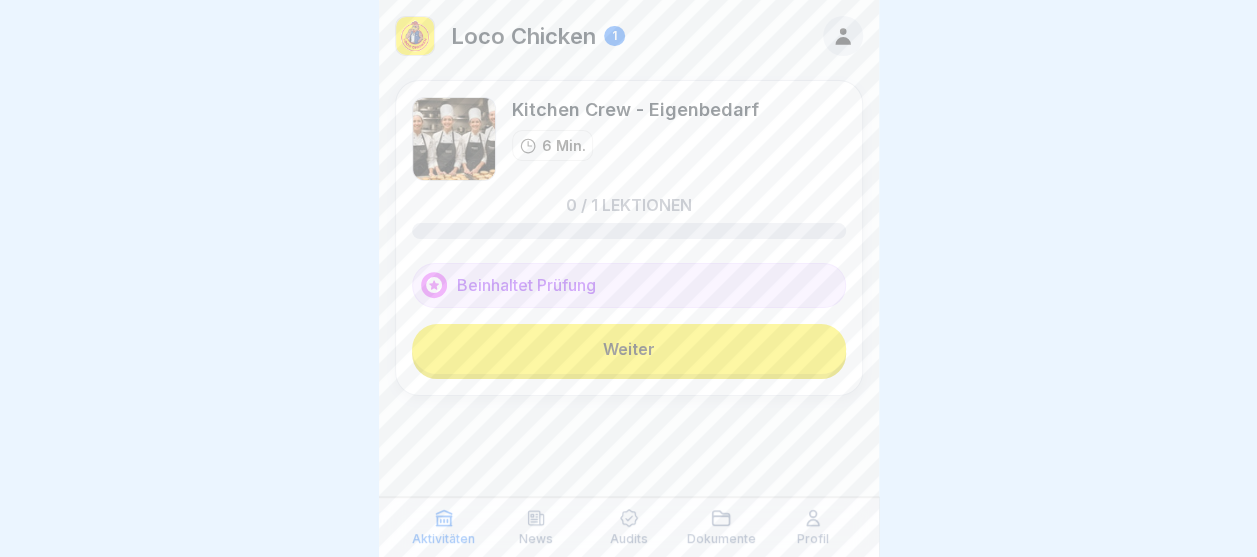 click on "Weiter" at bounding box center (629, 349) 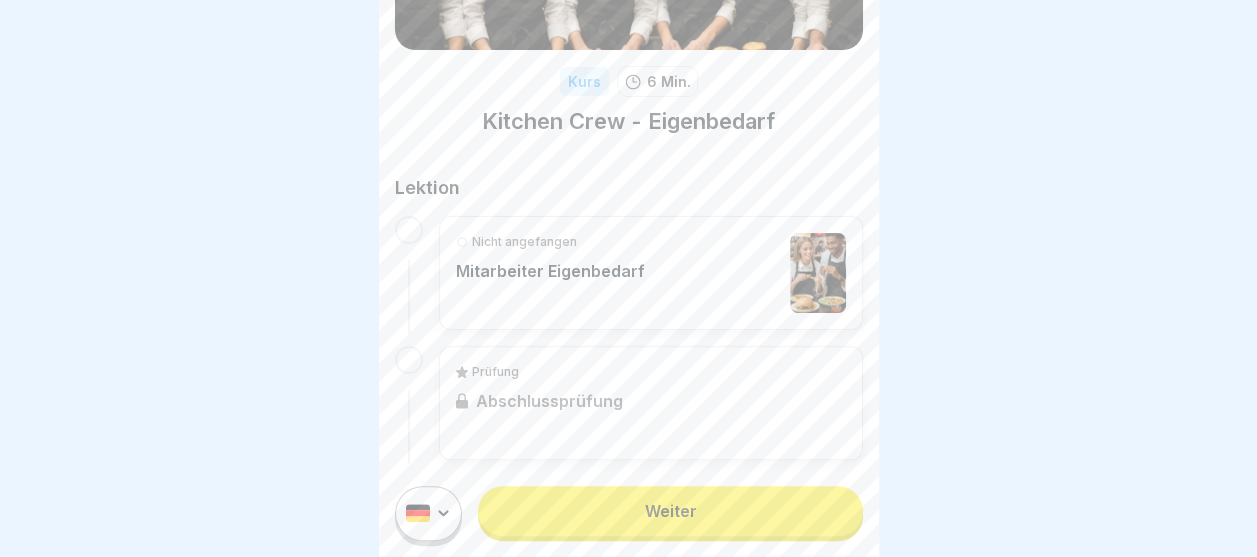 scroll, scrollTop: 232, scrollLeft: 0, axis: vertical 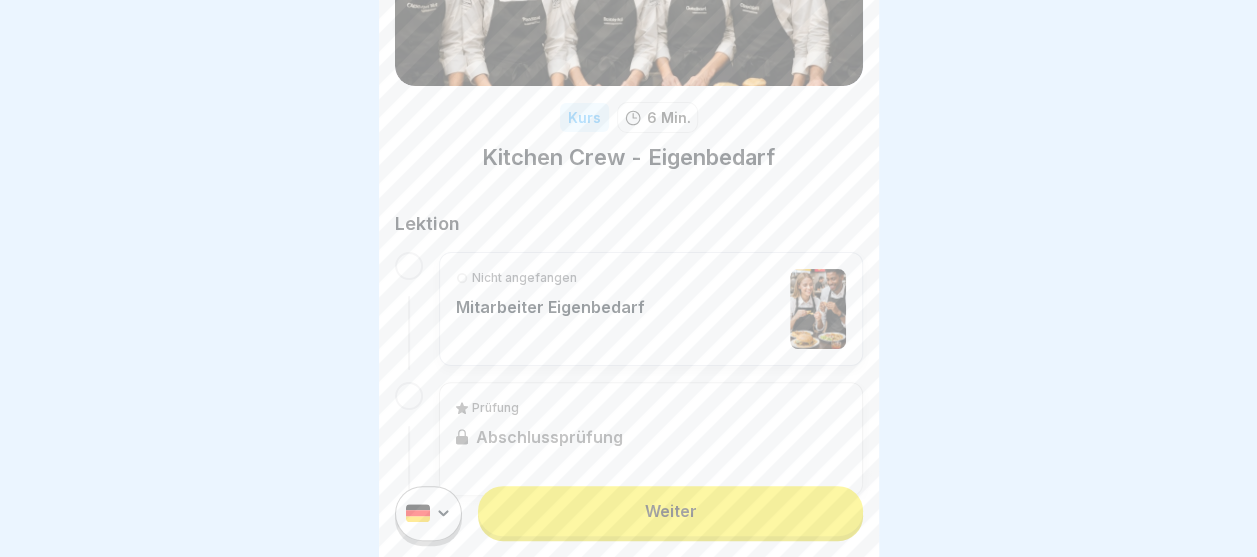 click on "Weiter" at bounding box center (670, 511) 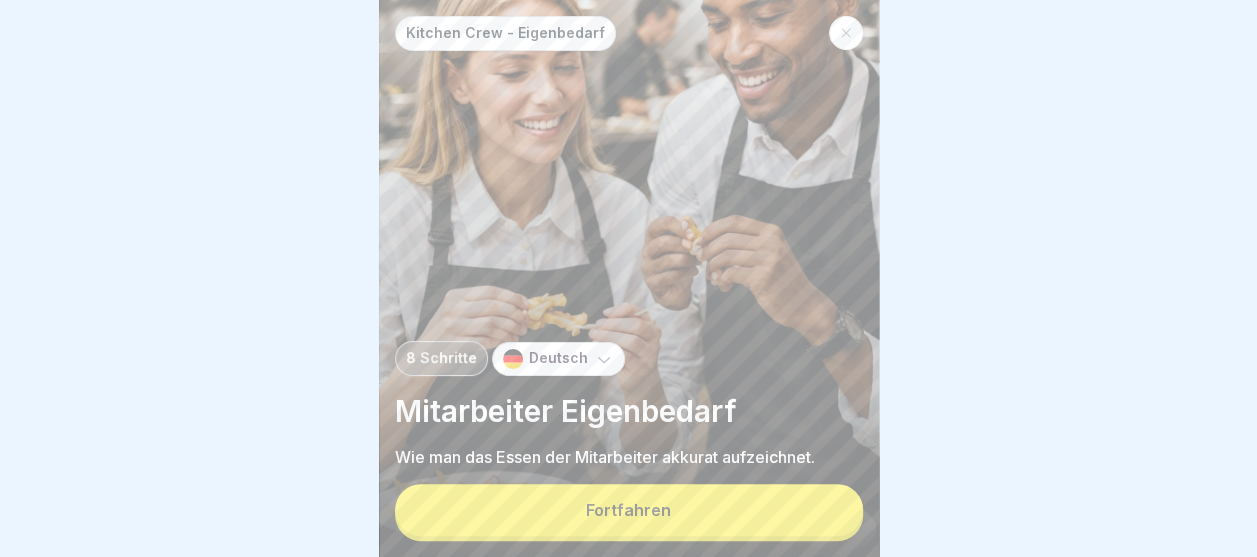 scroll, scrollTop: 0, scrollLeft: 0, axis: both 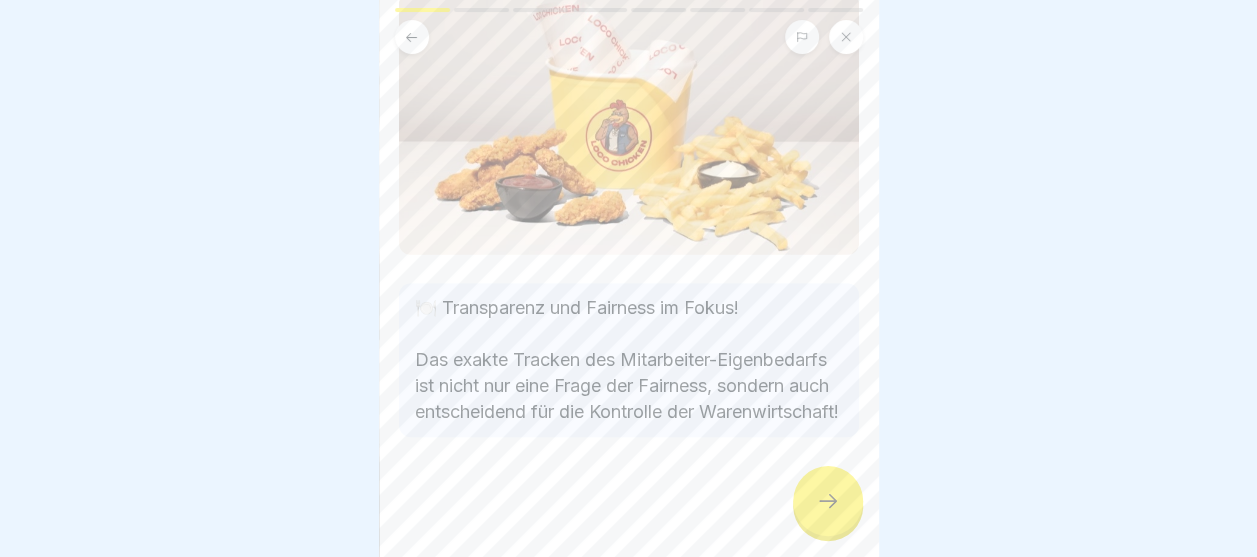 click 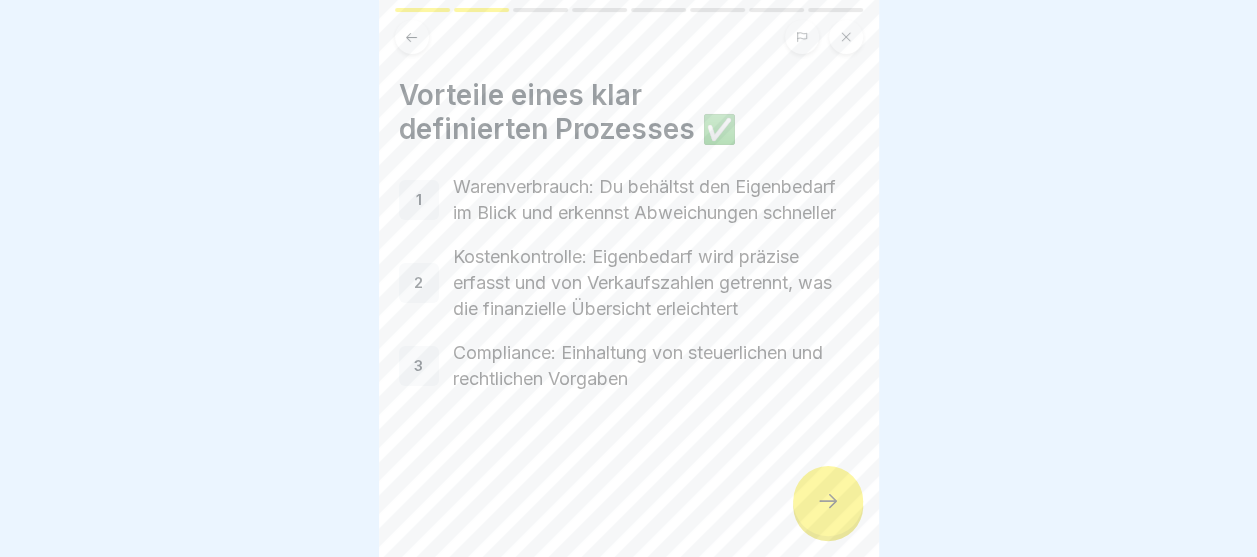 click 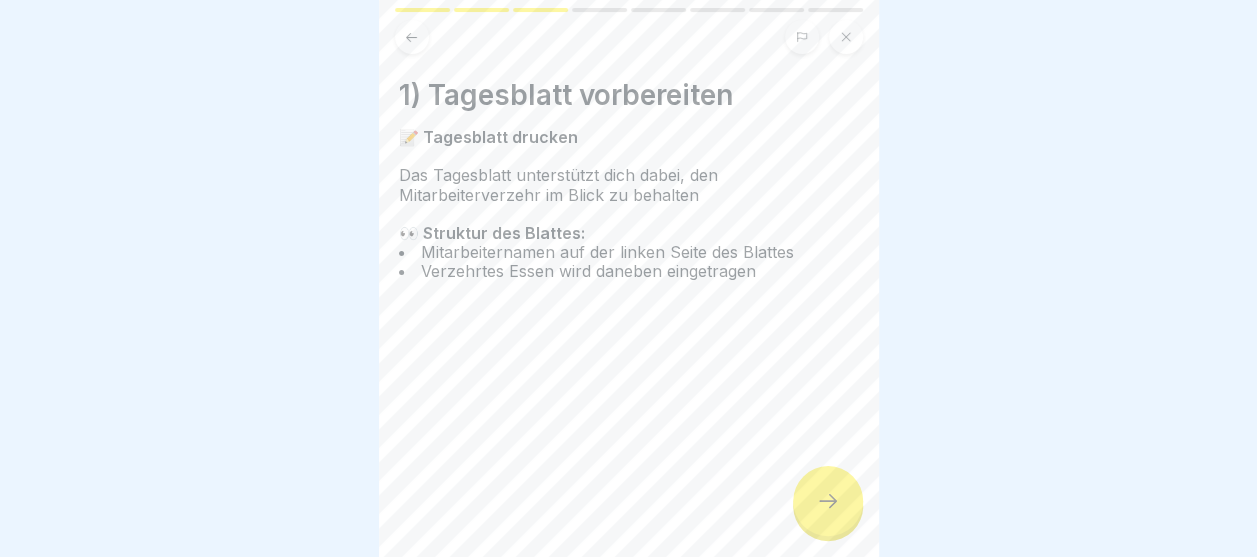 click on "1) Tagesblatt vorbereiten 📝 Tagesblatt drucken     Das Tagesblatt unterstützt dich dabei, den Mitarbeiterverzehr im Blick zu behalten     👀 Struktur des Blattes:   Mitarbeiternamen auf der linken Seite des Blattes   Verzehrtes Essen wird daneben eingetragen" at bounding box center (629, 278) 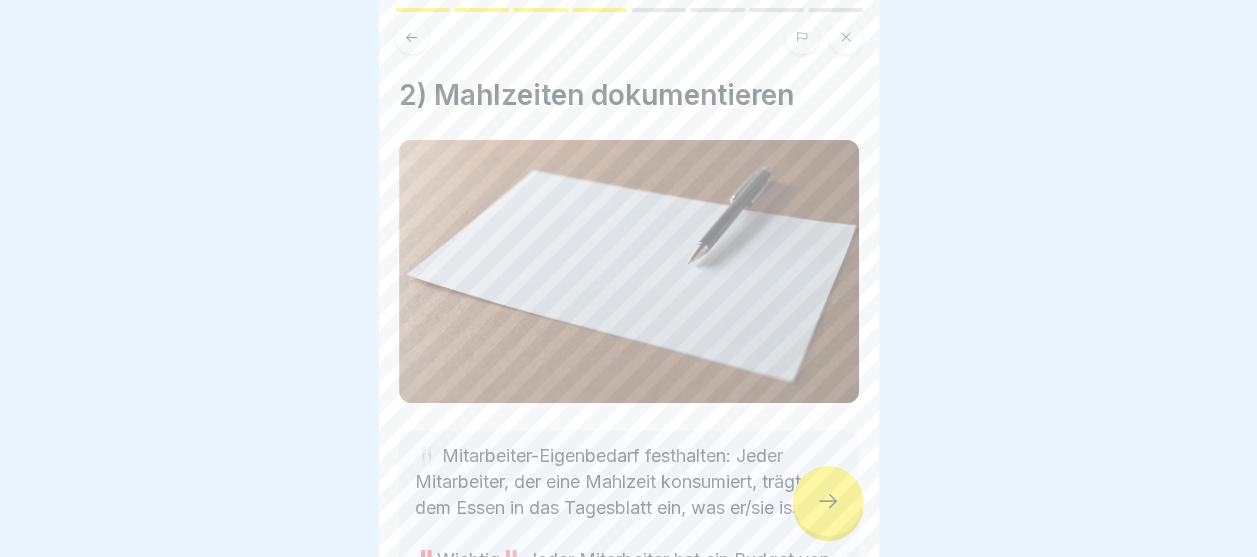 scroll, scrollTop: 15, scrollLeft: 0, axis: vertical 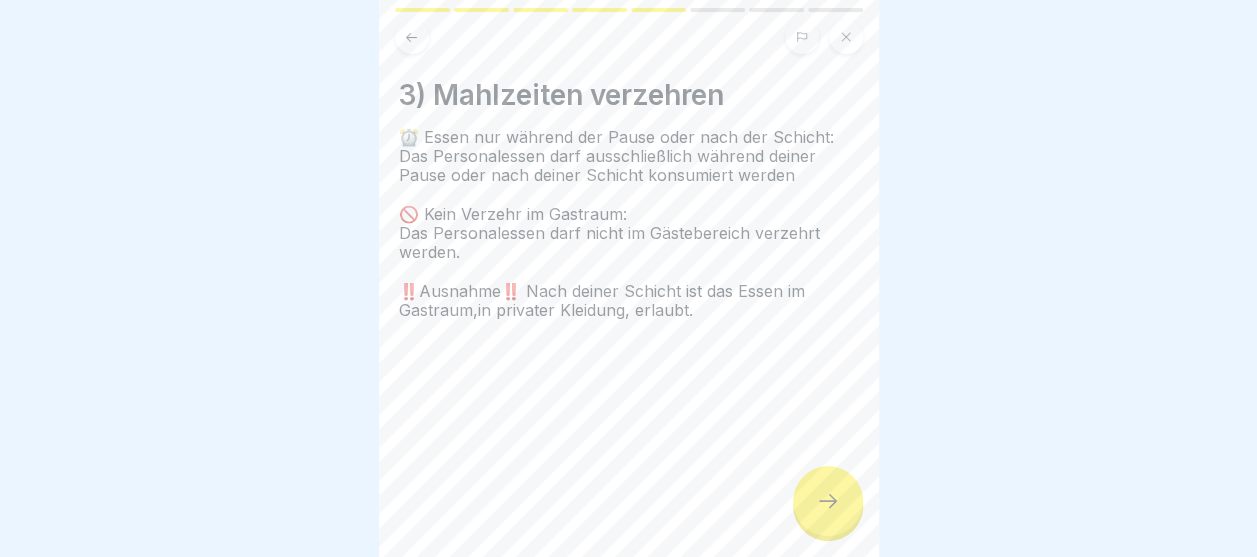 click at bounding box center [828, 501] 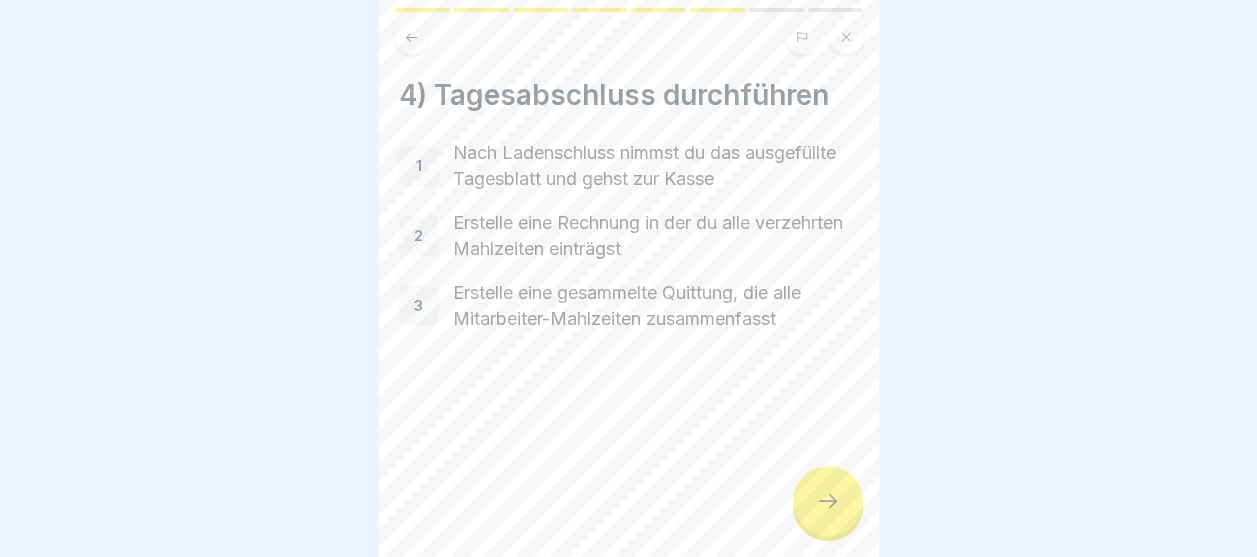 click at bounding box center [828, 501] 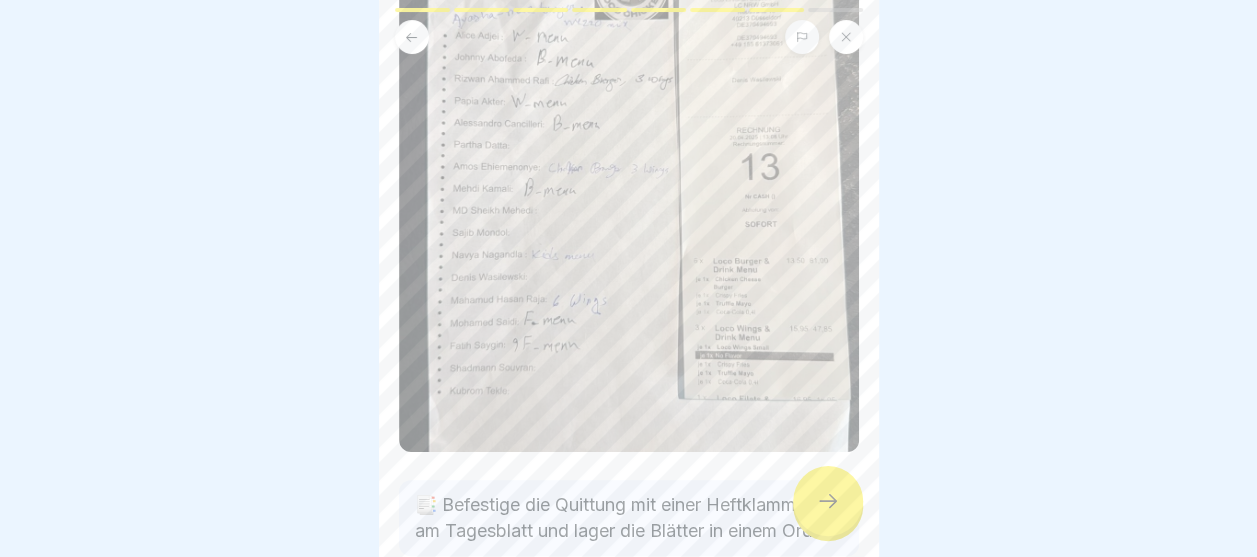 scroll, scrollTop: 322, scrollLeft: 0, axis: vertical 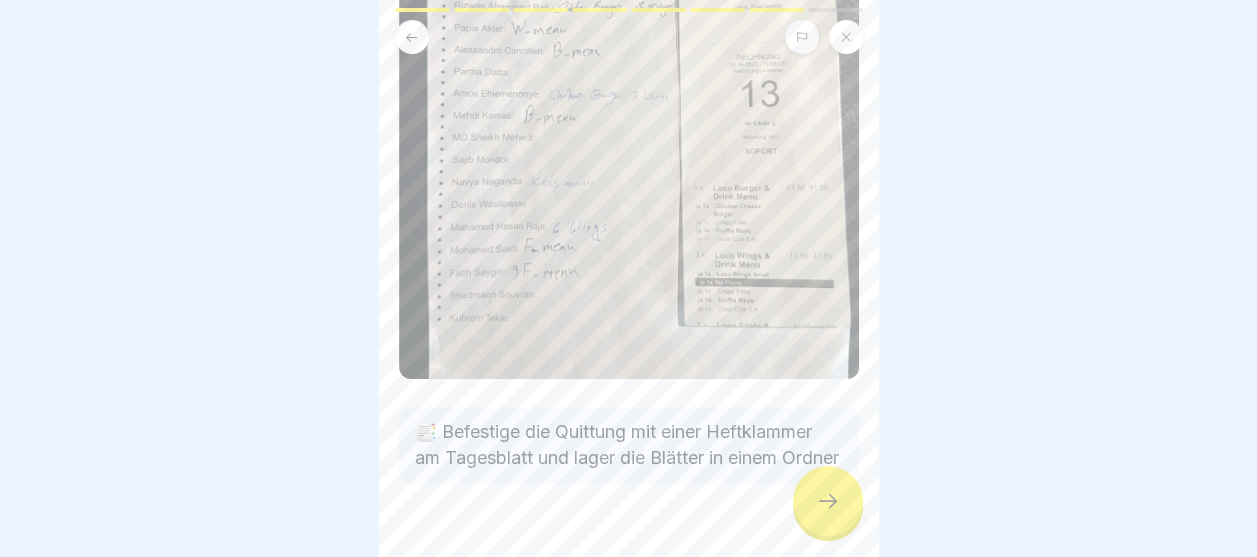 click 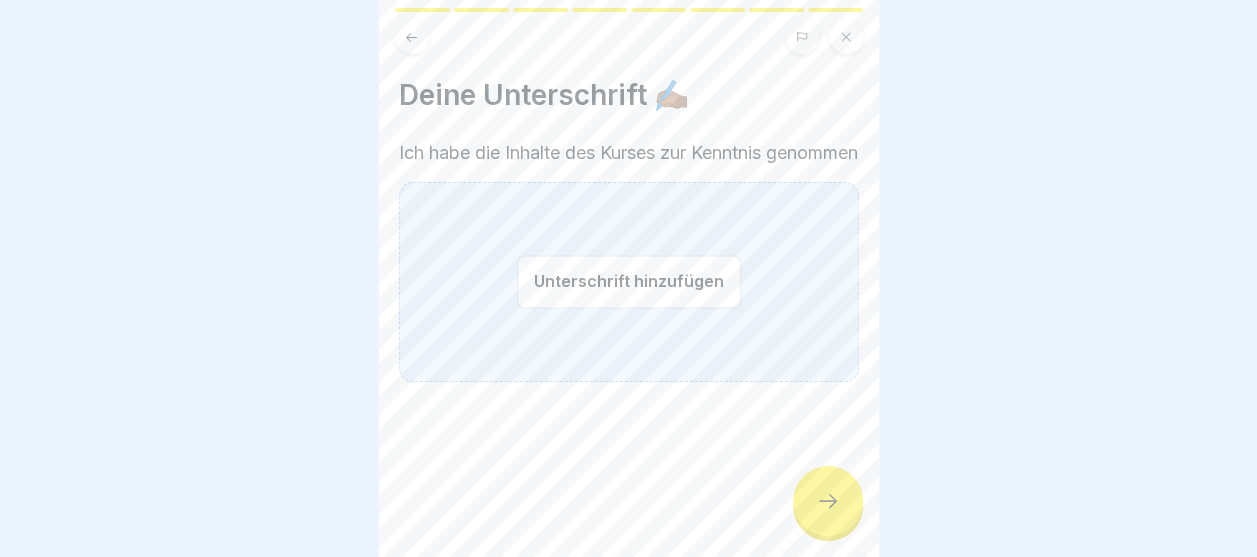 click on "Unterschrift hinzufügen" at bounding box center (629, 281) 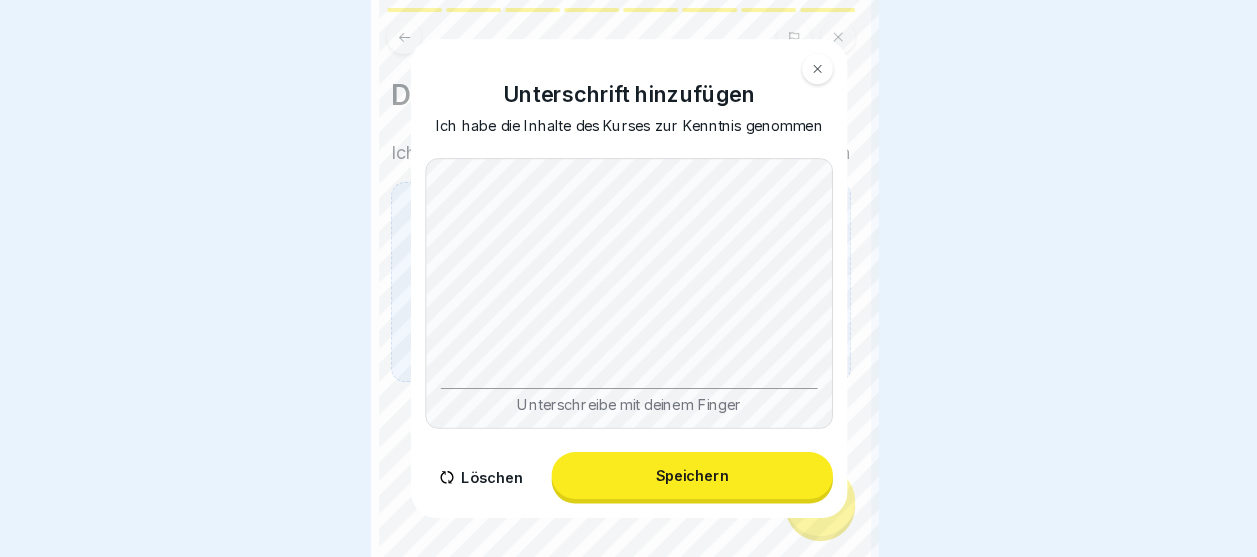 scroll, scrollTop: 0, scrollLeft: 0, axis: both 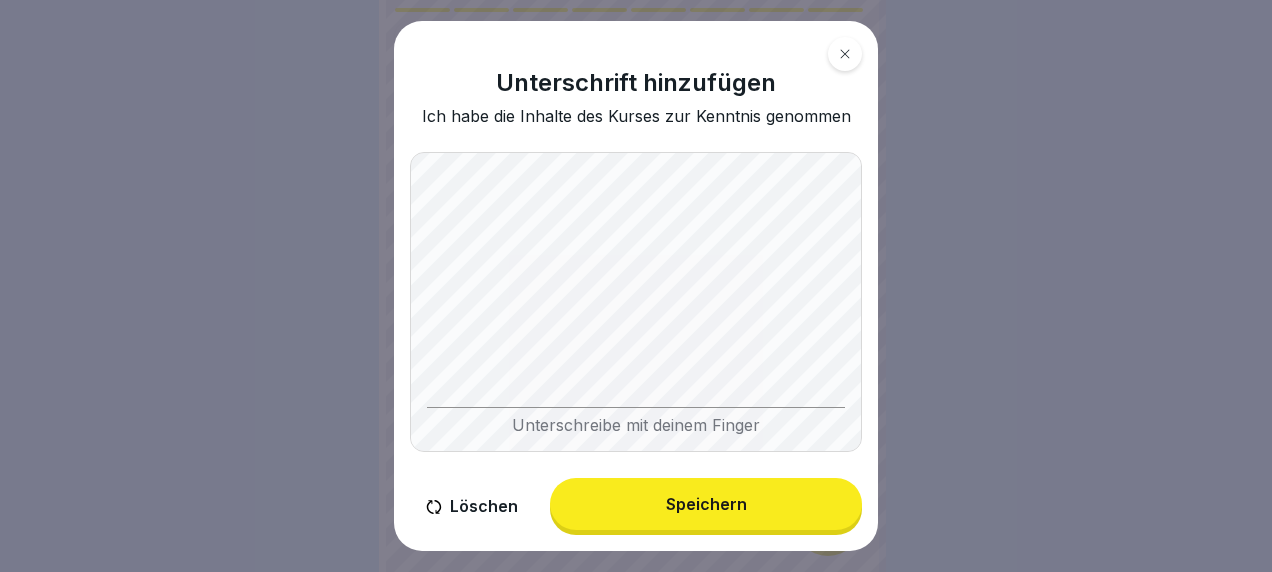click on "Speichern" at bounding box center (706, 504) 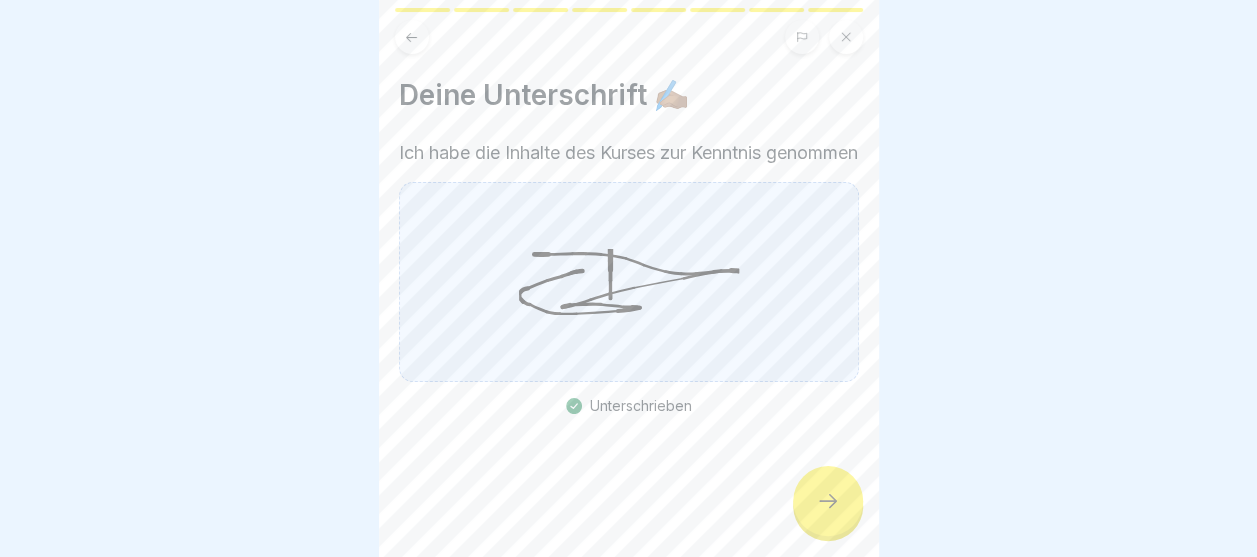 click 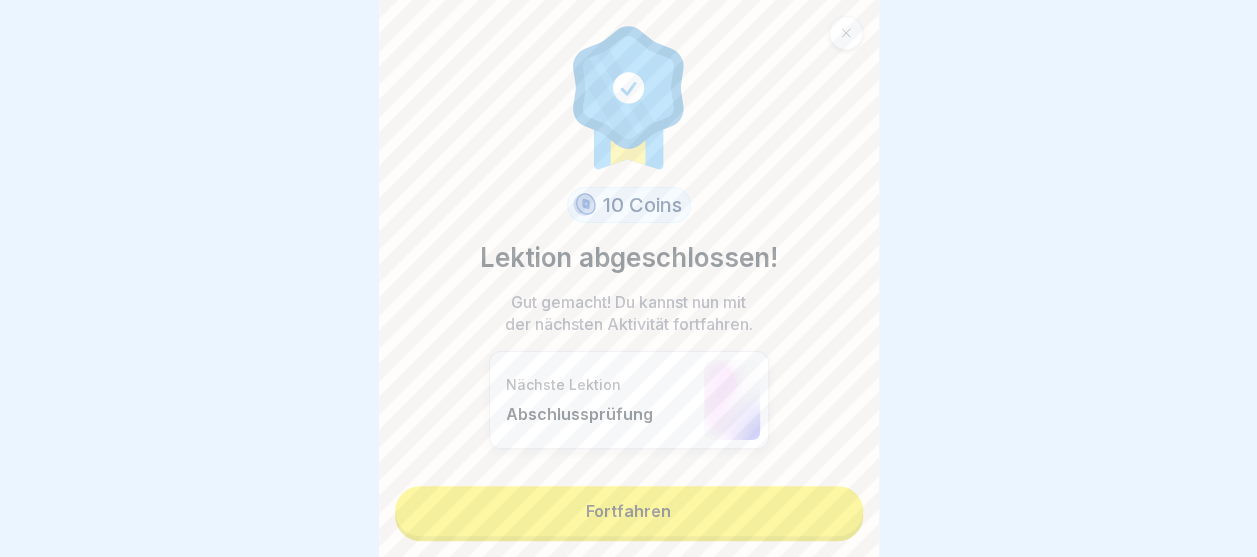 click on "Fortfahren" at bounding box center (629, 511) 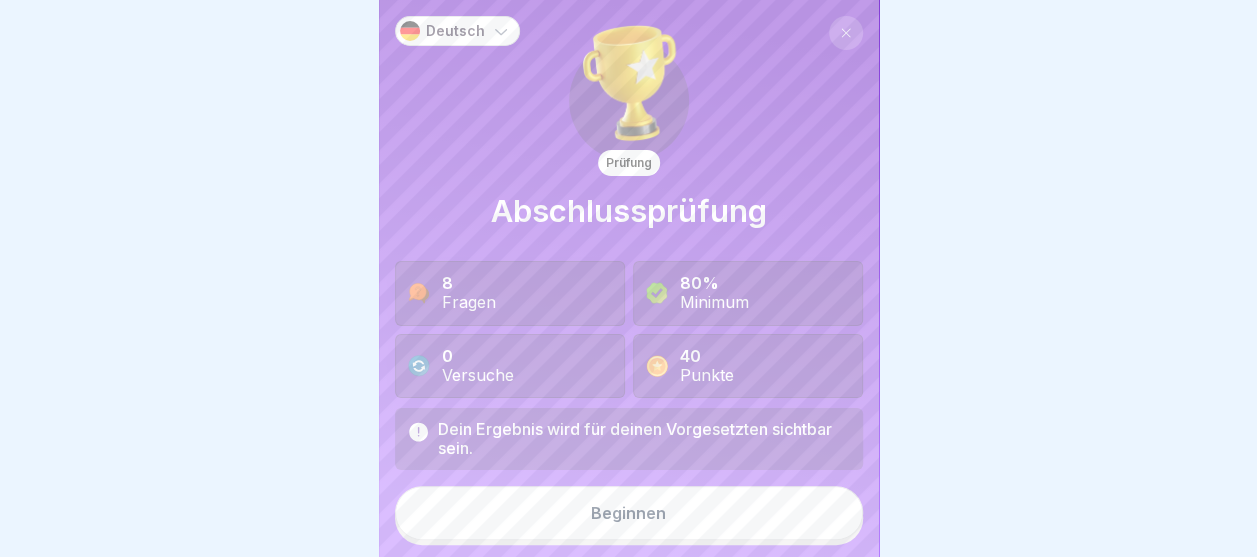 click on "Beginnen" at bounding box center [629, 513] 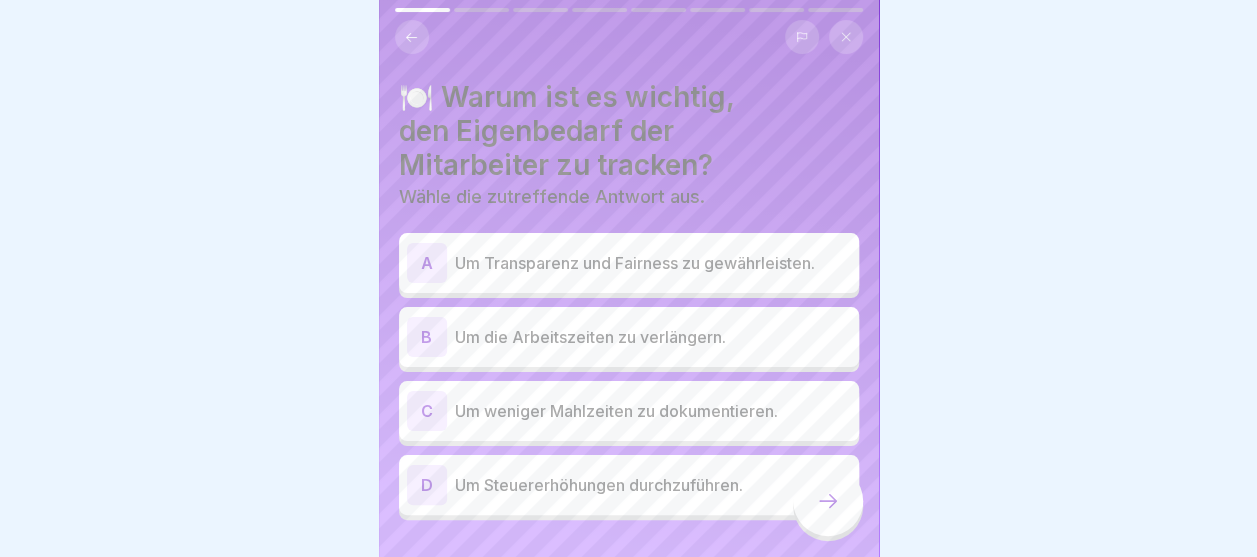 click on "Um Transparenz und Fairness zu gewährleisten." at bounding box center [653, 263] 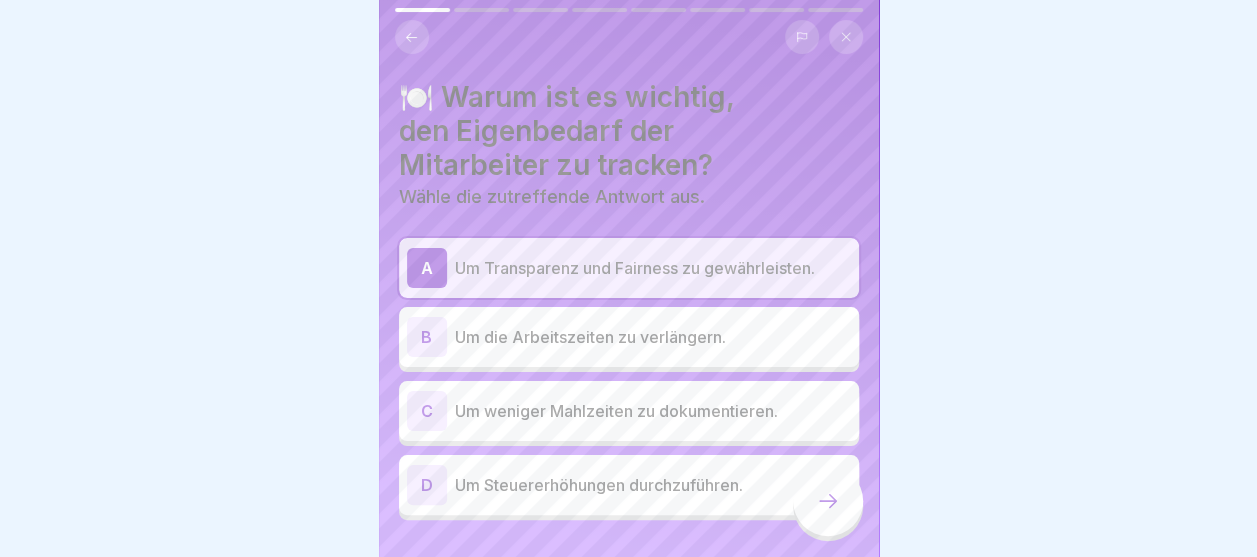 click at bounding box center (828, 501) 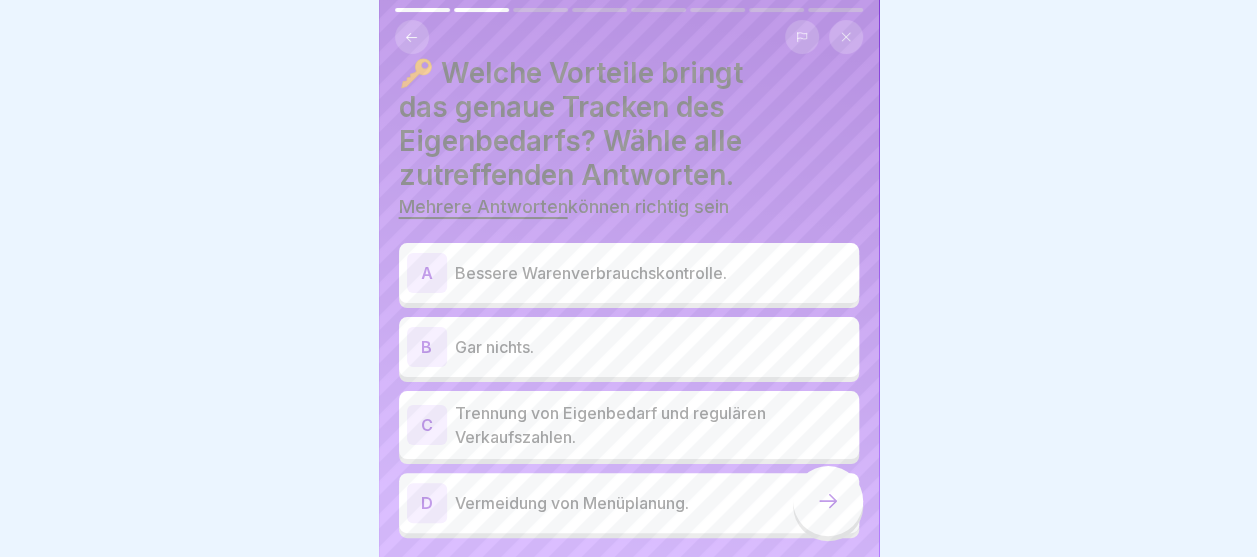 scroll, scrollTop: 59, scrollLeft: 0, axis: vertical 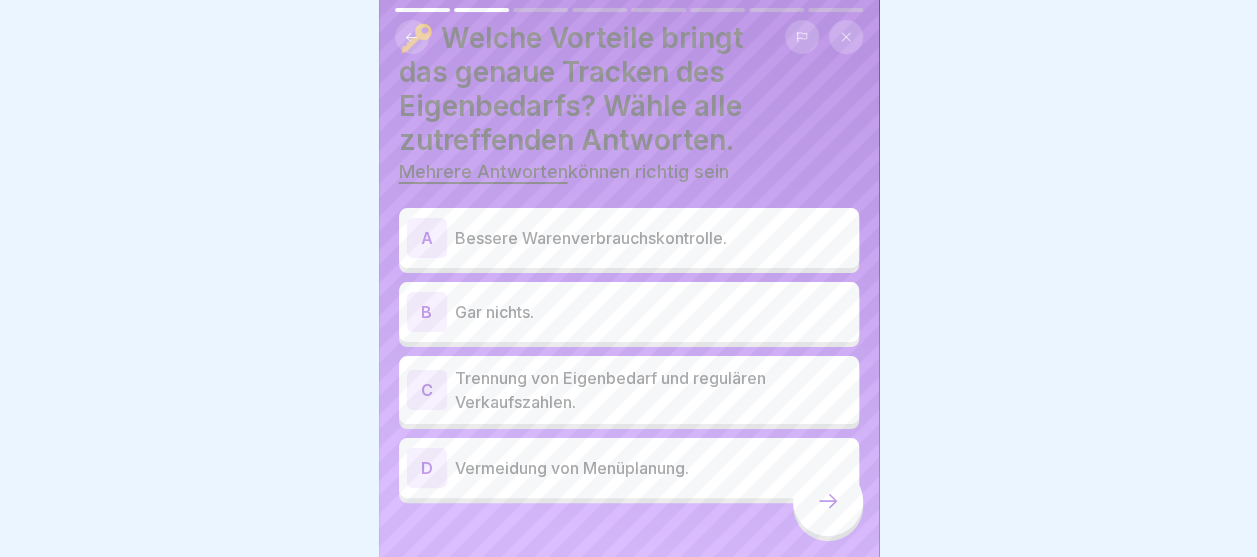 click on "Bessere Warenverbrauchskontrolle." at bounding box center (653, 238) 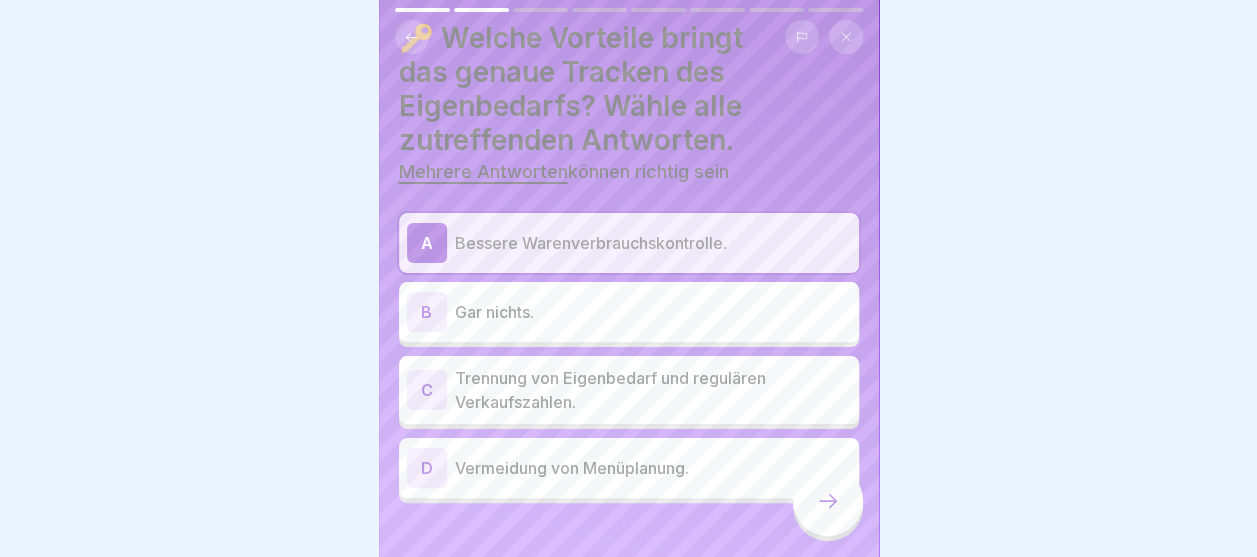 click on "Trennung von Eigenbedarf und regulären Verkaufszahlen." at bounding box center [653, 390] 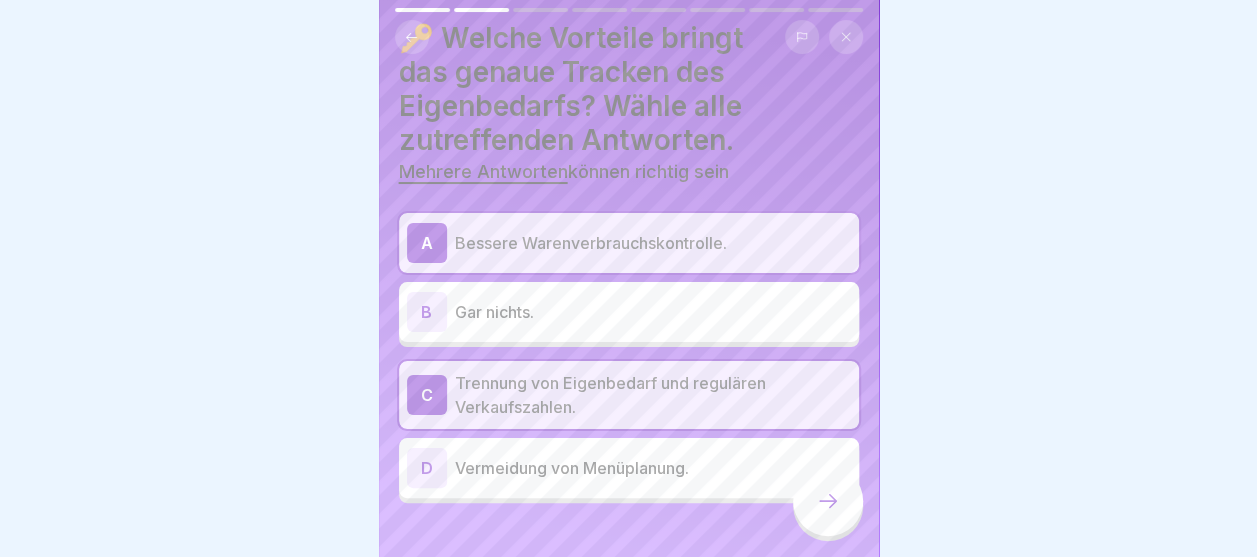 click at bounding box center [828, 501] 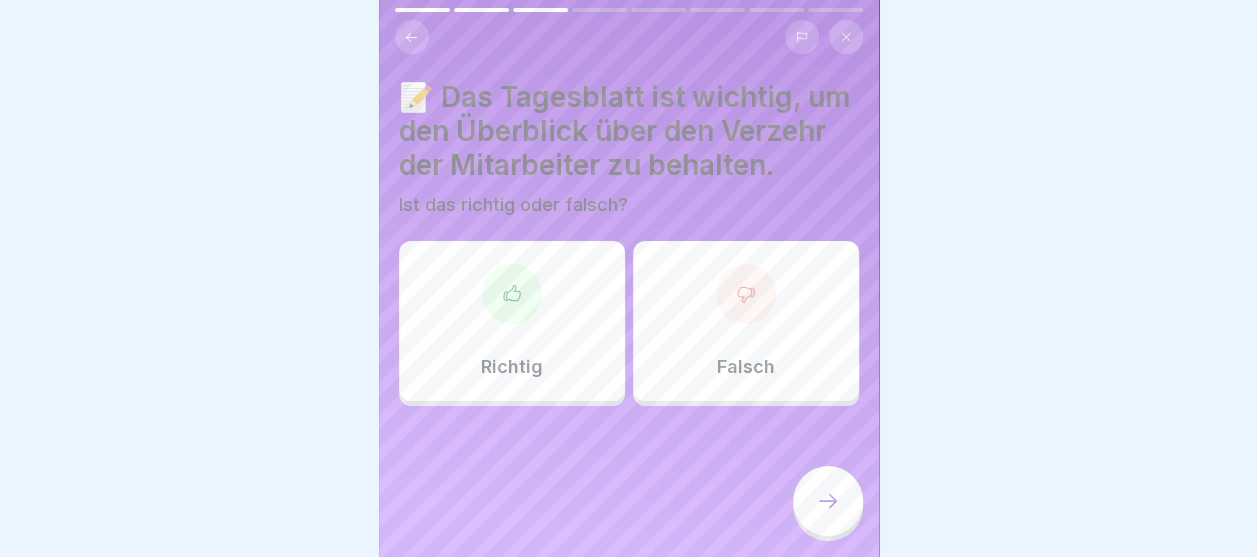 click on "Richtig" at bounding box center [512, 321] 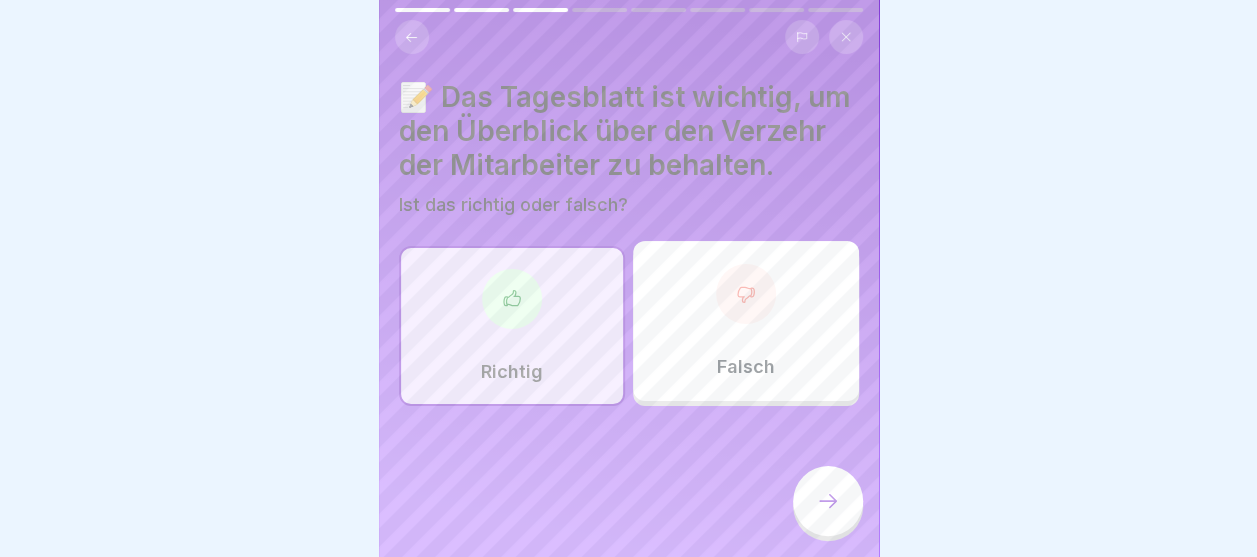 click 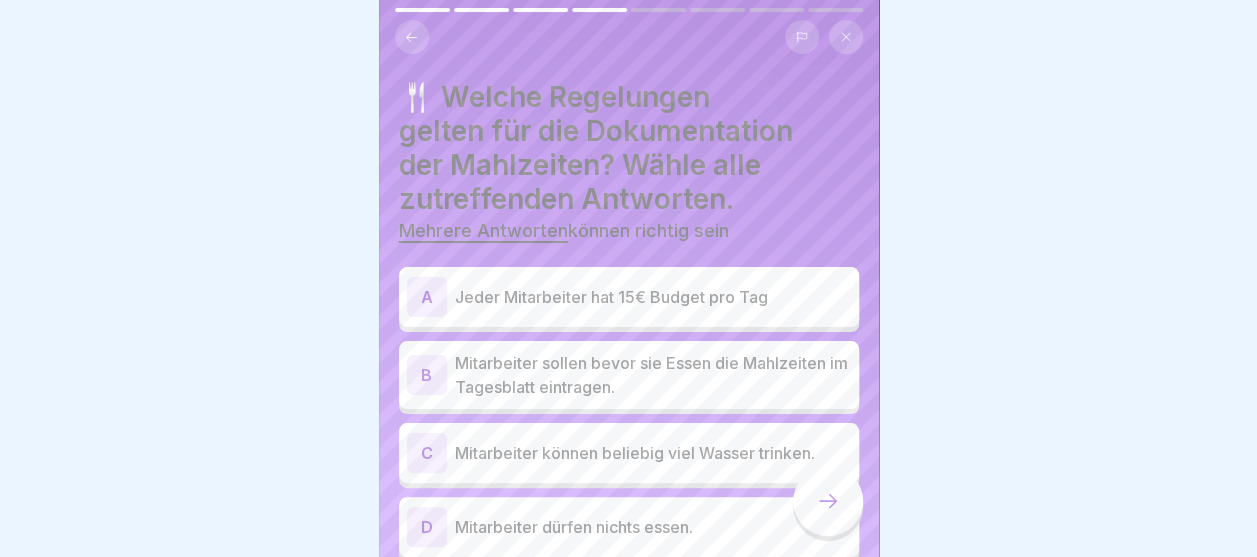 click on "Jeder Mitarbeiter hat 15€ Budget pro Tag" at bounding box center (653, 297) 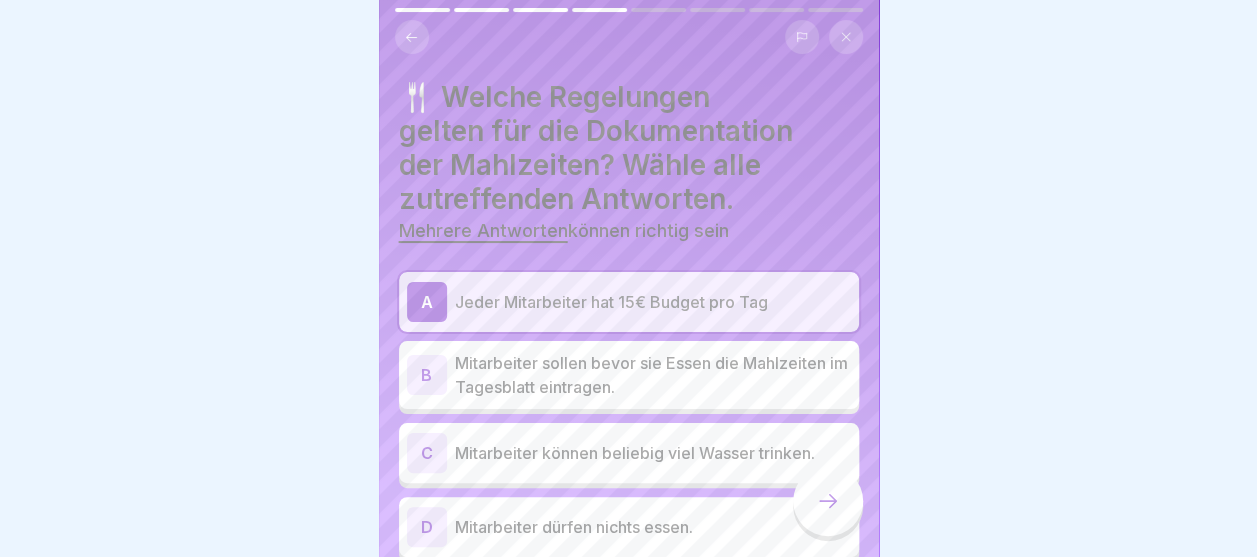 click on "Mitarbeiter sollen bevor sie Essen die Mahlzeiten im Tagesblatt eintragen." at bounding box center [653, 375] 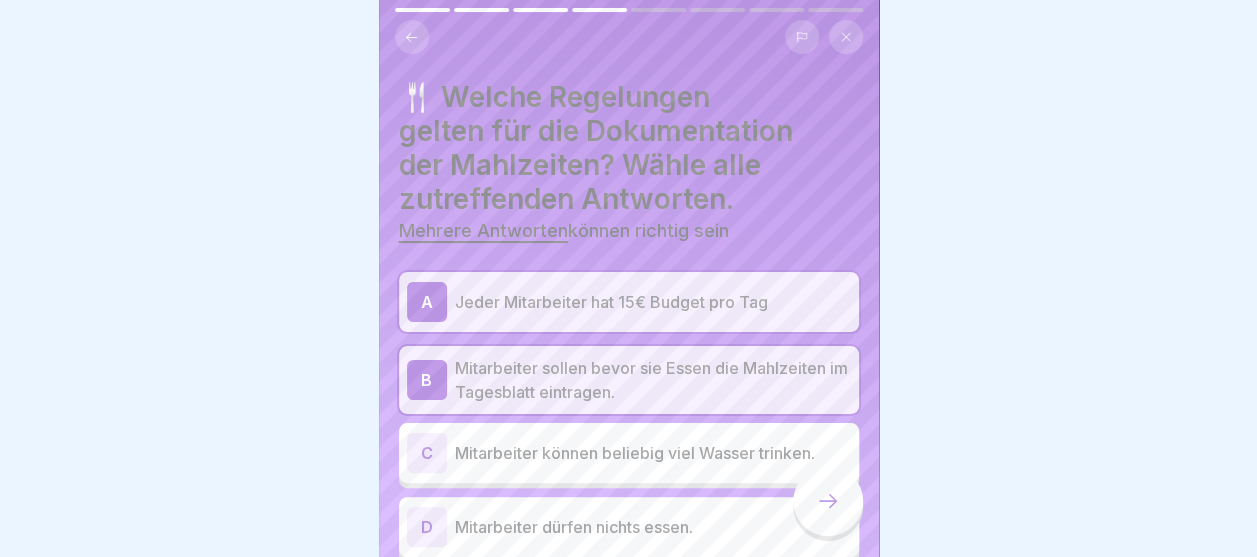 scroll, scrollTop: 98, scrollLeft: 0, axis: vertical 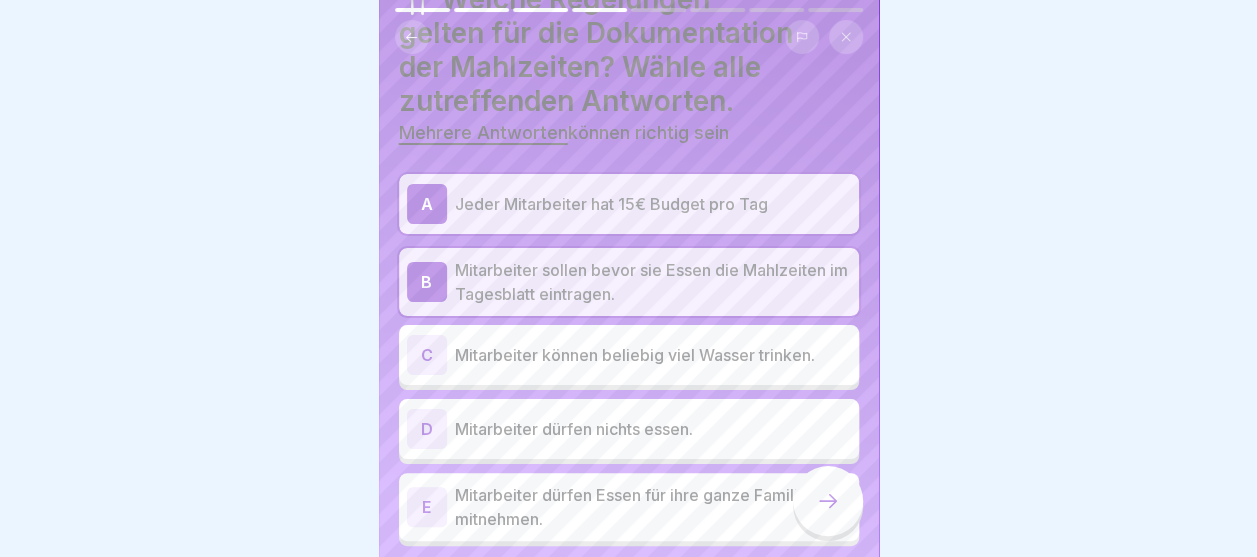 click on "Mitarbeiter können beliebig viel Wasser trinken." at bounding box center [653, 355] 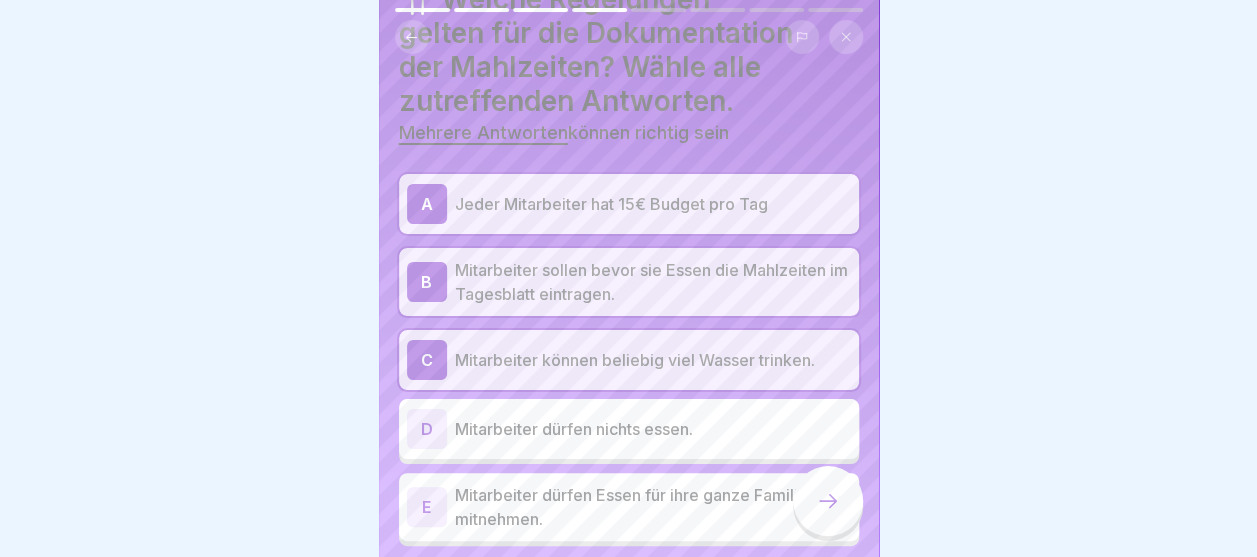 click 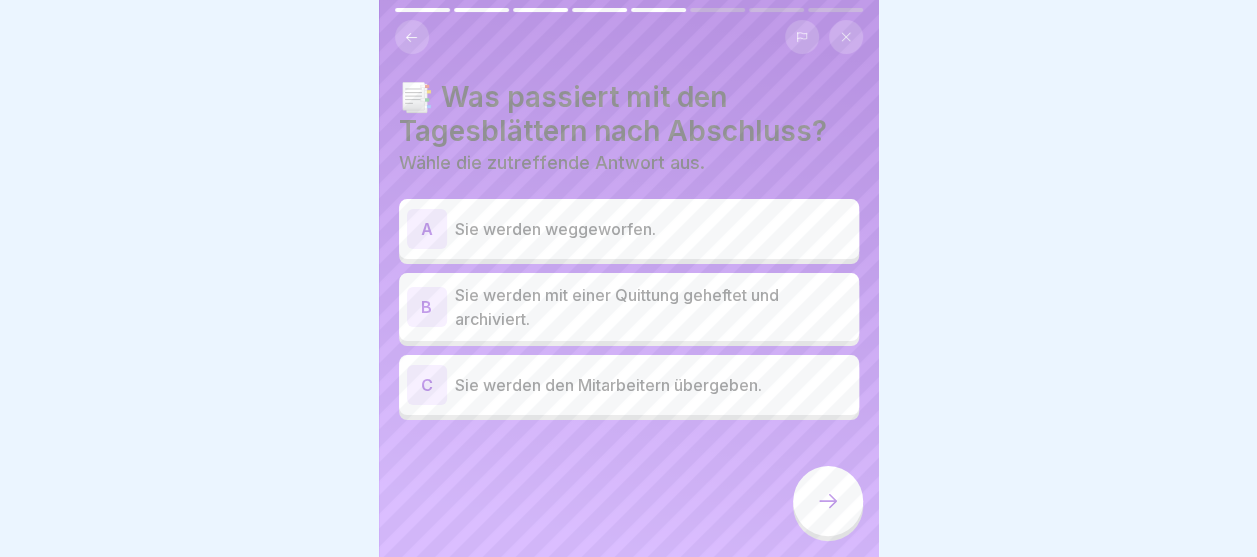 click on "Sie werden mit einer Quittung geheftet und archiviert." at bounding box center (653, 307) 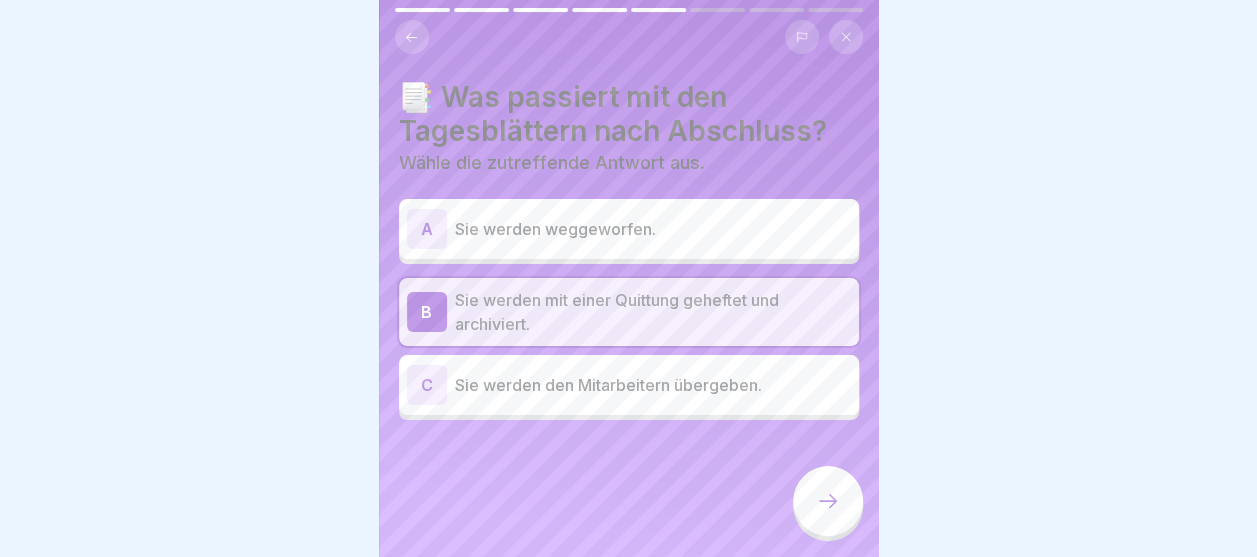 click 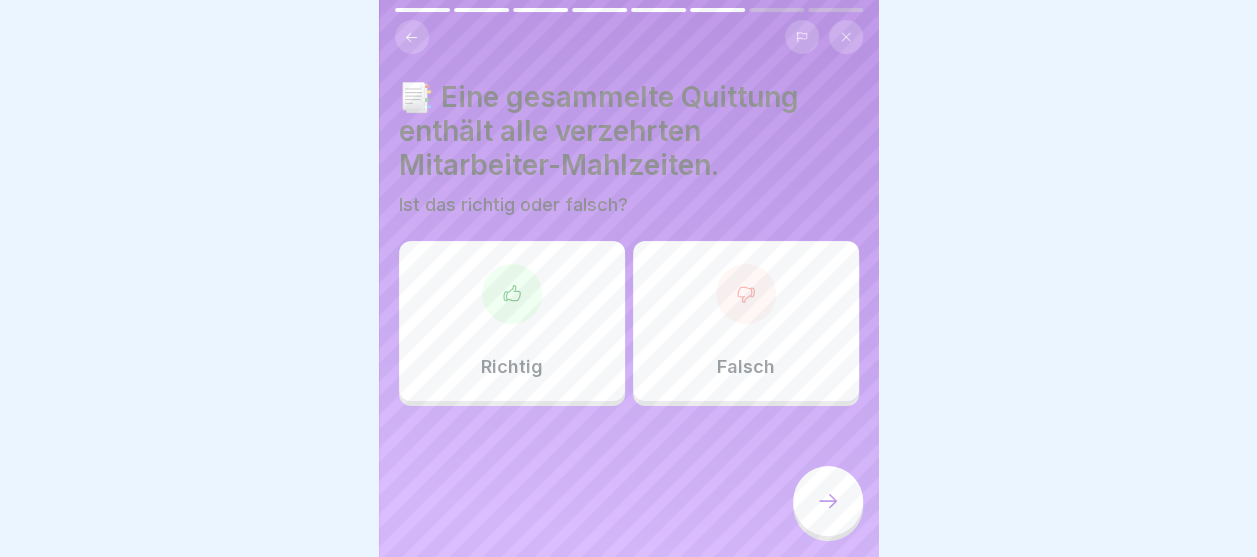 click at bounding box center (512, 294) 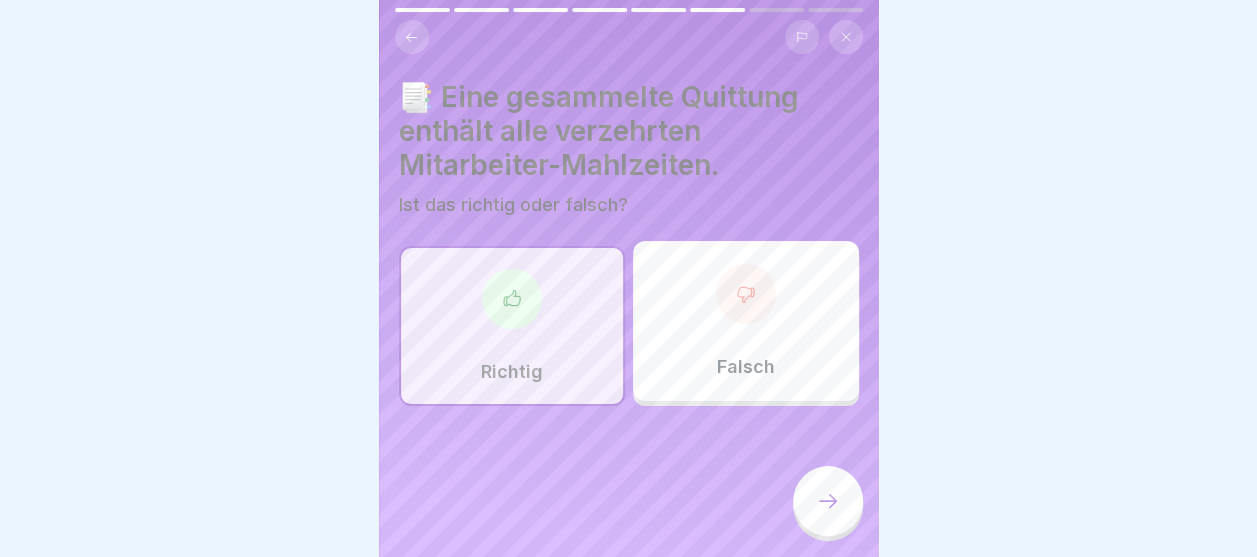 click 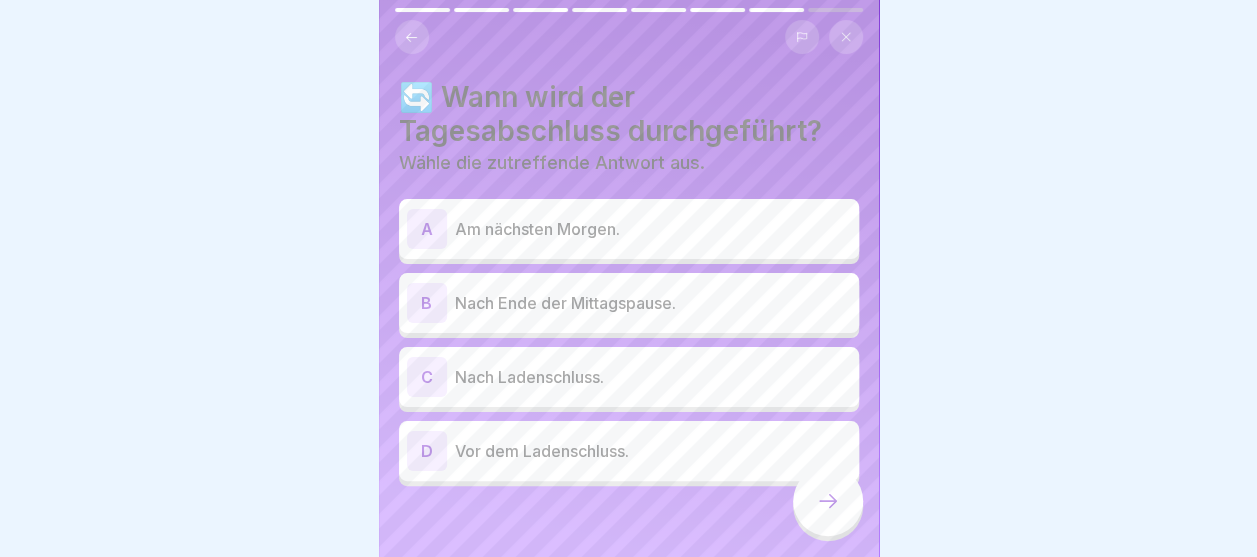 click on "Nach Ladenschluss." at bounding box center [653, 377] 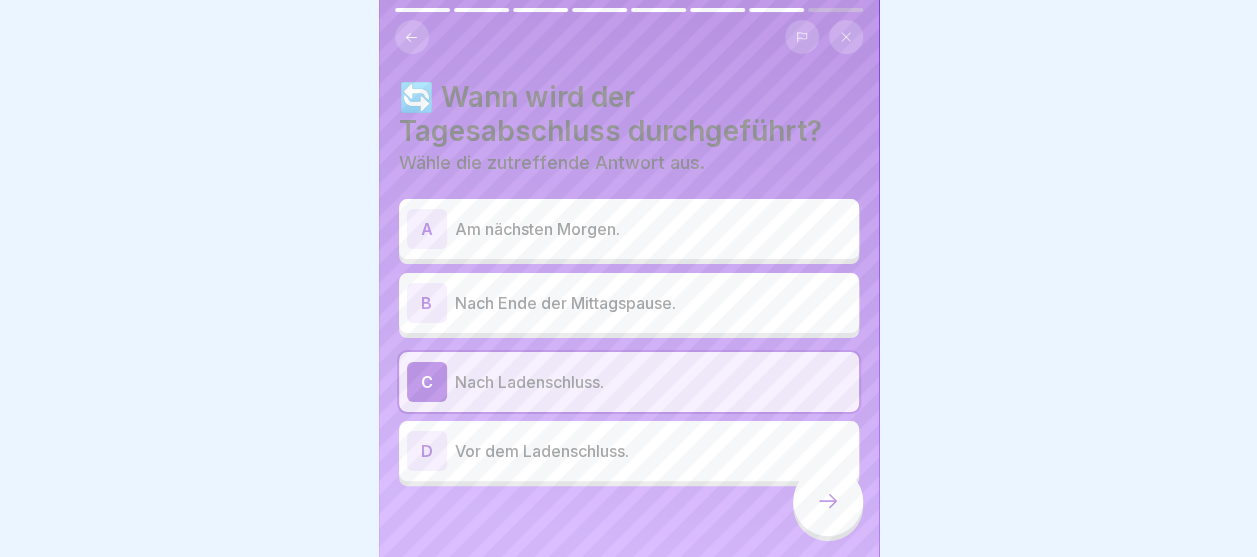 click 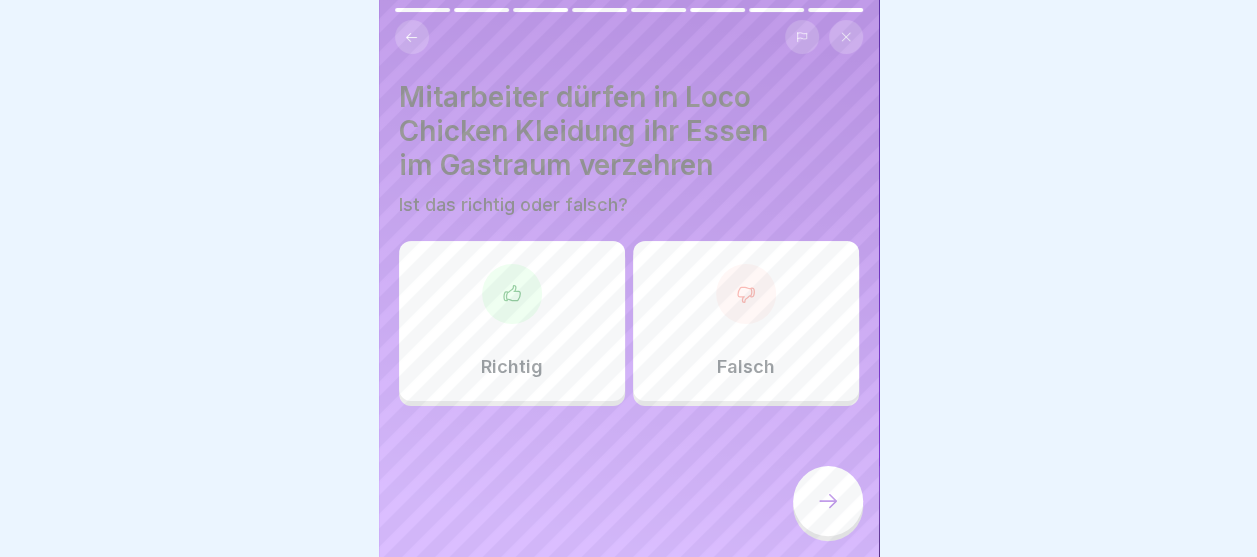 click on "Falsch" at bounding box center [746, 321] 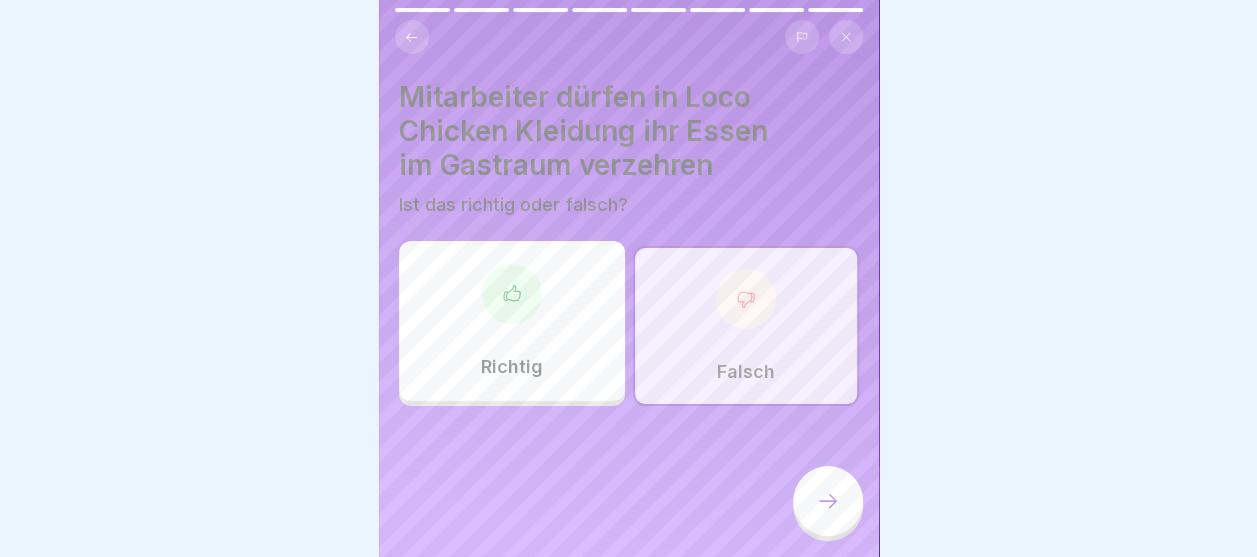 click 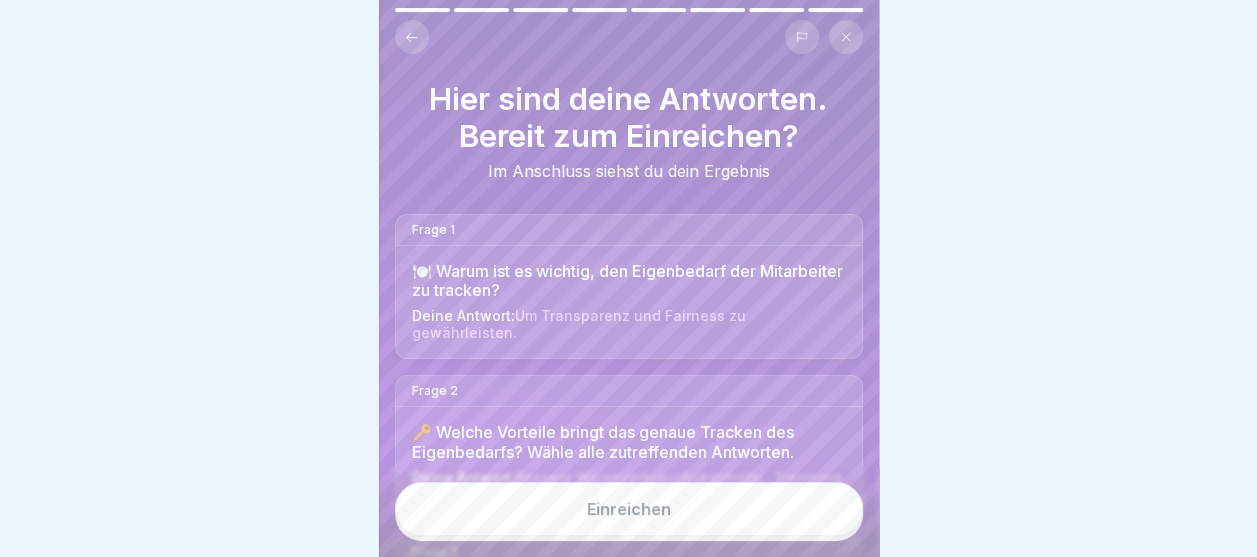 click on "Einreichen" at bounding box center [629, 509] 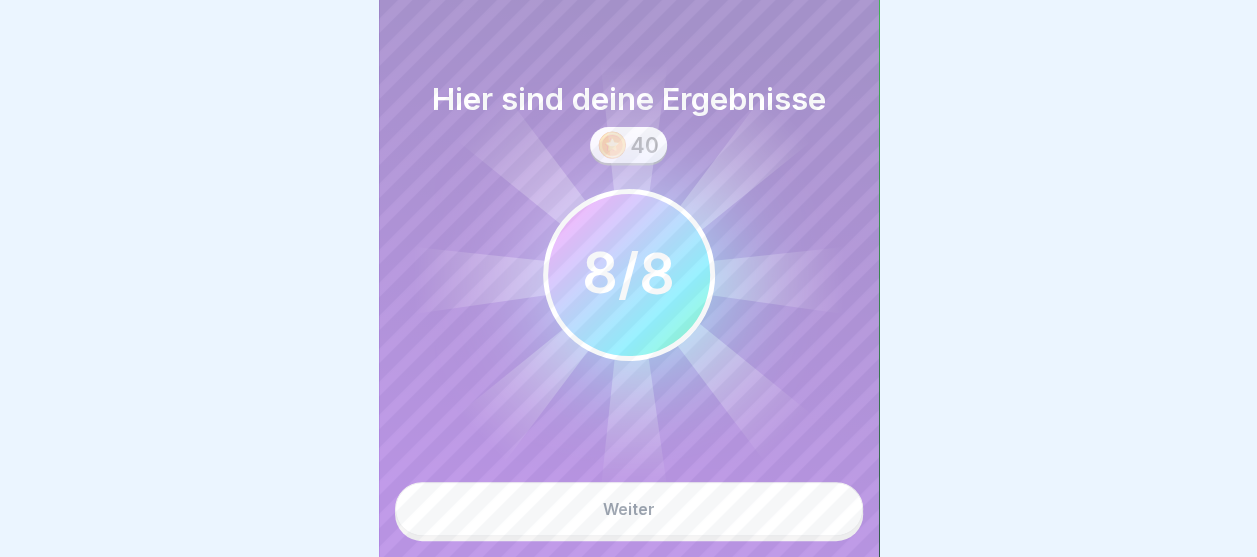 click on "Weiter" at bounding box center [629, 509] 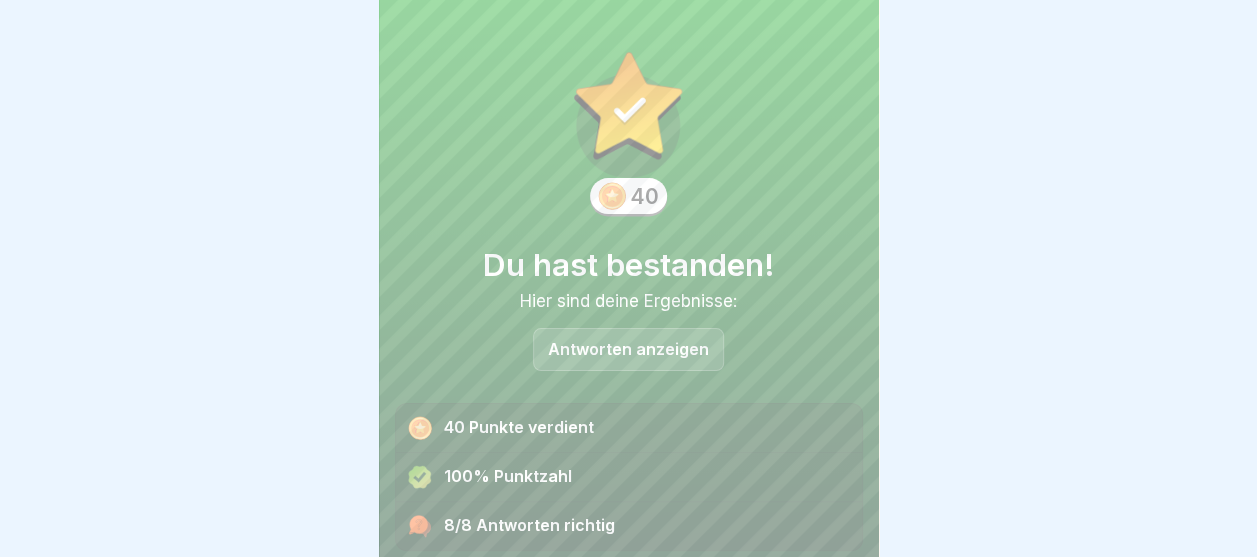 scroll, scrollTop: 15, scrollLeft: 0, axis: vertical 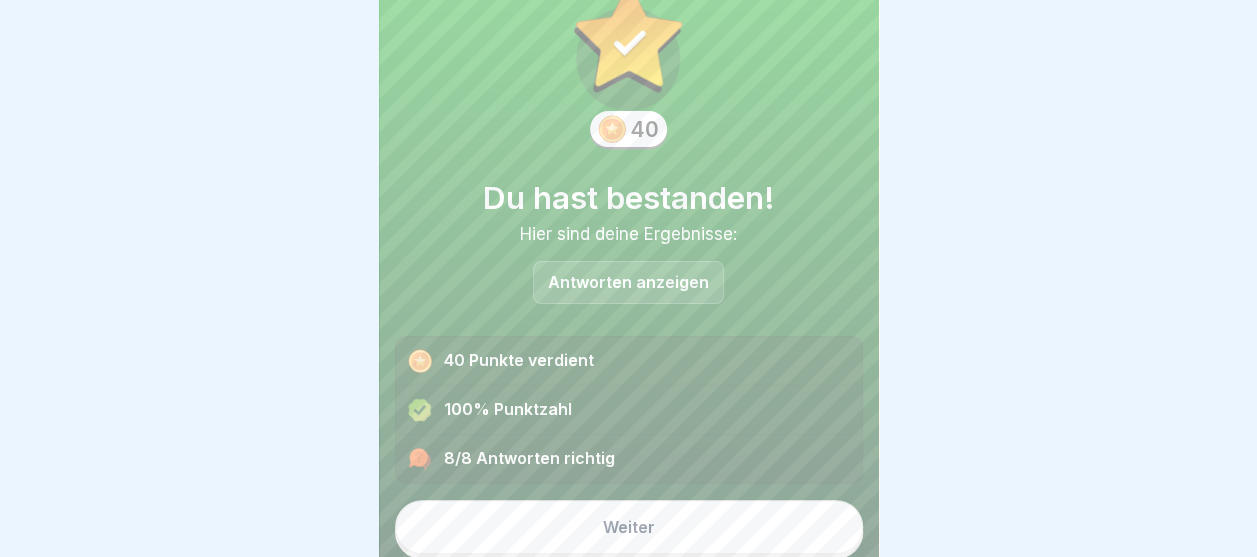 click on "Weiter" at bounding box center (629, 527) 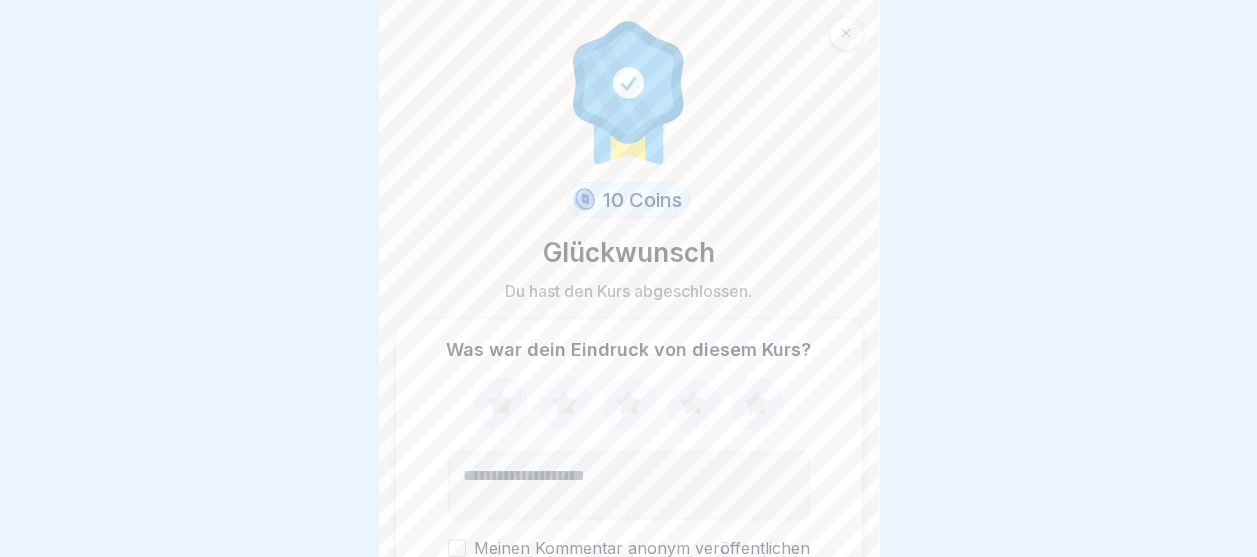 click 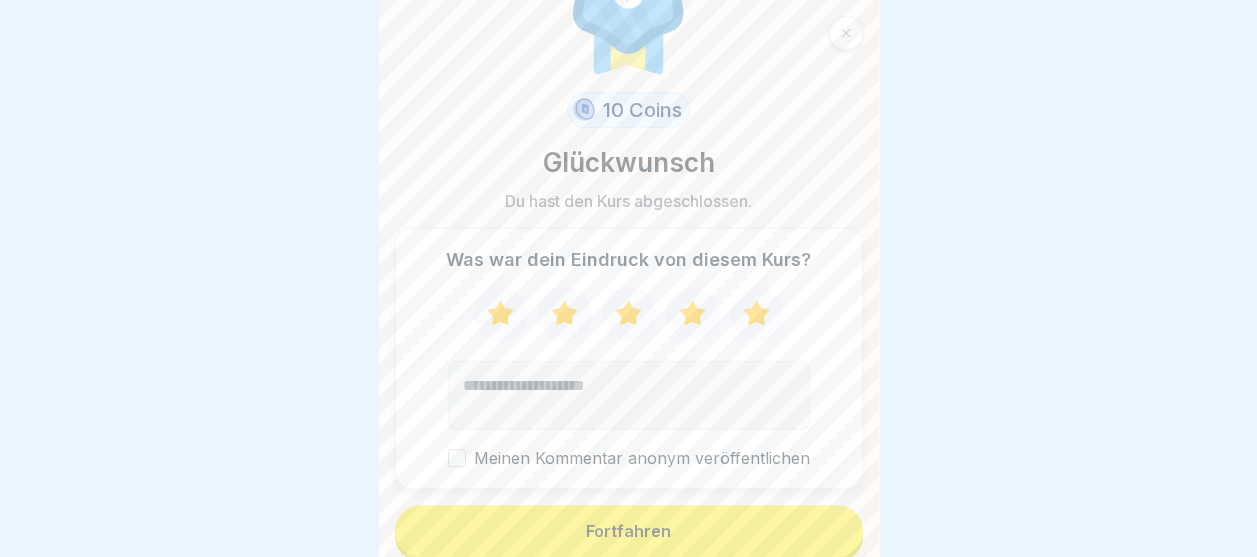 scroll, scrollTop: 94, scrollLeft: 0, axis: vertical 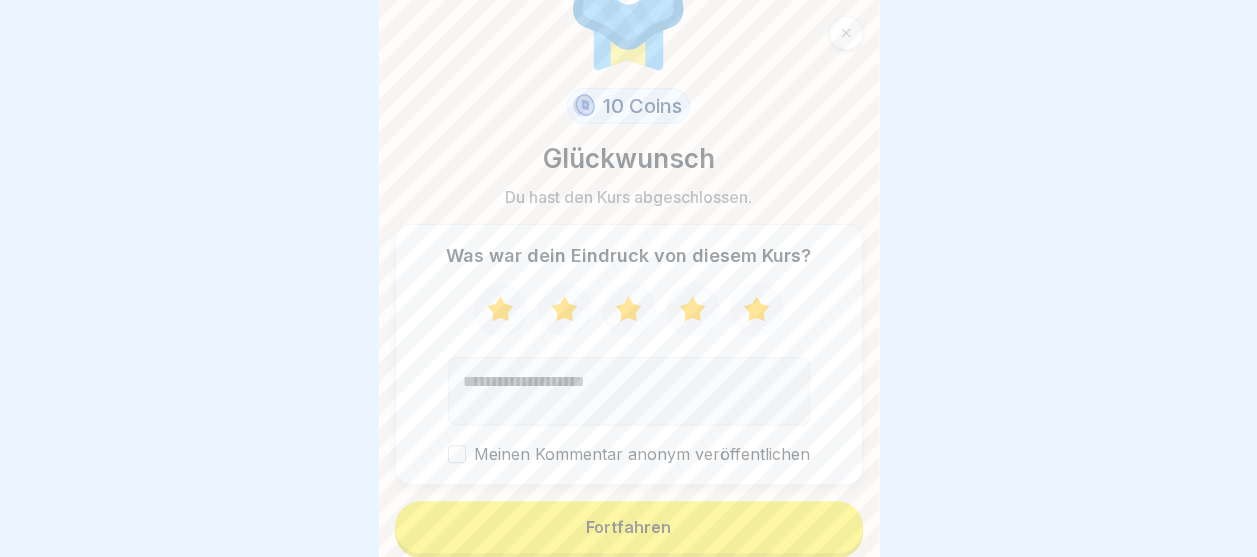 click on "Fortfahren" at bounding box center (629, 527) 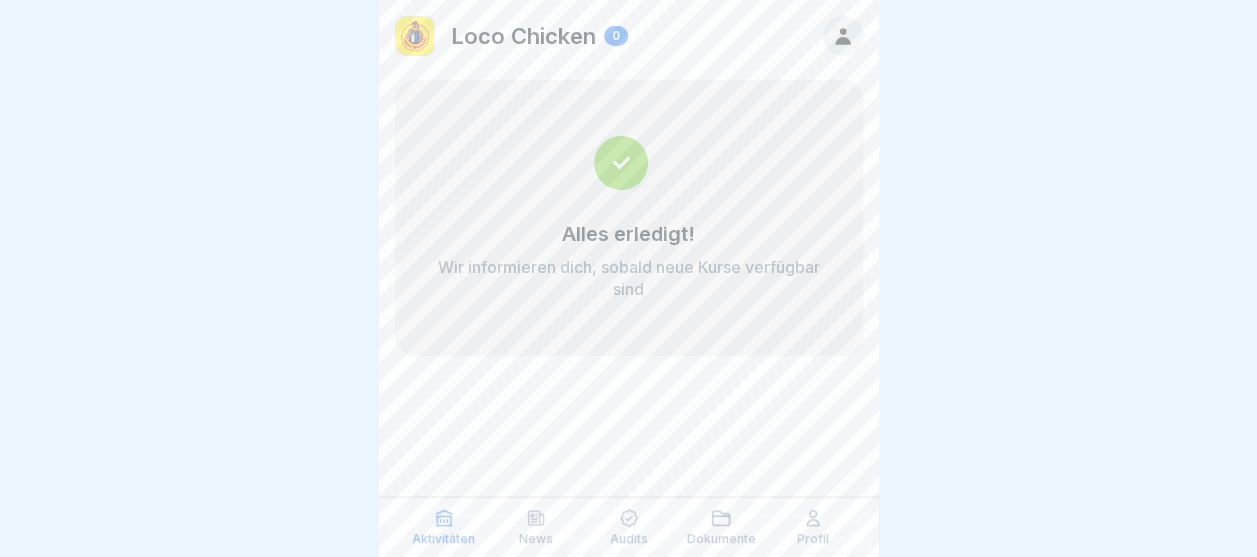 click on "News" at bounding box center [536, 527] 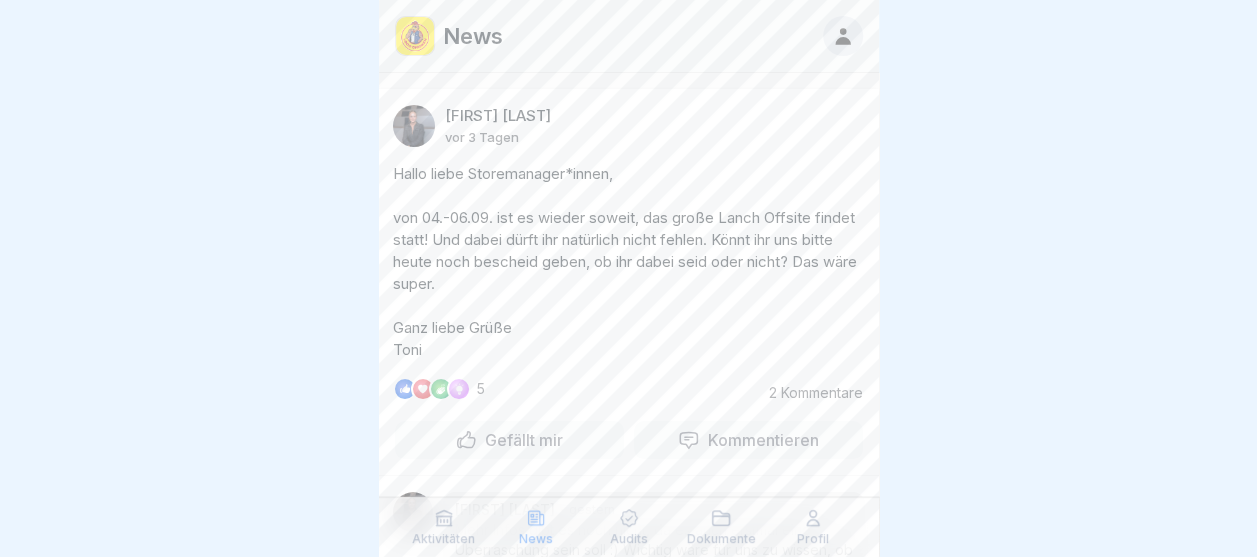 click 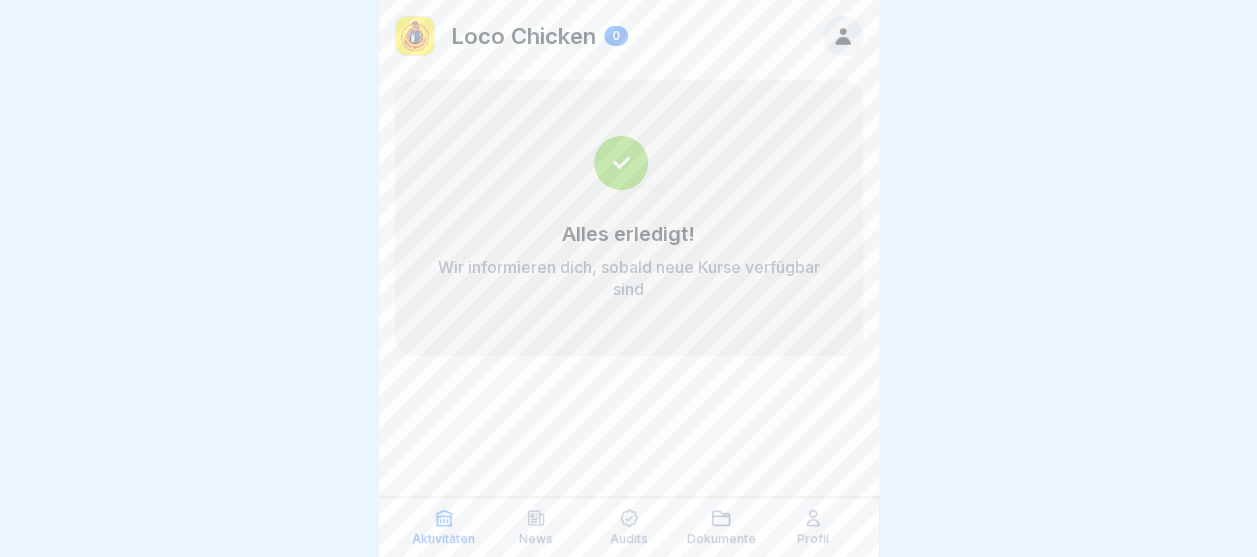 click 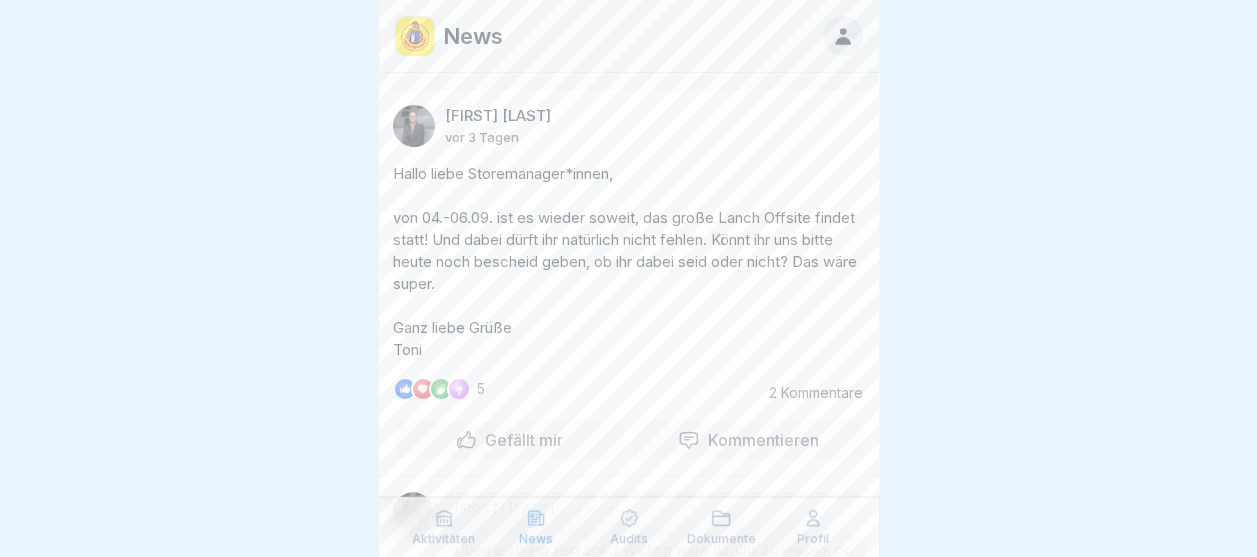 click on "2 Kommentare" at bounding box center [808, 393] 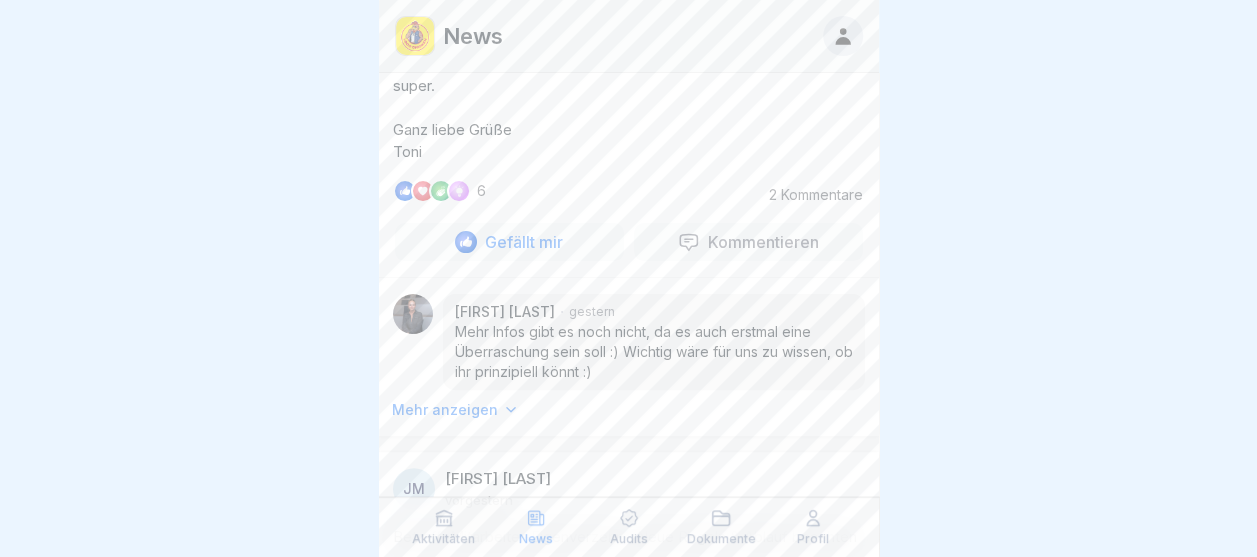 scroll, scrollTop: 163, scrollLeft: 0, axis: vertical 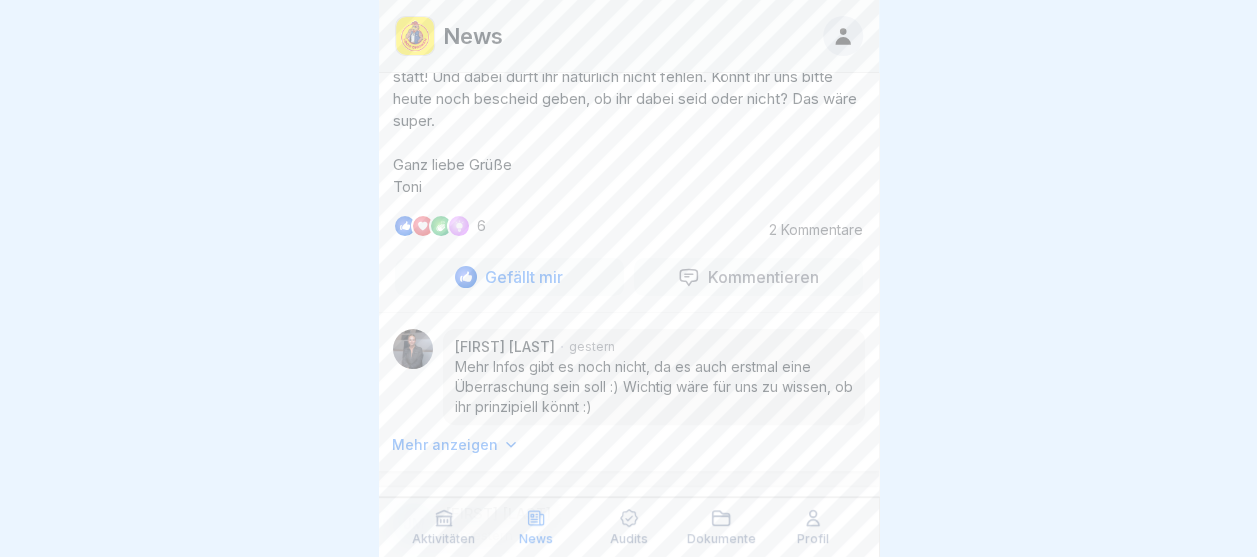 click on "Mehr Infos gibt es noch nicht, da es auch erstmal eine Überraschung sein soll :) Wichtig wäre für uns zu wissen, ob ihr prinzipiell könnt :)" at bounding box center [654, 387] 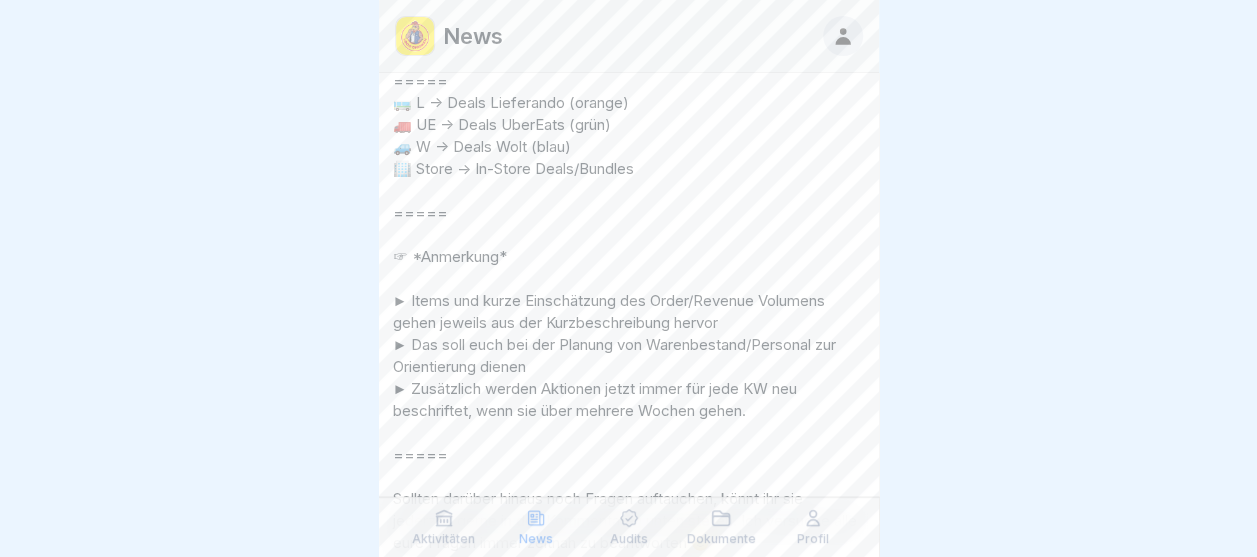 scroll, scrollTop: 2320, scrollLeft: 0, axis: vertical 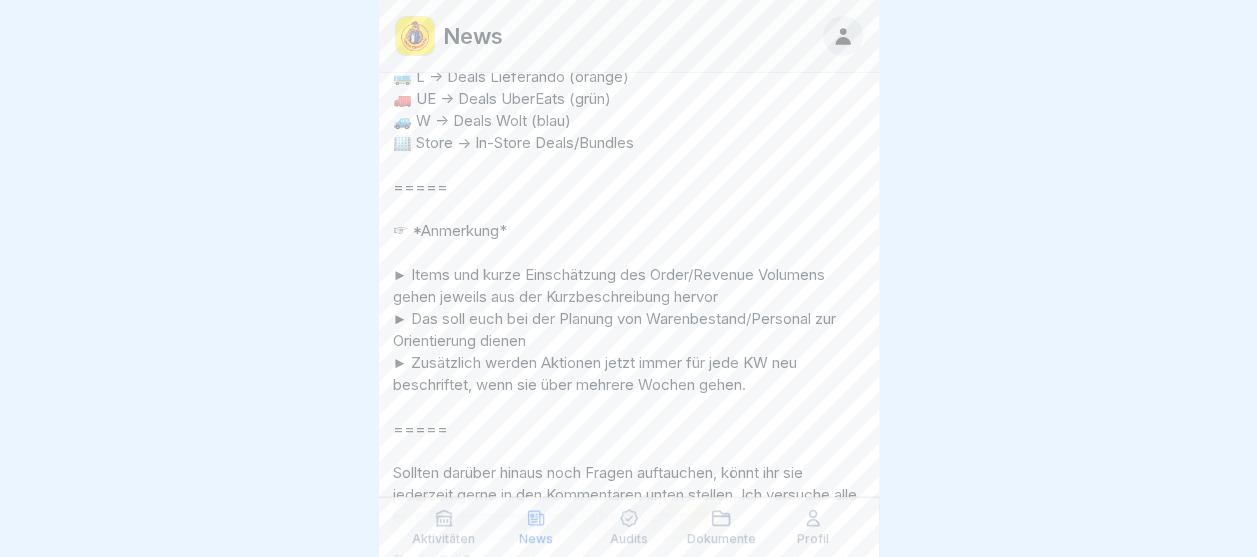 click 